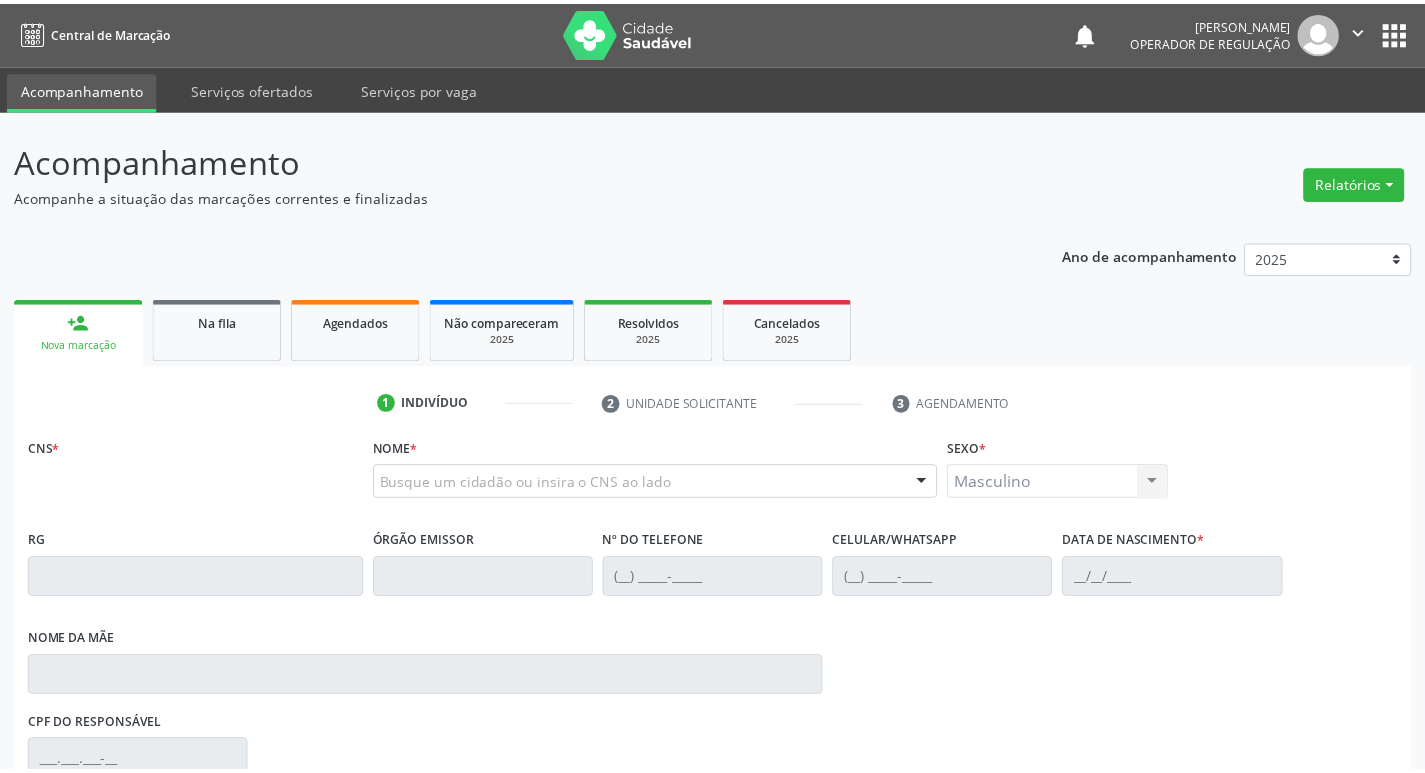 scroll, scrollTop: 0, scrollLeft: 0, axis: both 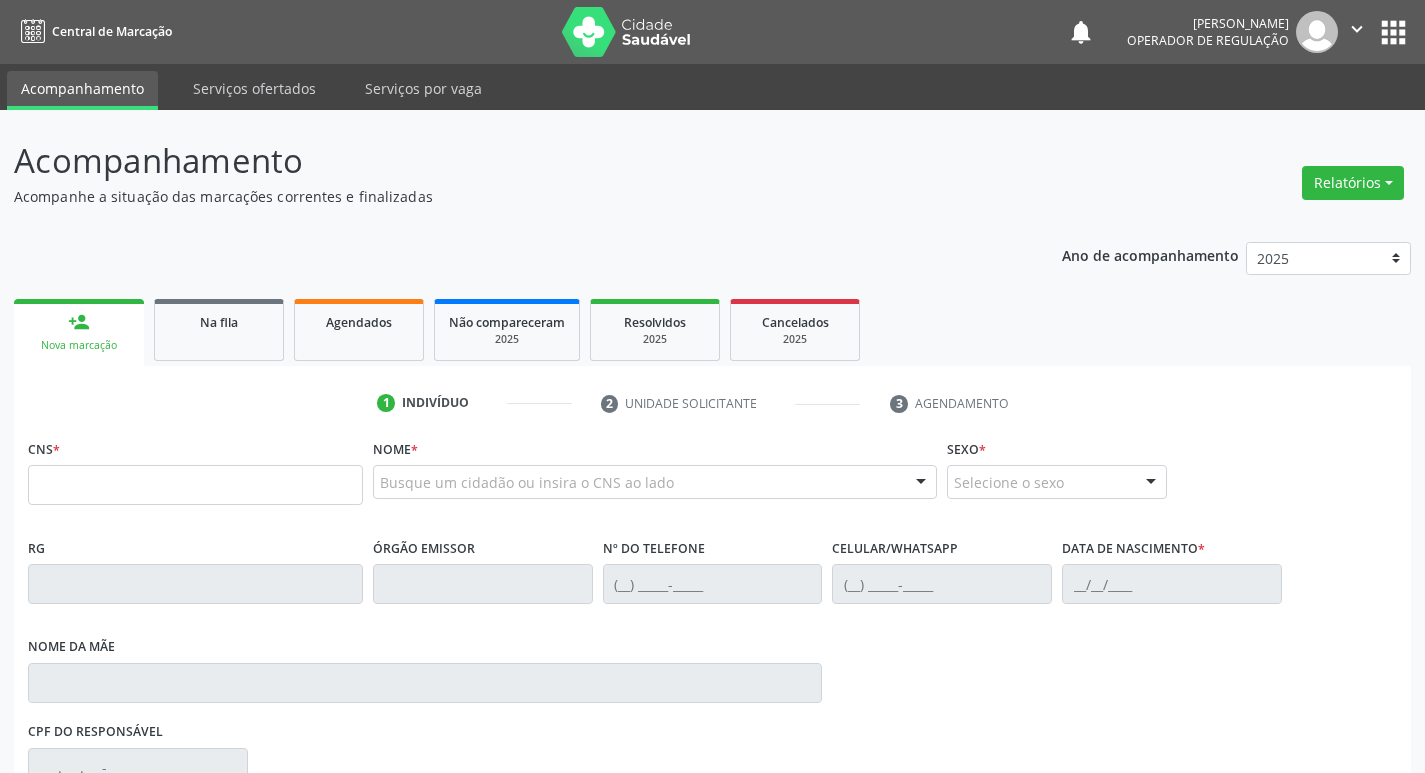 click at bounding box center (195, 485) 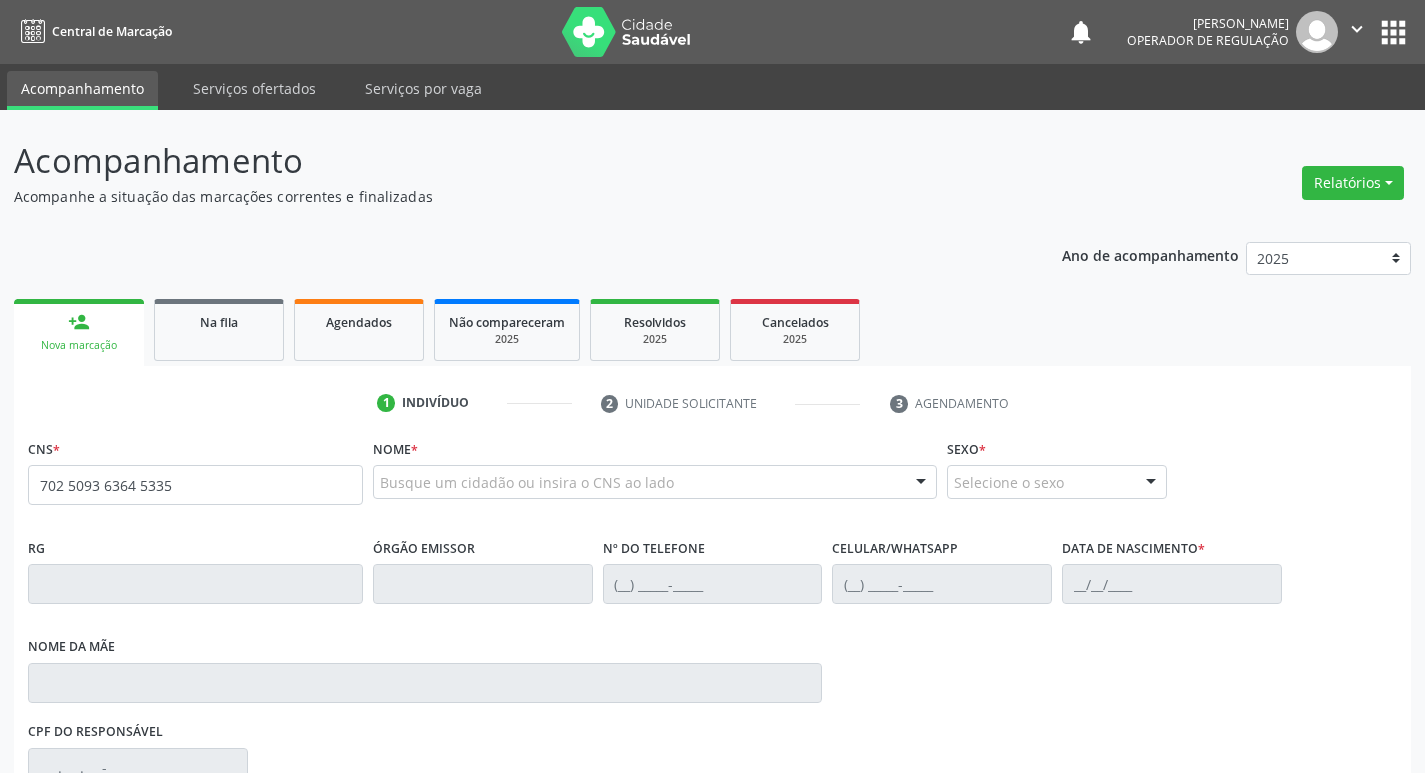 type on "702 5093 6364 5335" 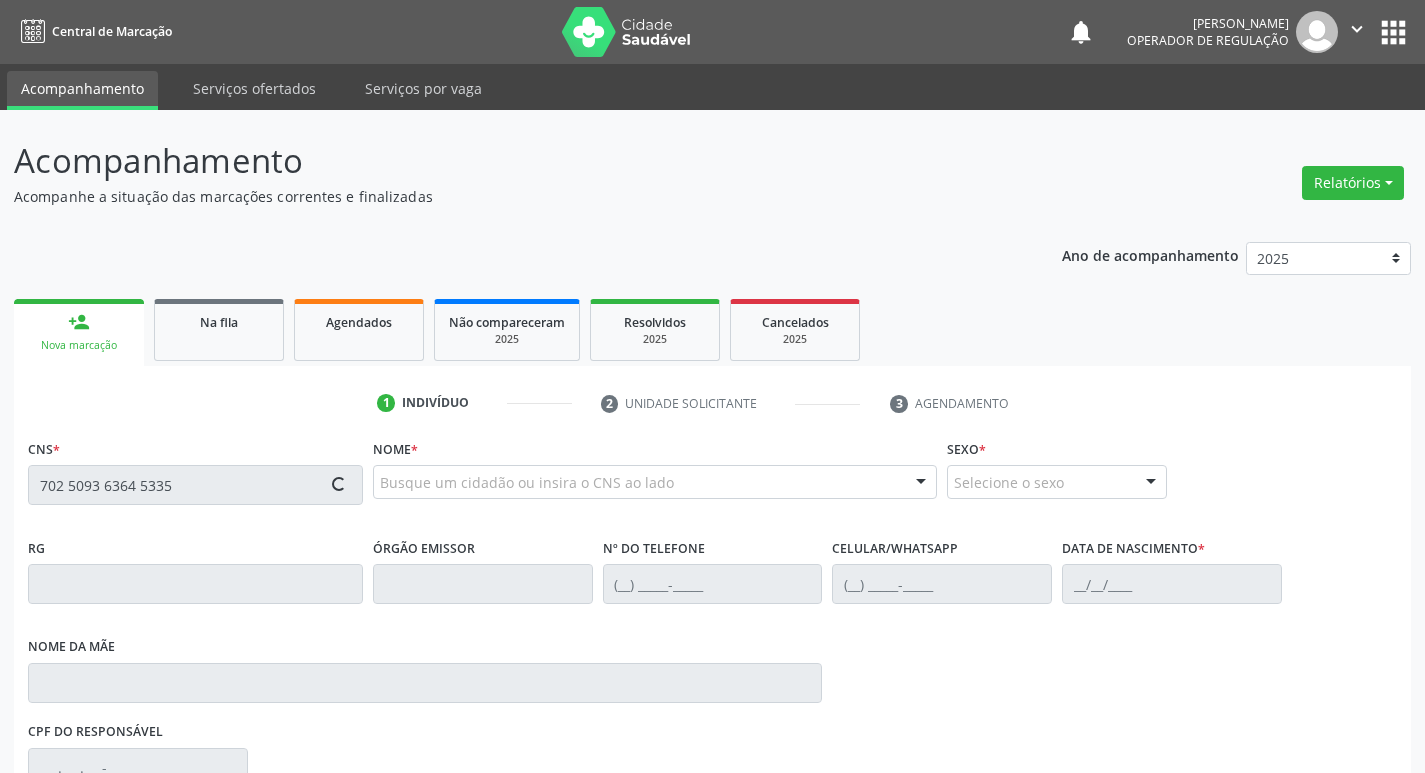 type 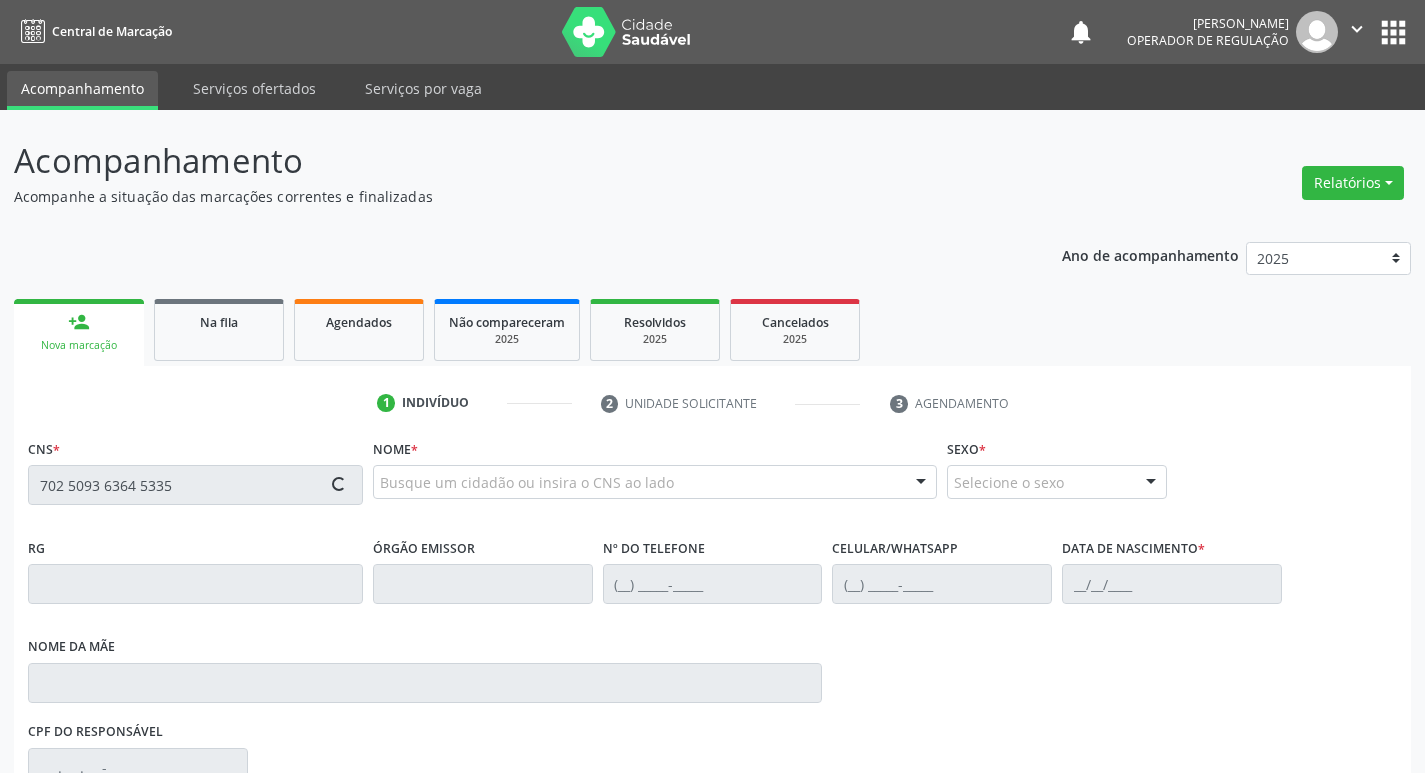 type 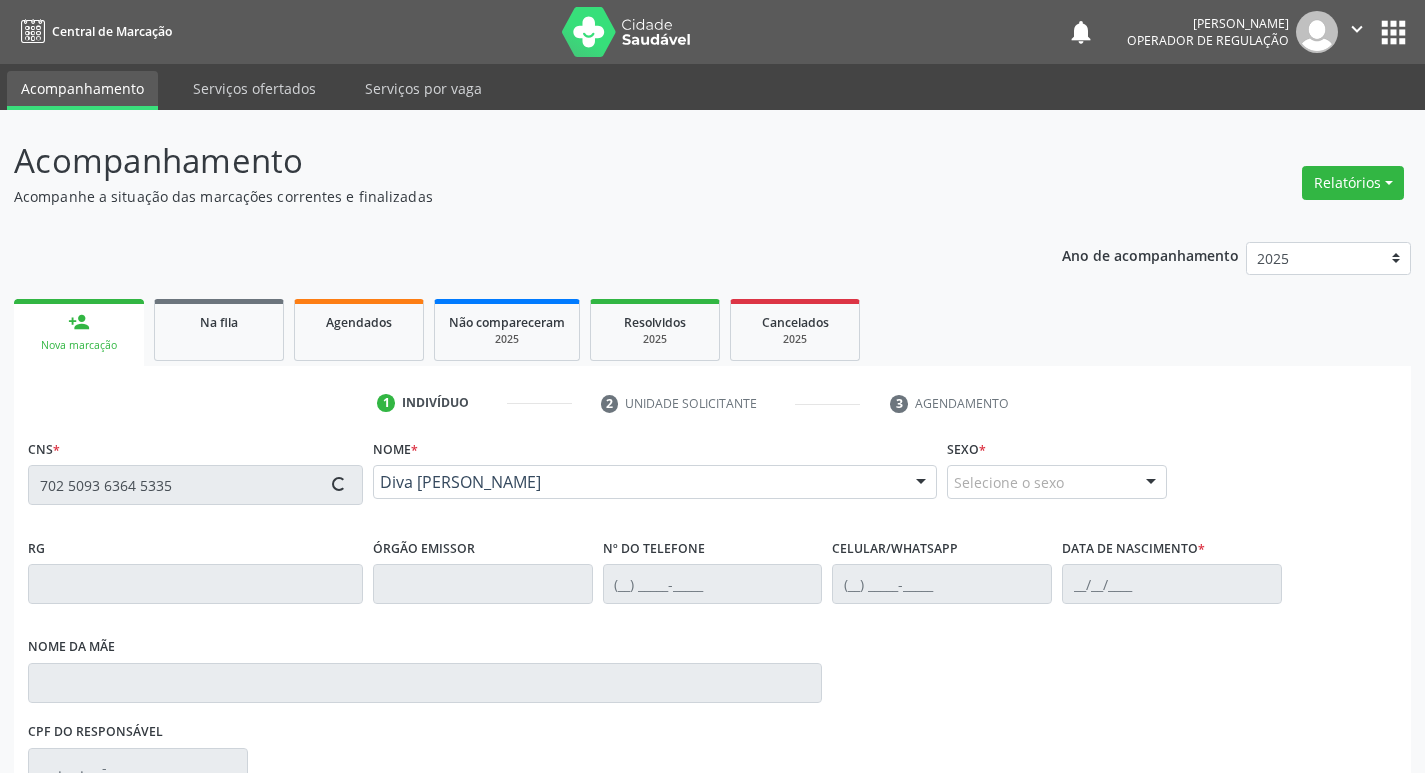 type on "[PHONE_NUMBER]" 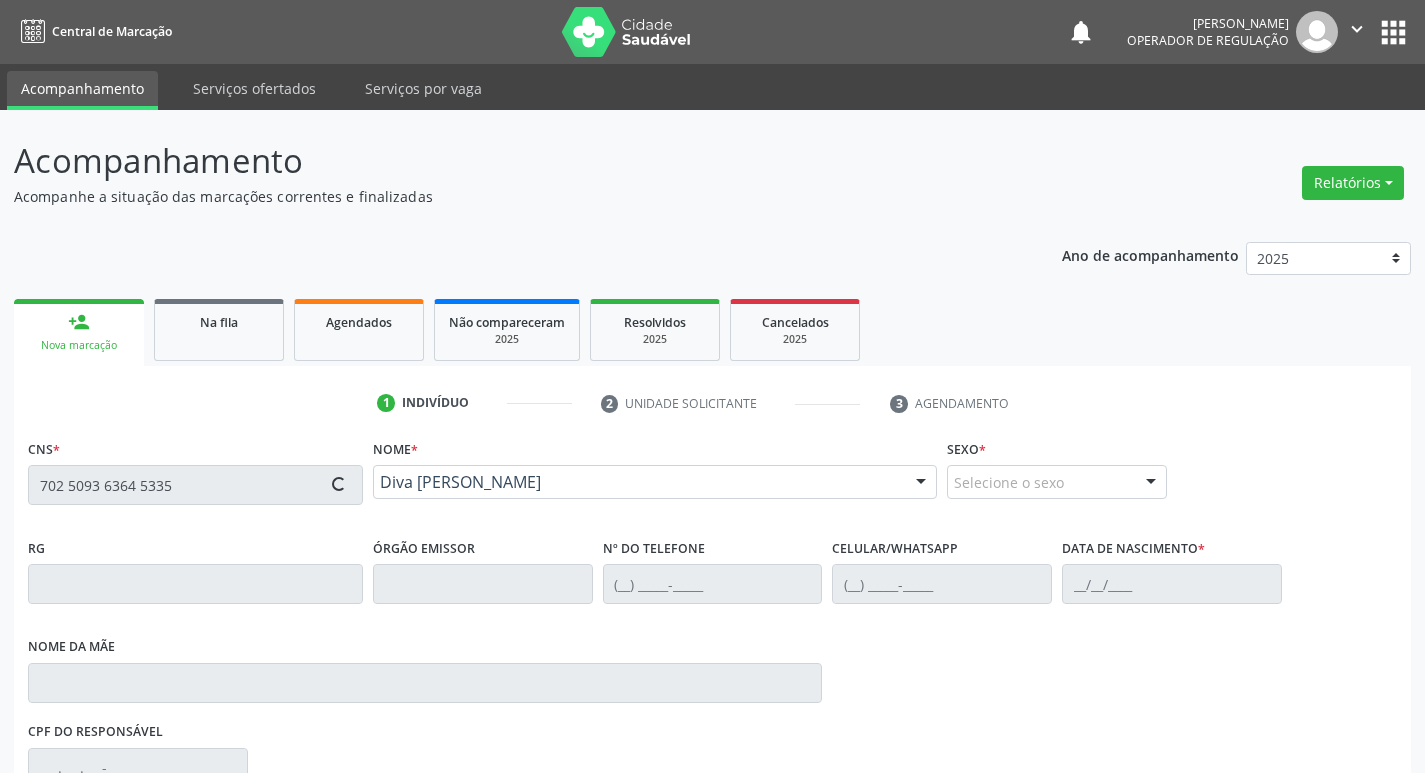type on "19[DATE]" 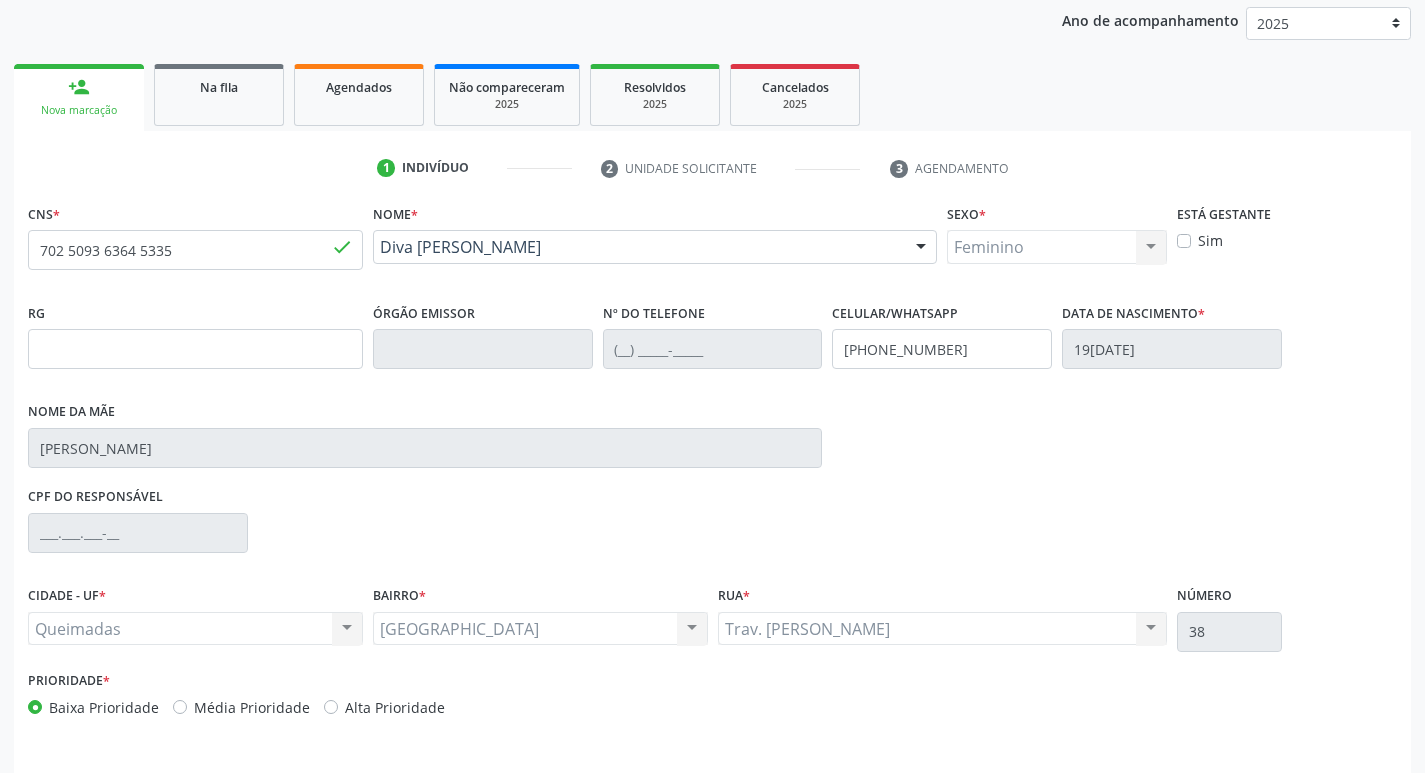 scroll, scrollTop: 297, scrollLeft: 0, axis: vertical 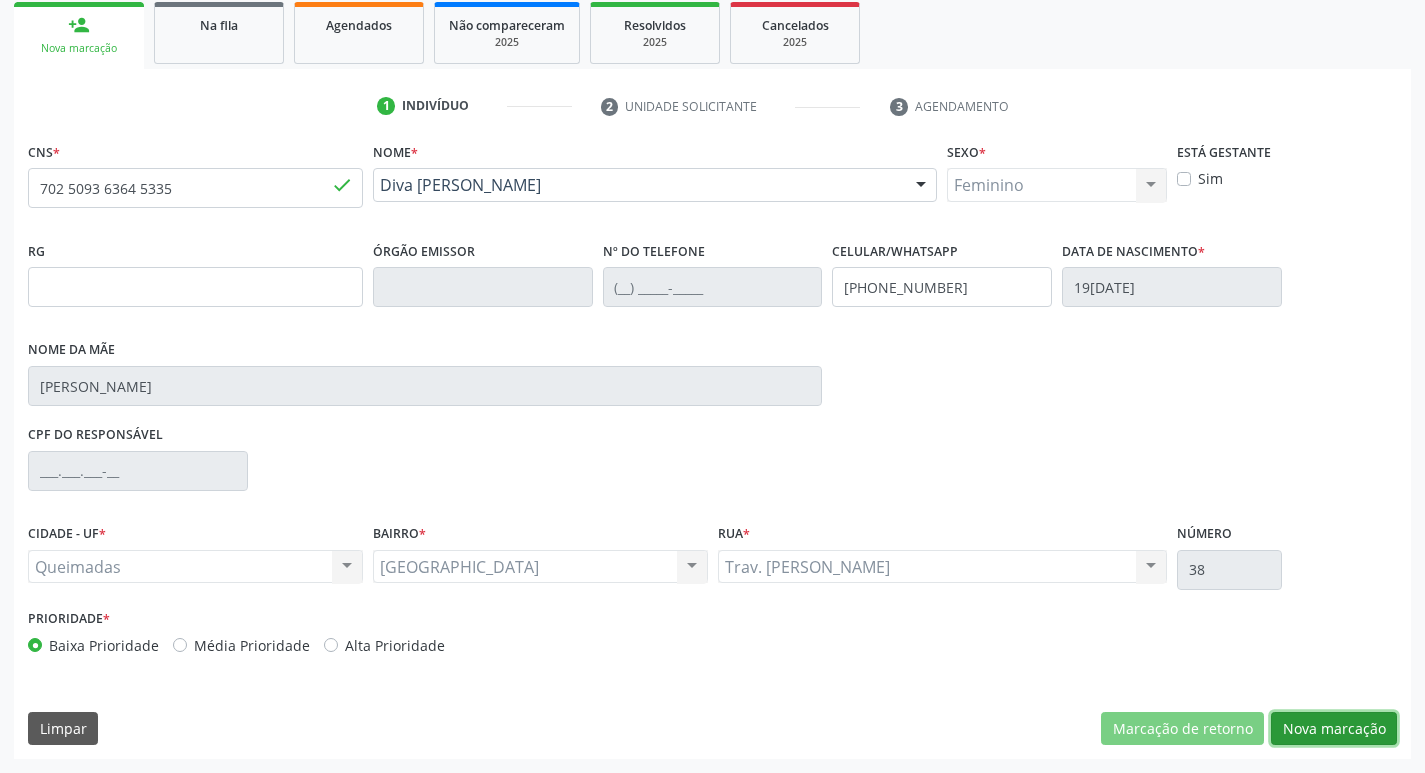 click on "Nova marcação" at bounding box center (1334, 729) 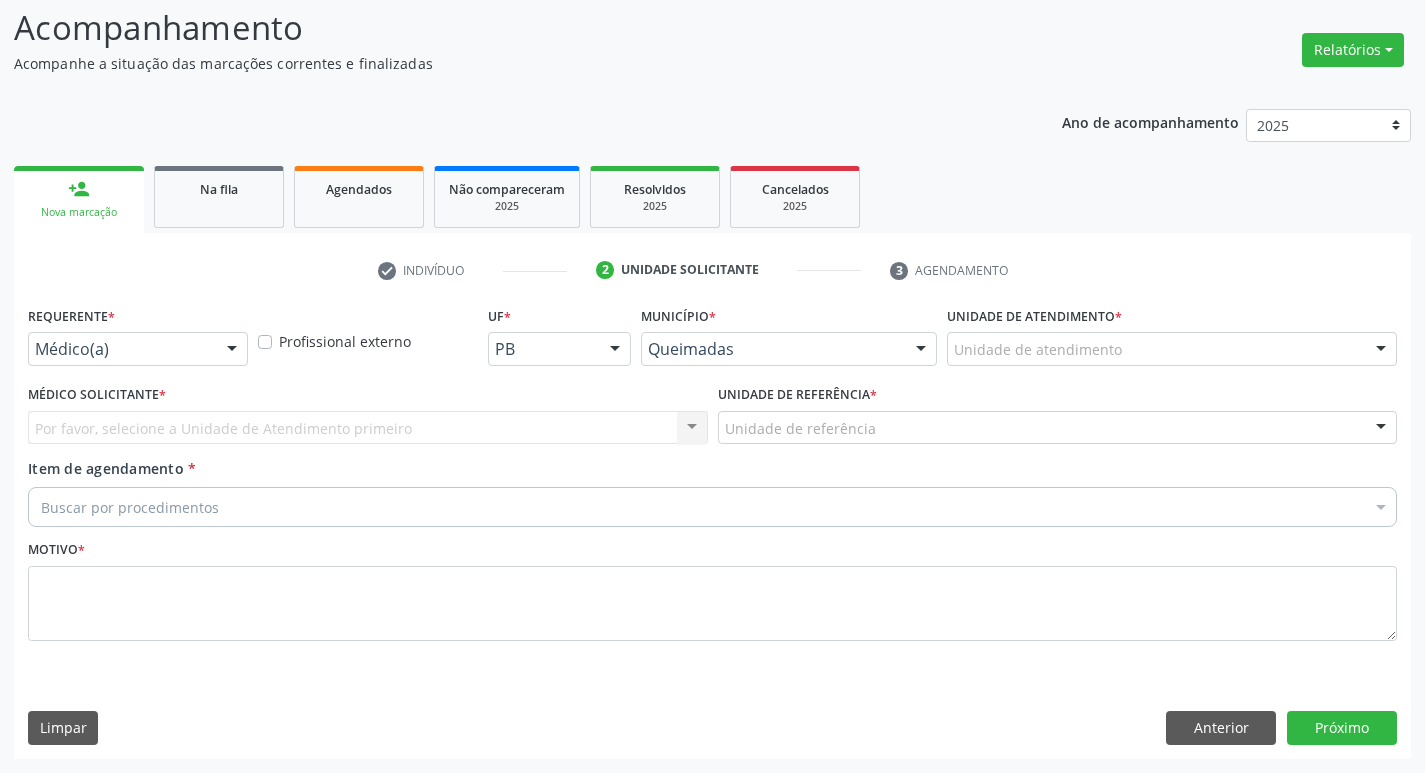 scroll, scrollTop: 133, scrollLeft: 0, axis: vertical 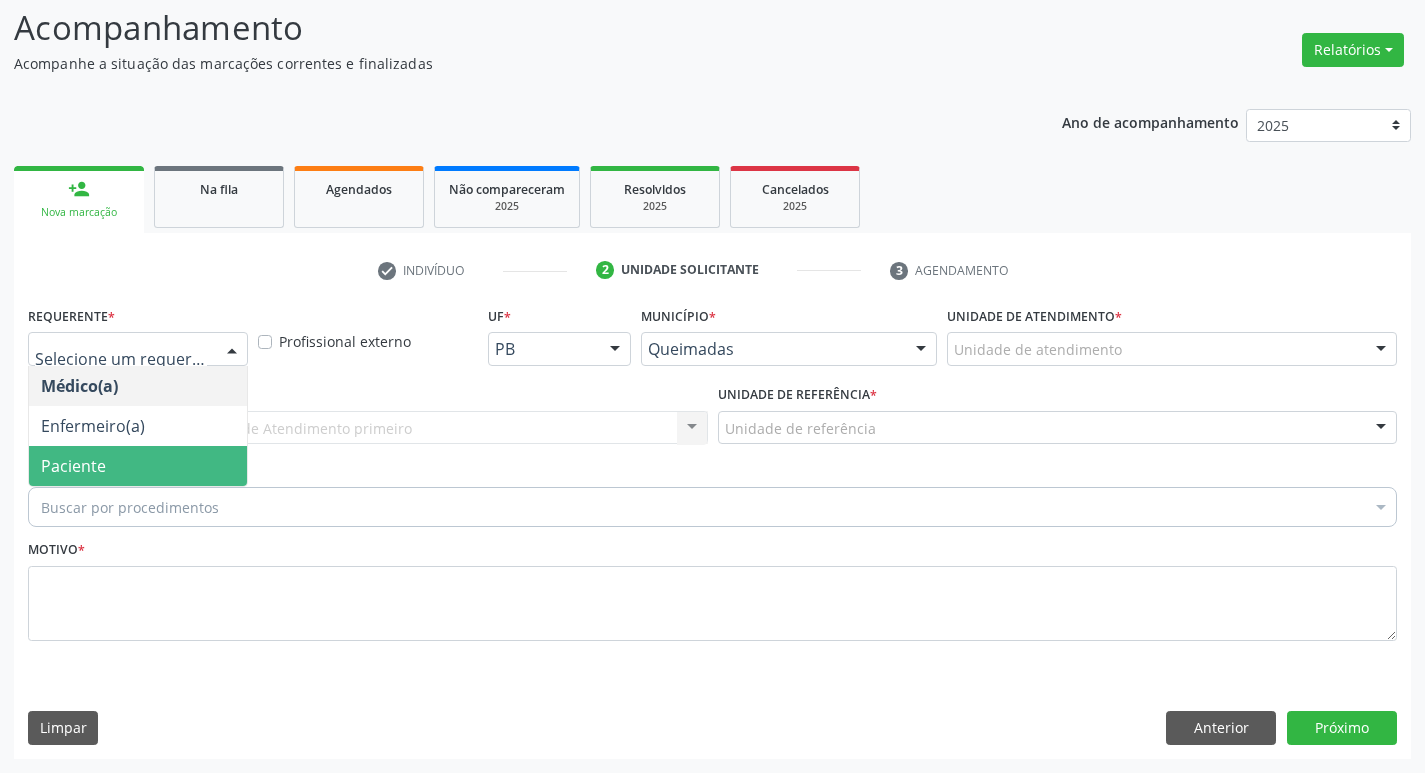 click on "Paciente" at bounding box center [138, 466] 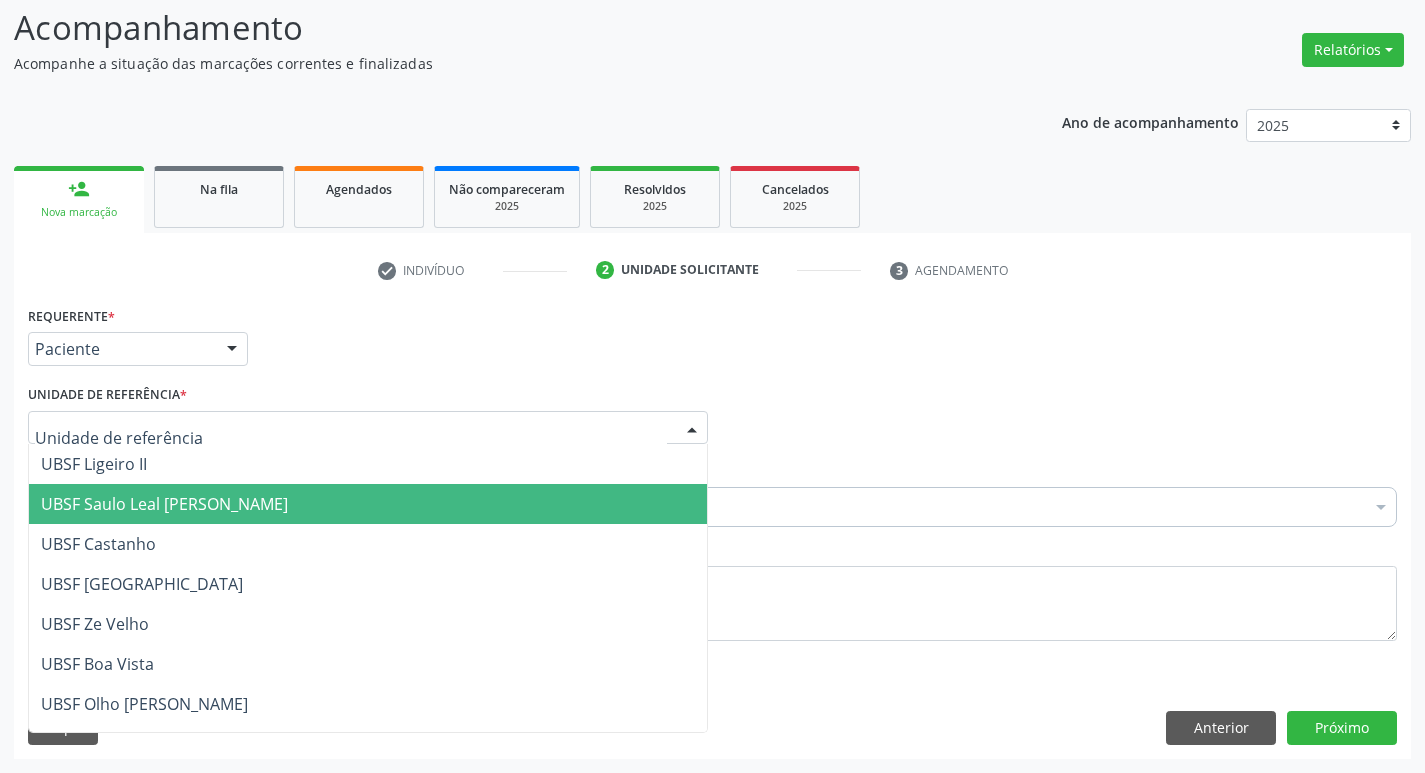 click on "UBSF Saulo Leal [PERSON_NAME]" at bounding box center (164, 504) 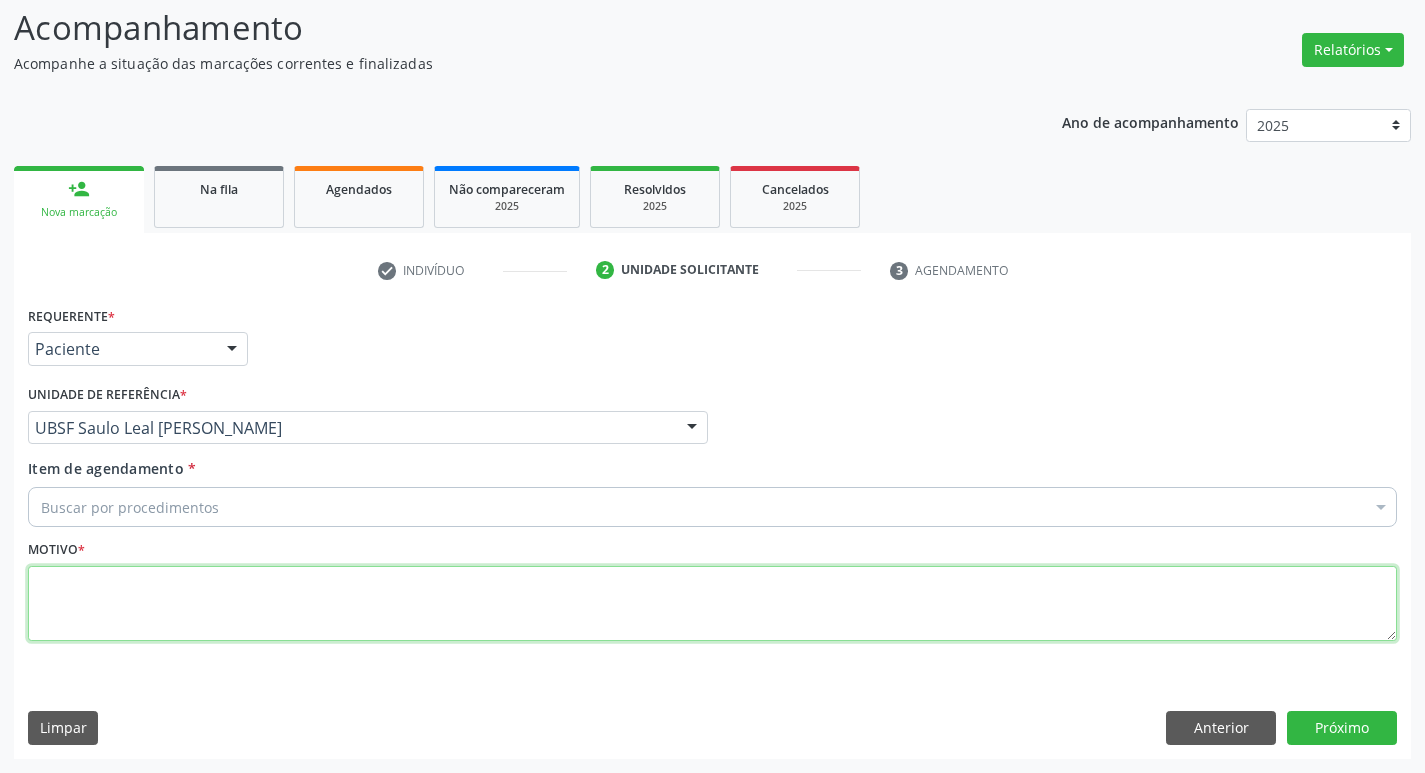 click at bounding box center (712, 604) 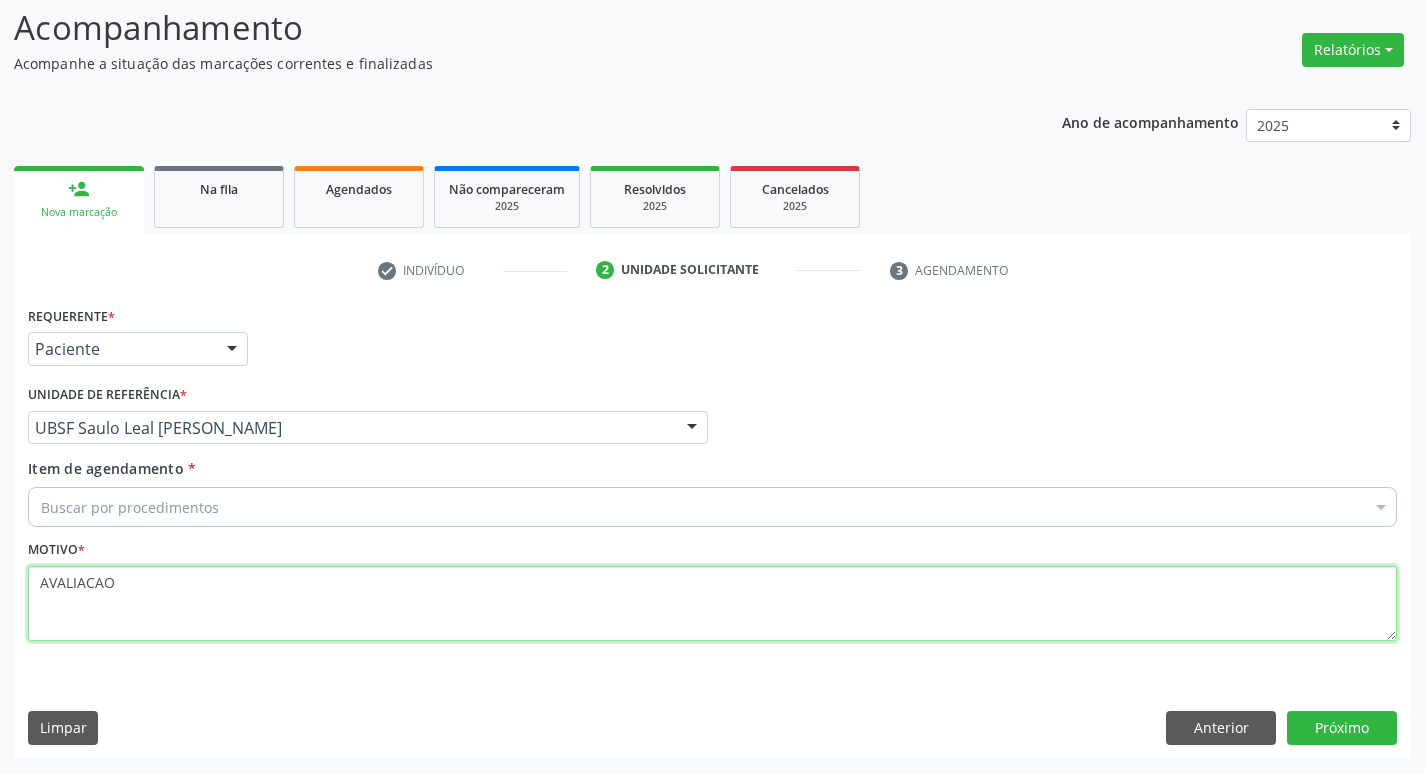 type on "AVALIACAO" 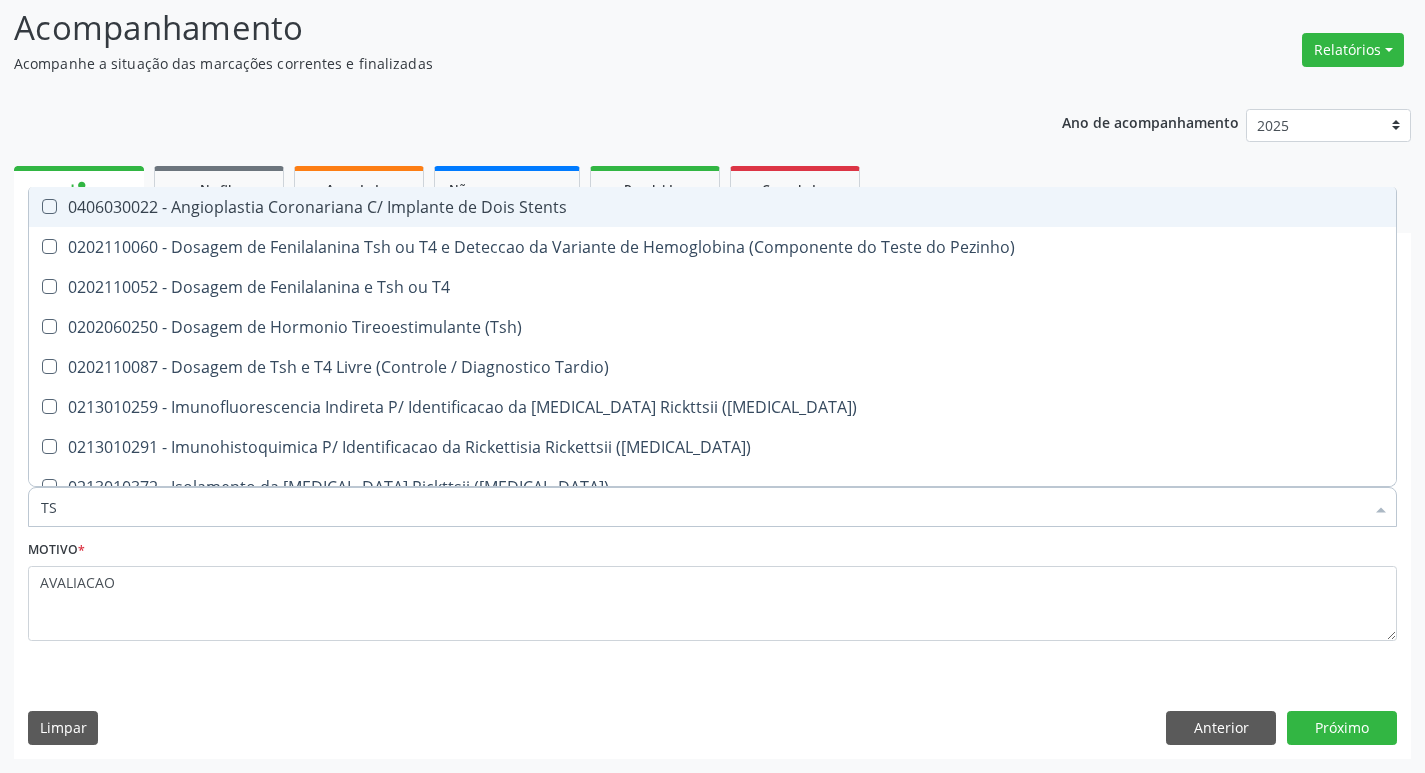 type on "TSH" 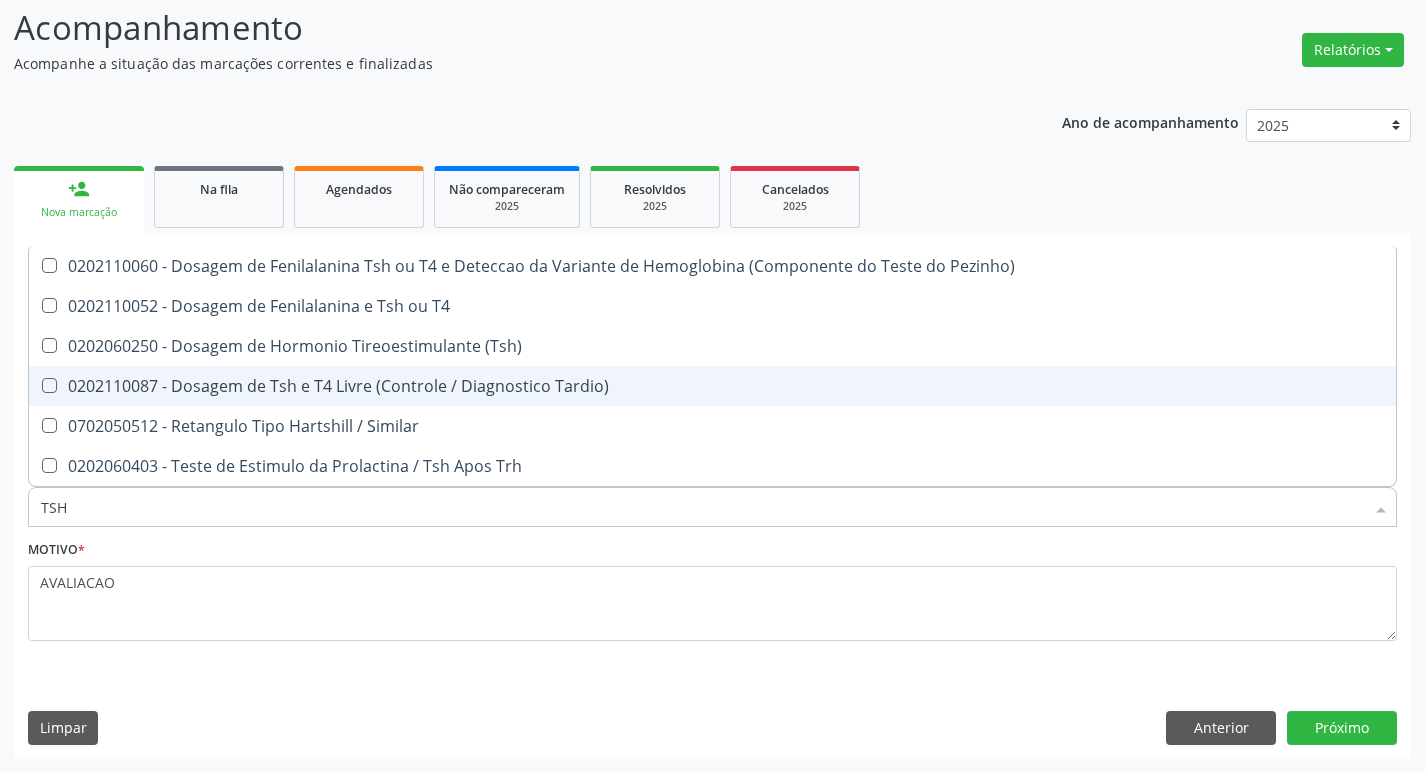 click on "0202060250 - Dosagem de Hormonio Tireoestimulante (Tsh)" at bounding box center (712, 346) 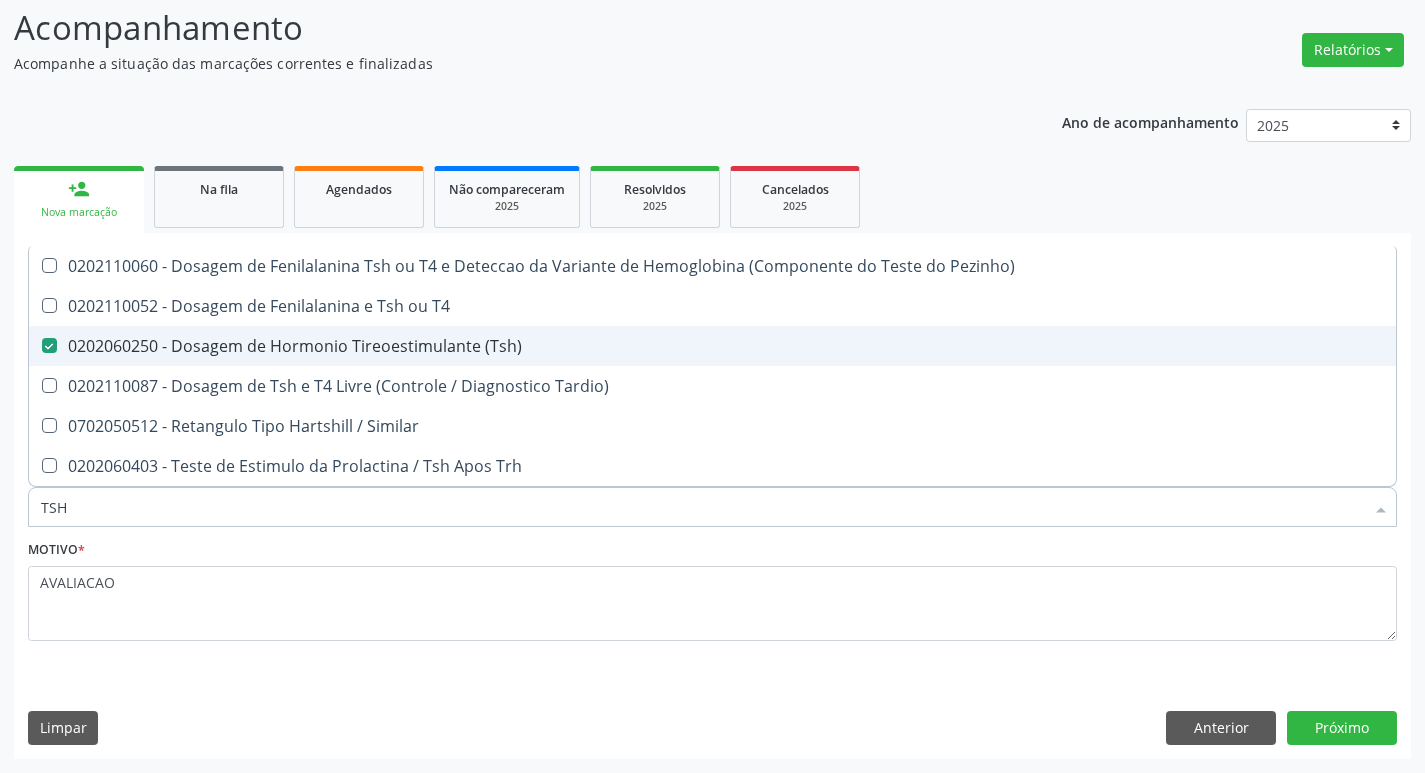 type on "TS" 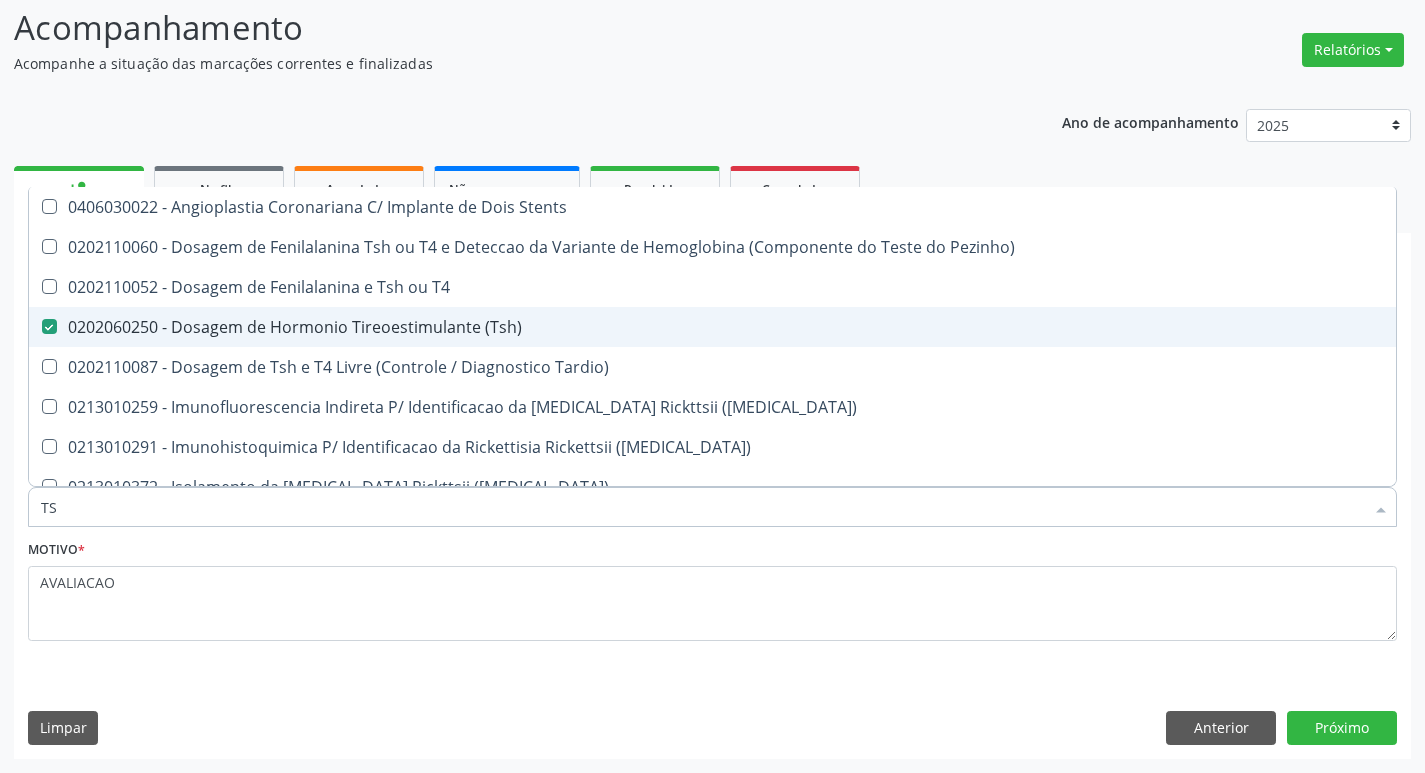 type on "T" 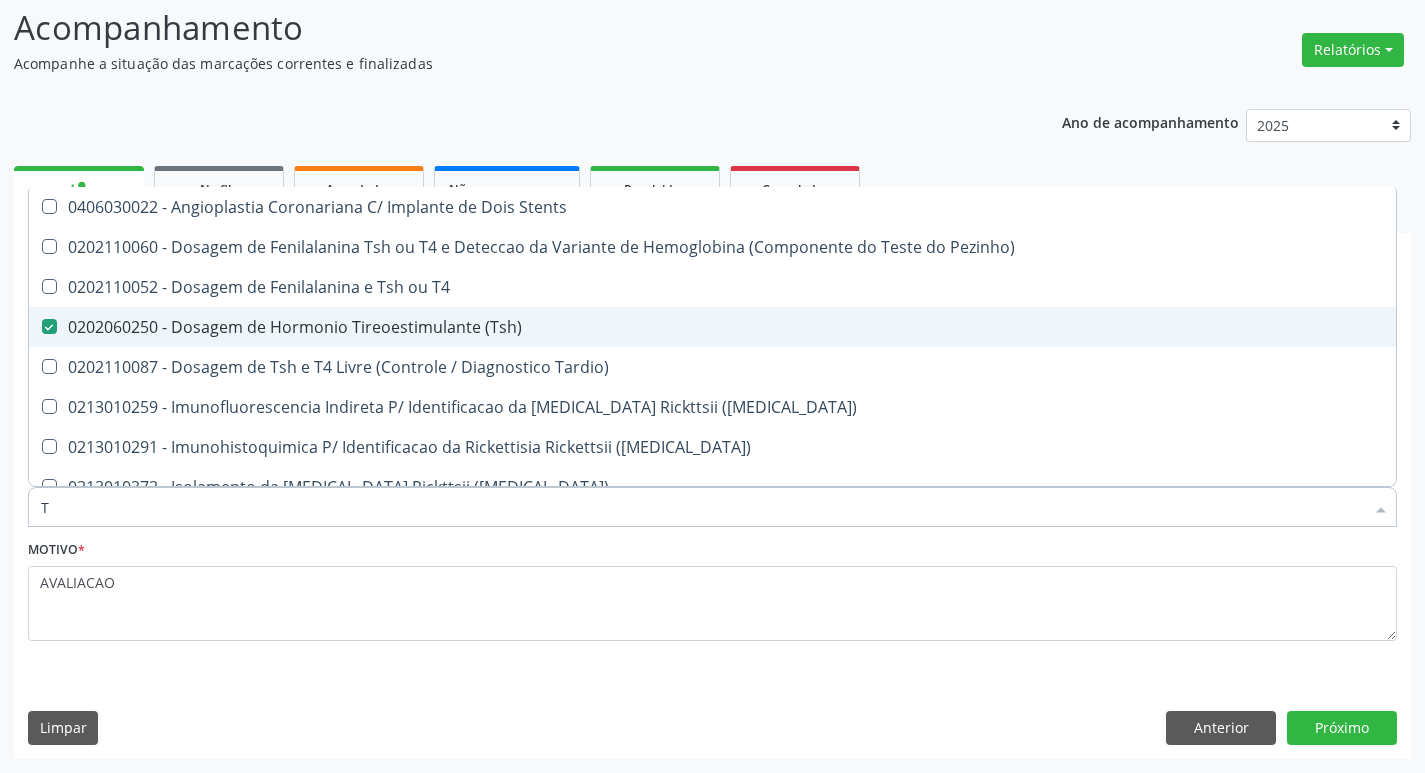 checkbox on "false" 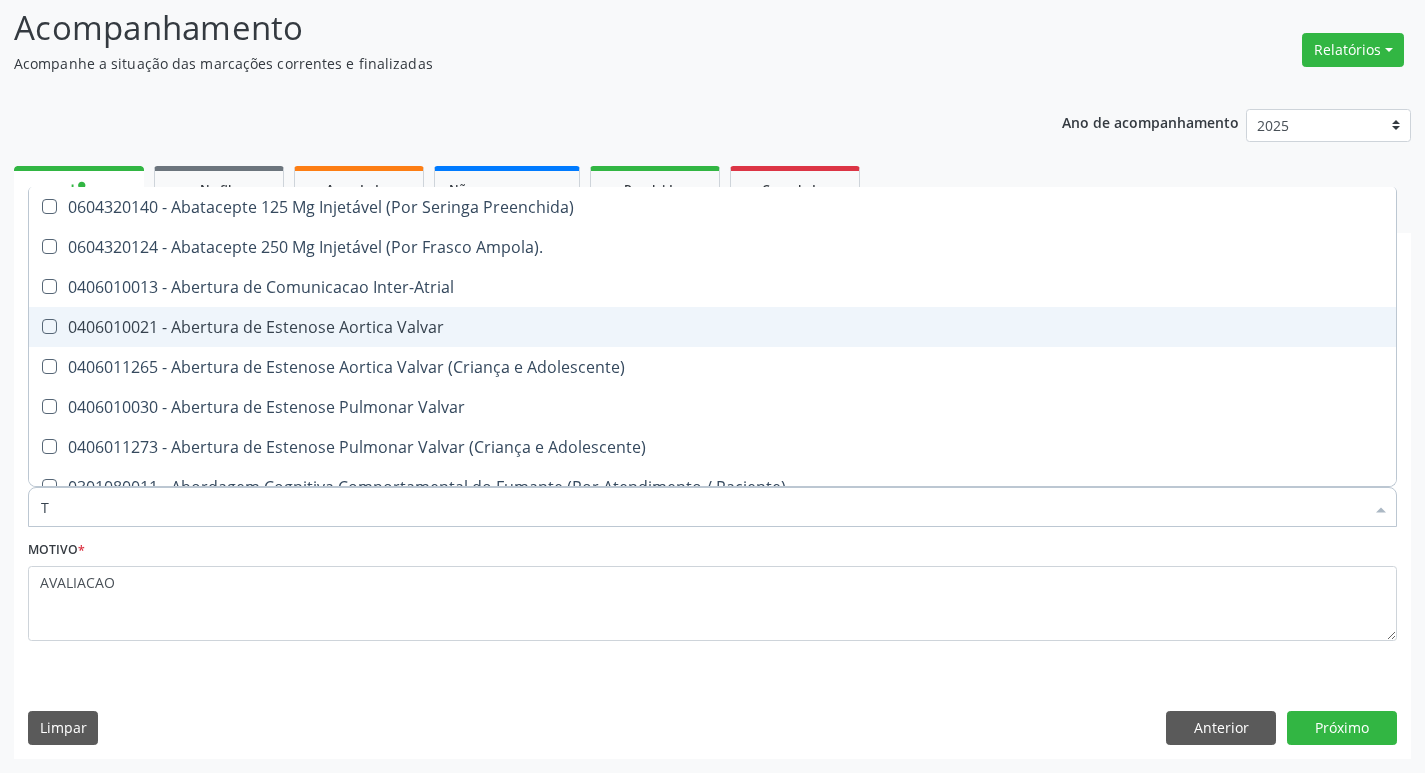 type on "T4" 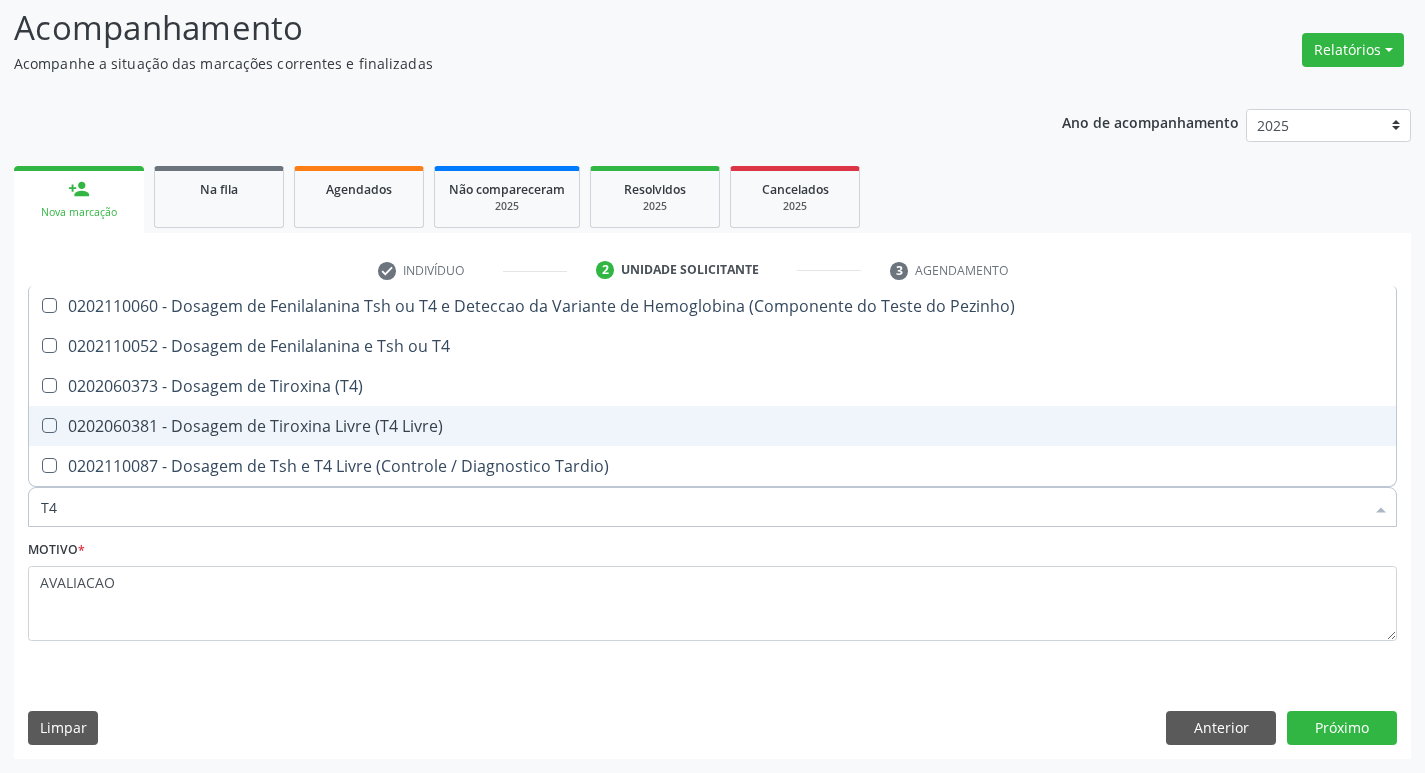 click on "0202060381 - Dosagem de Tiroxina Livre (T4 Livre)" at bounding box center [712, 426] 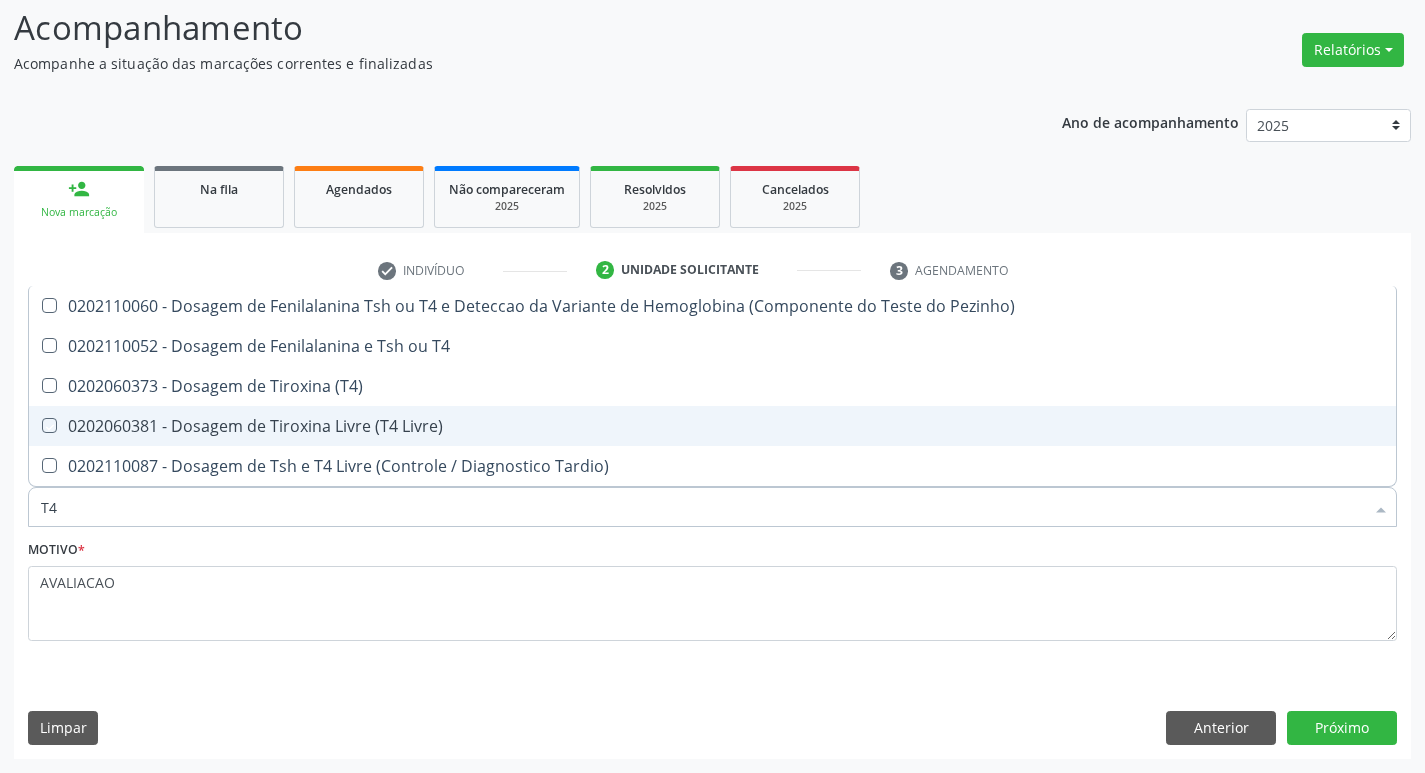 checkbox on "true" 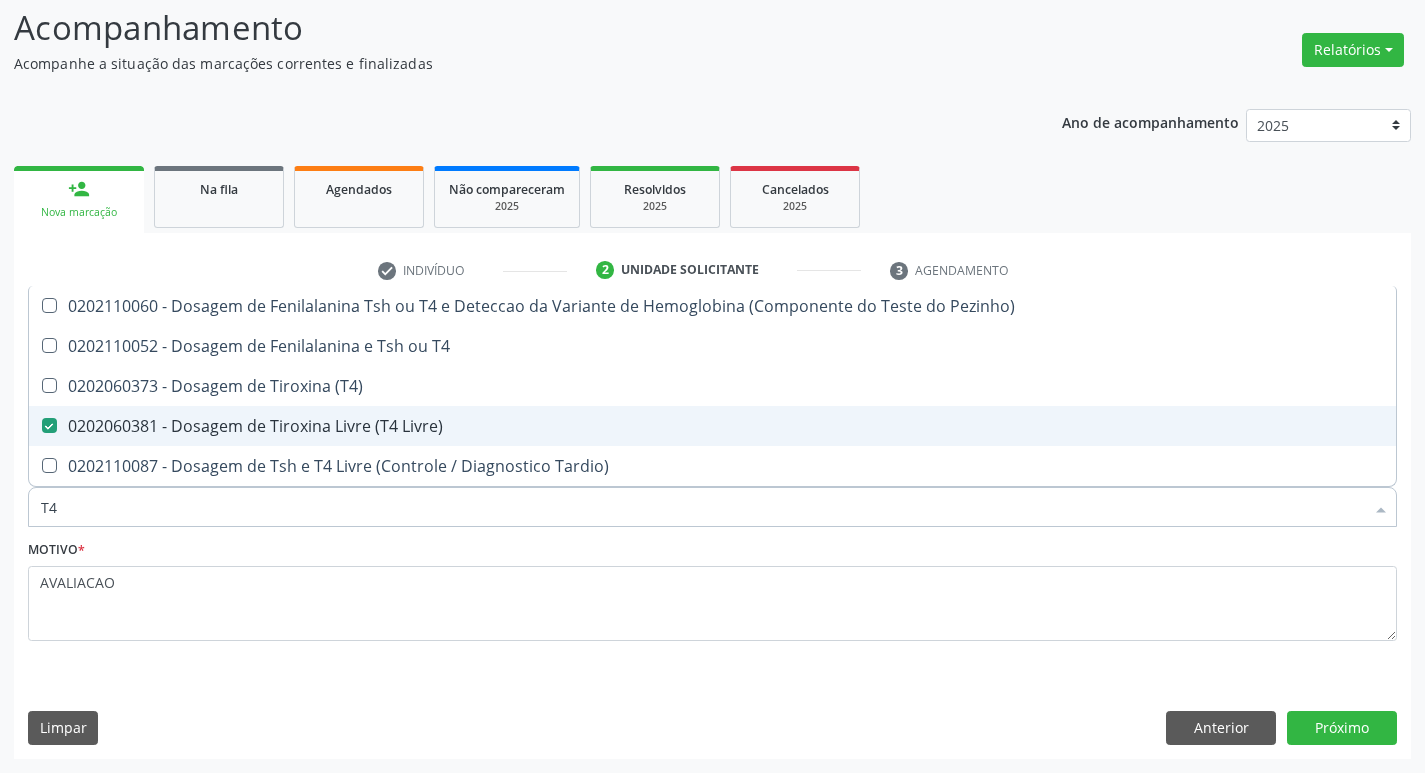 type on "T" 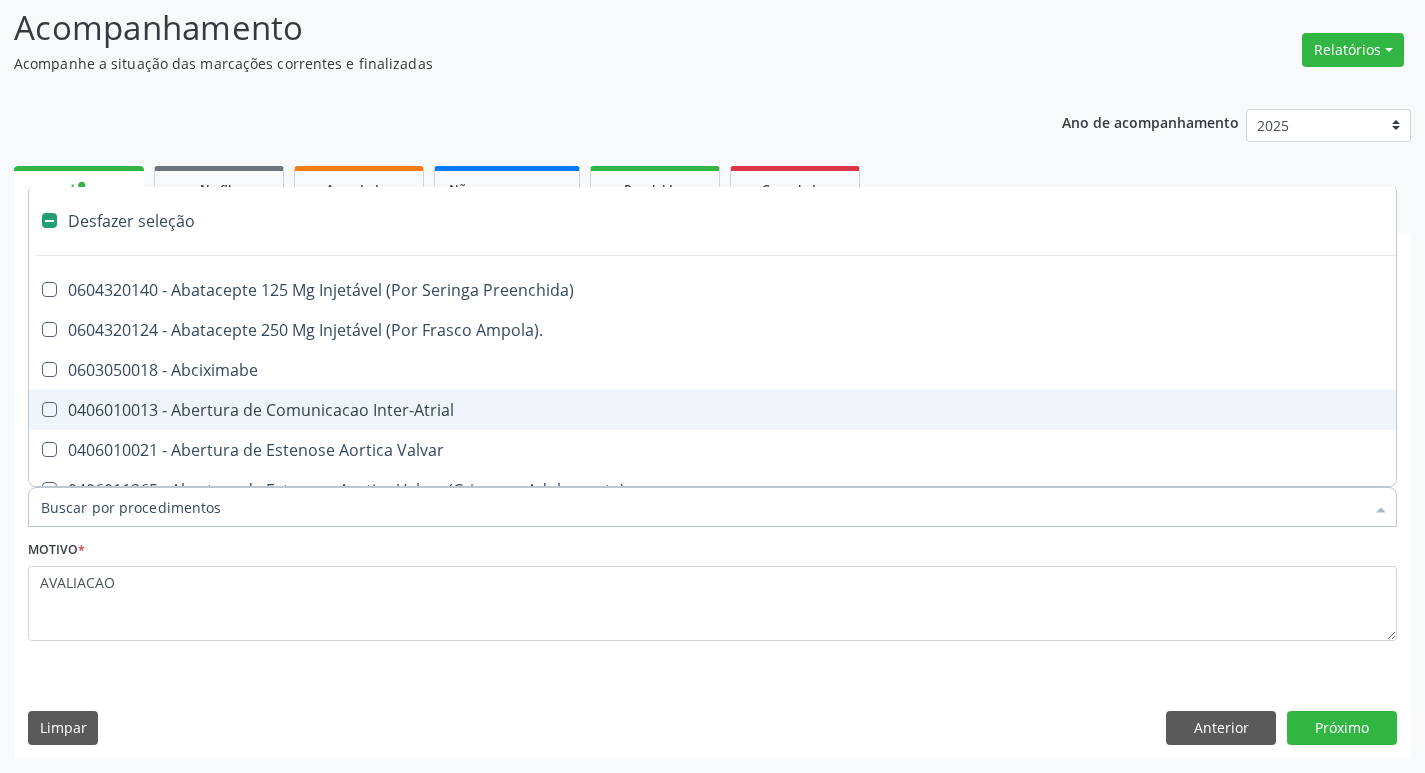 type on "H" 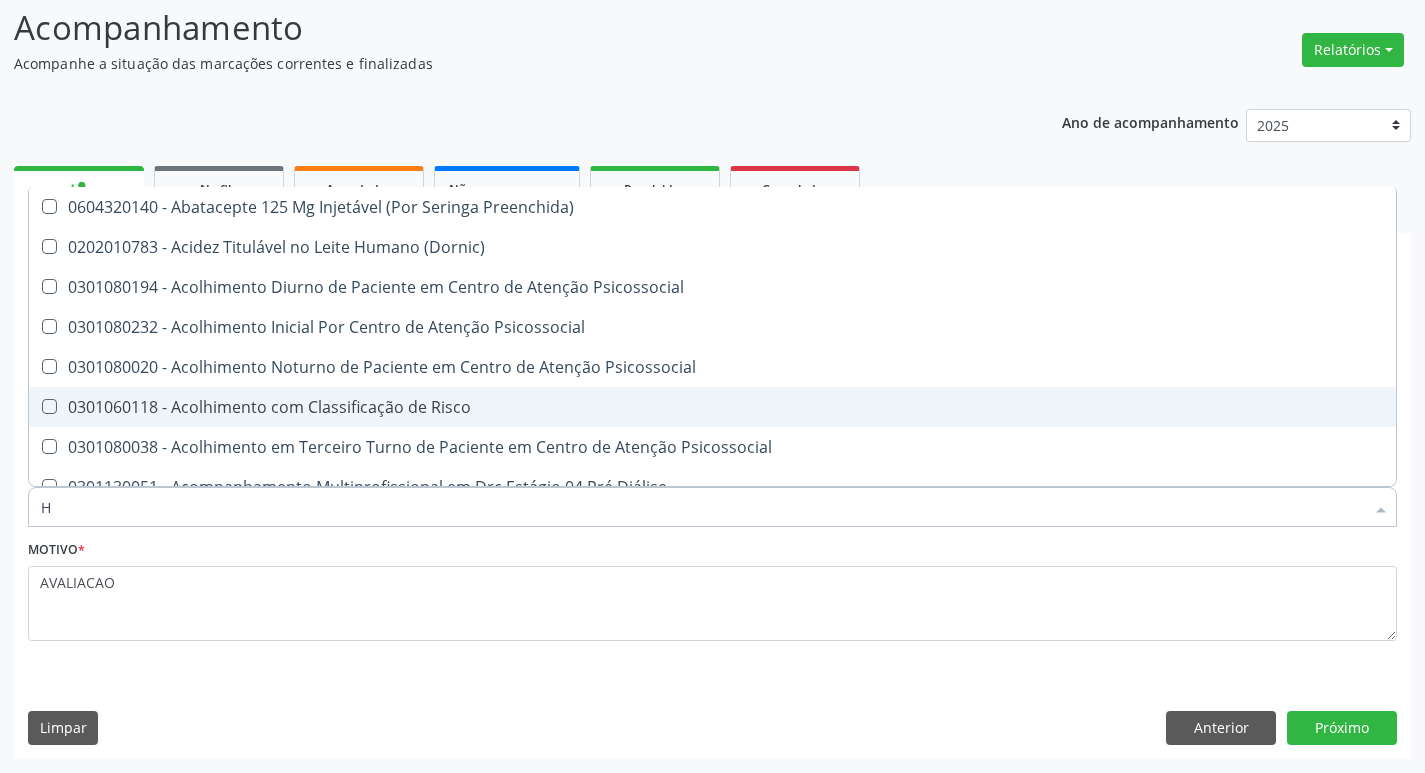 checkbox on "true" 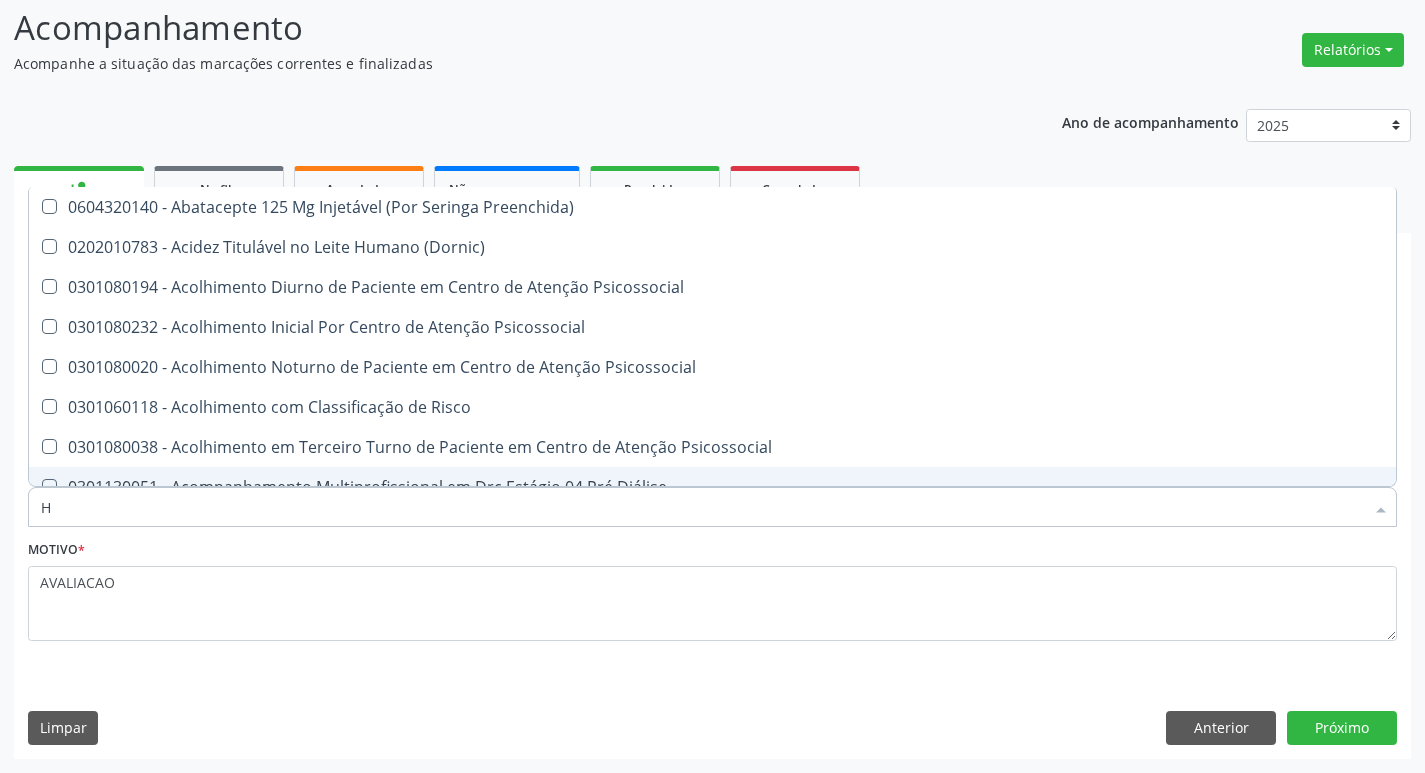 type on "HEMOGR" 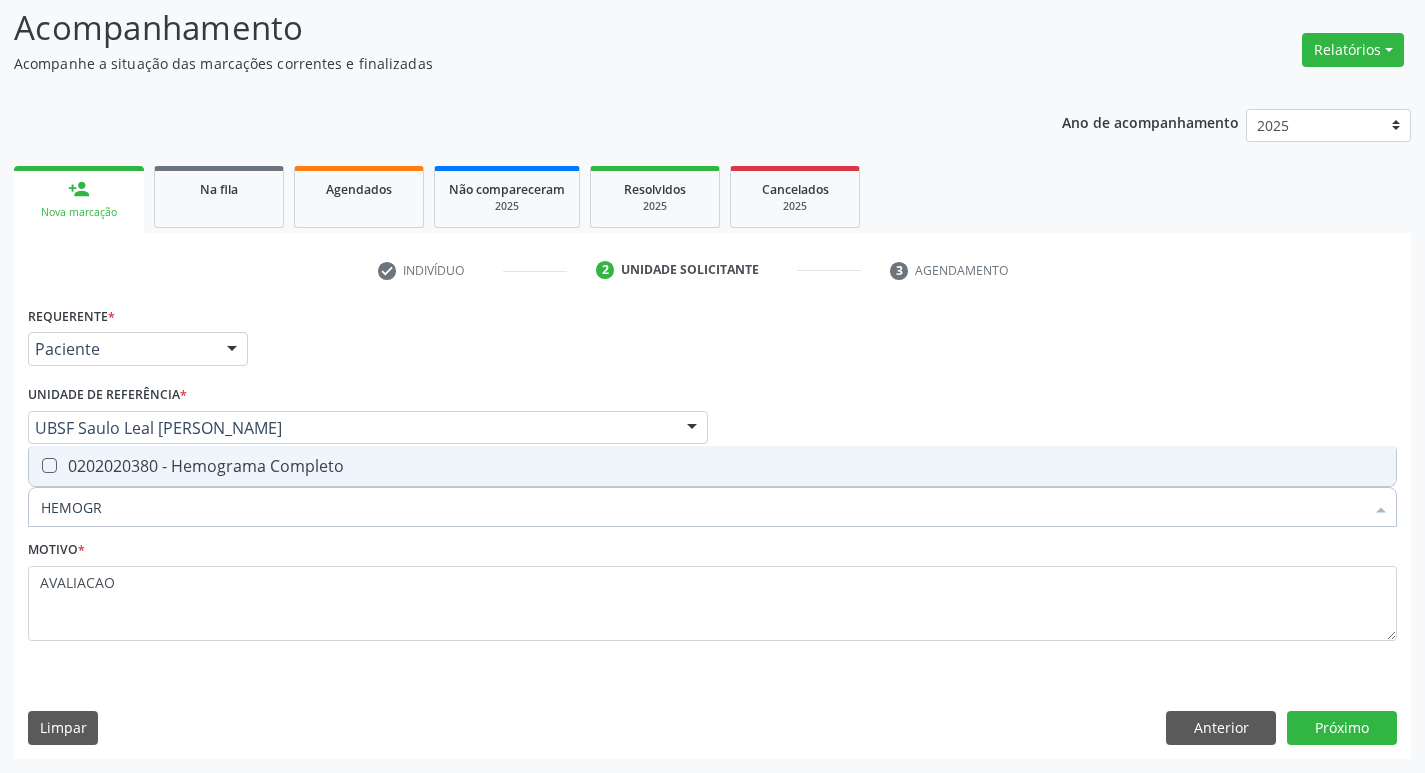 click on "0202020380 - Hemograma Completo" at bounding box center (712, 466) 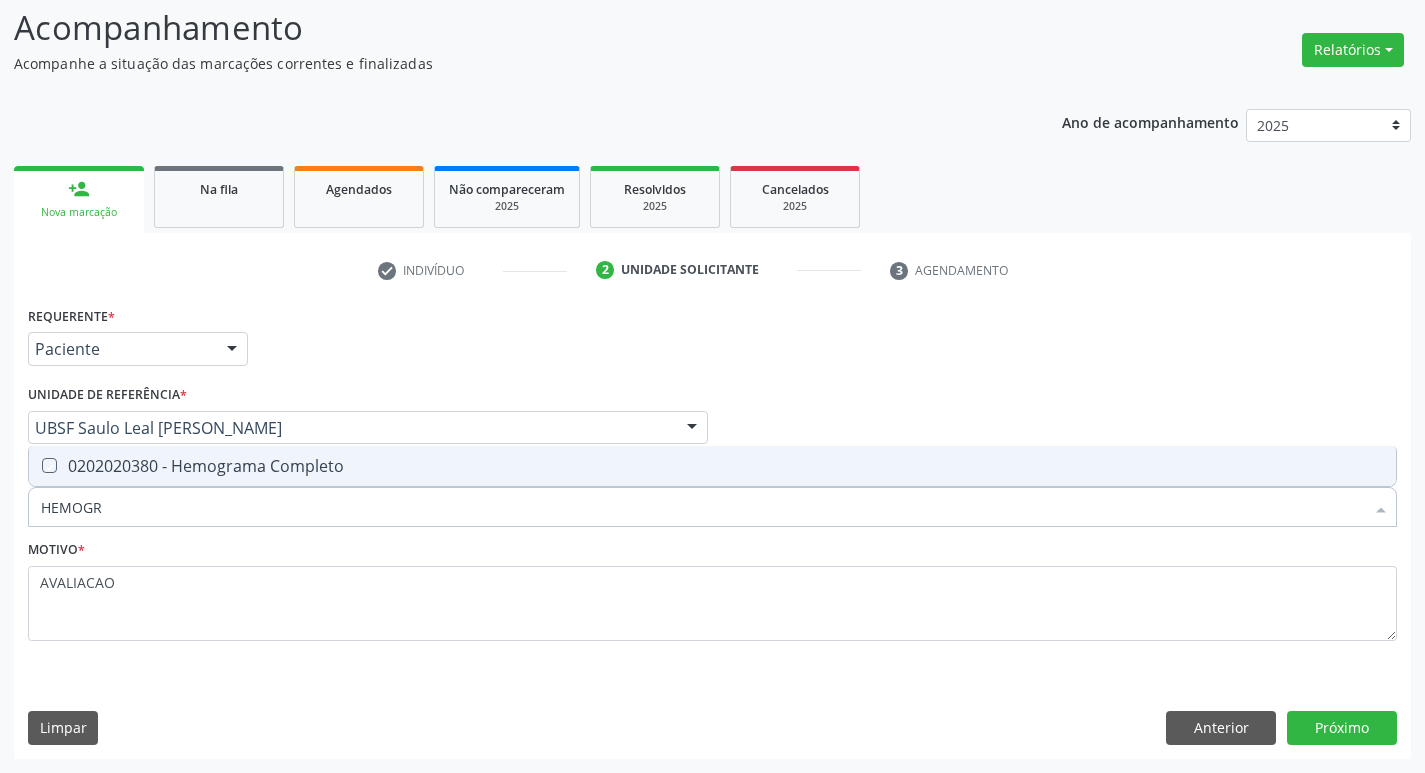 checkbox on "true" 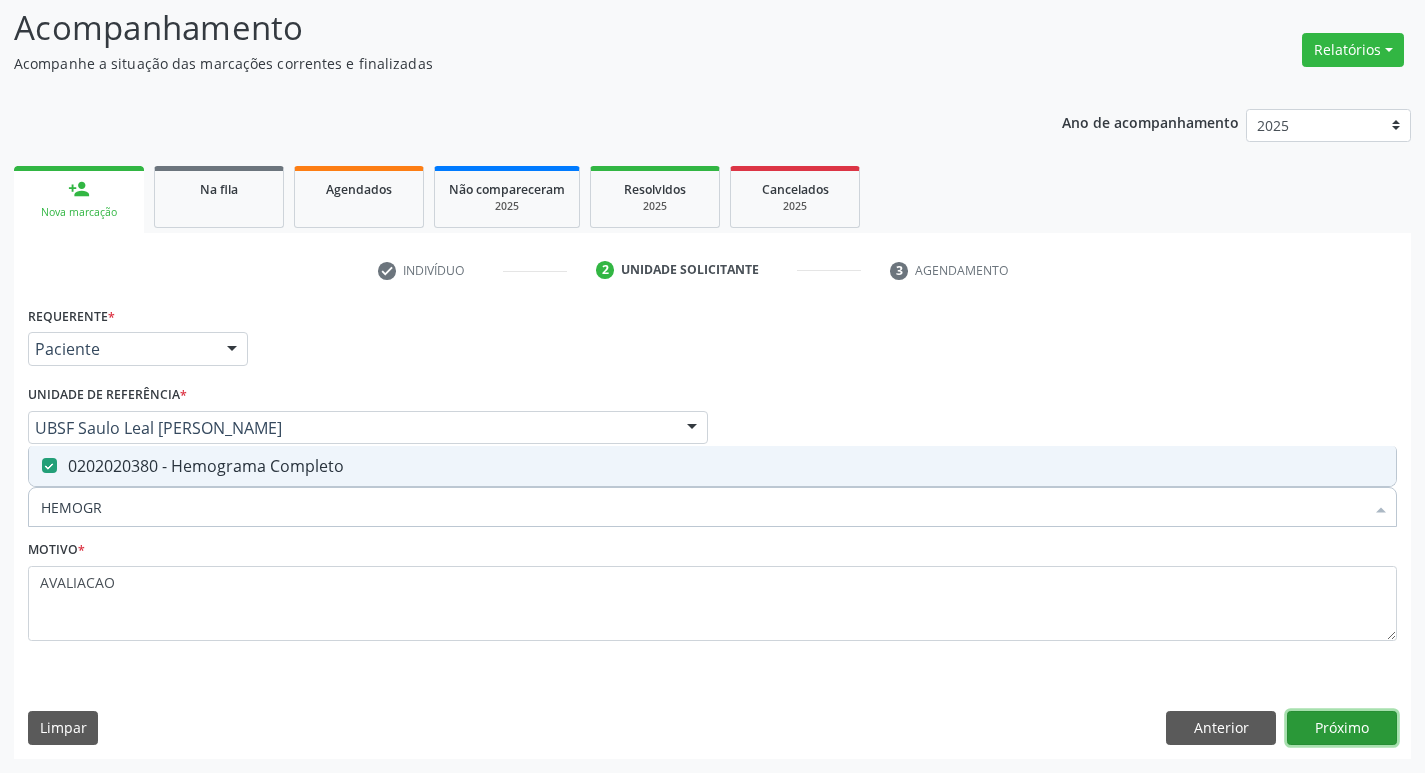 click on "Próximo" at bounding box center (1342, 728) 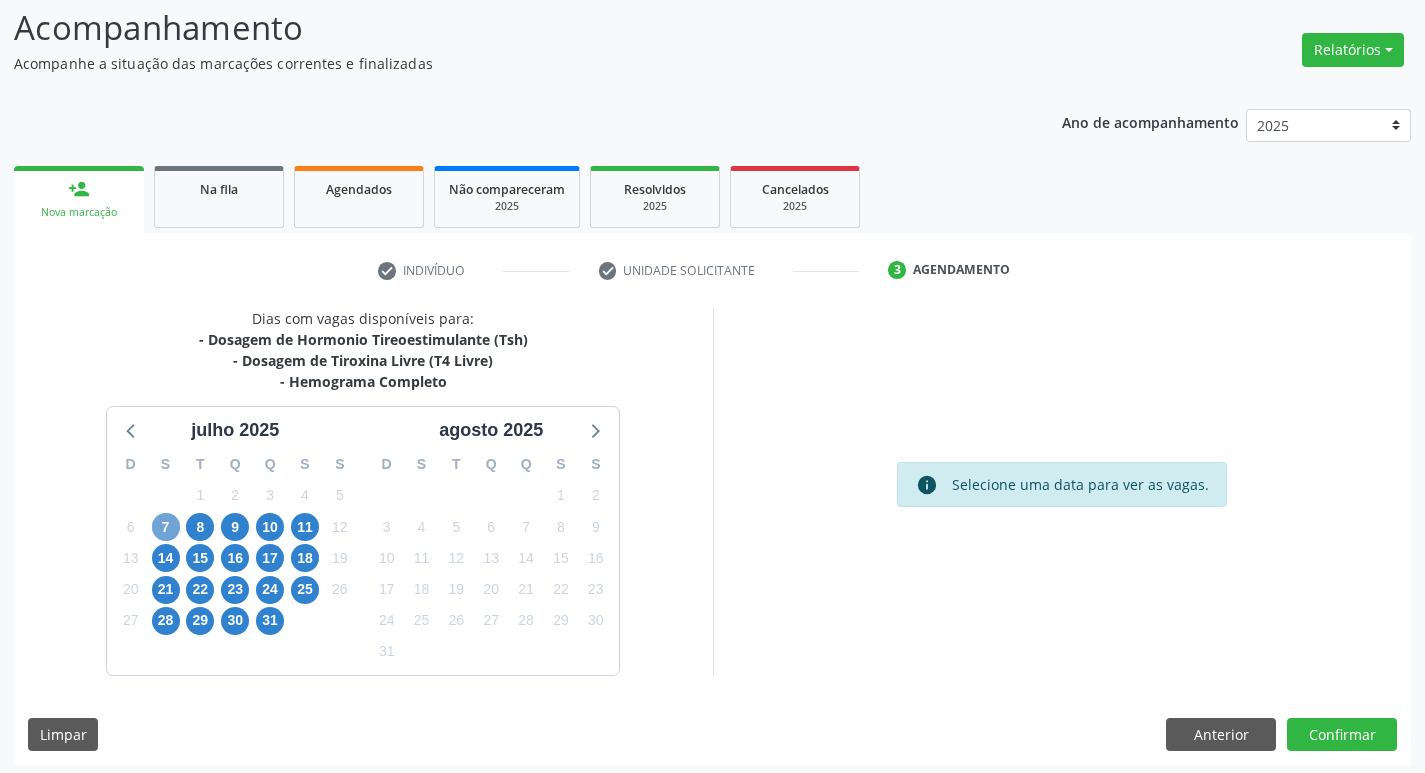click on "7" at bounding box center (166, 527) 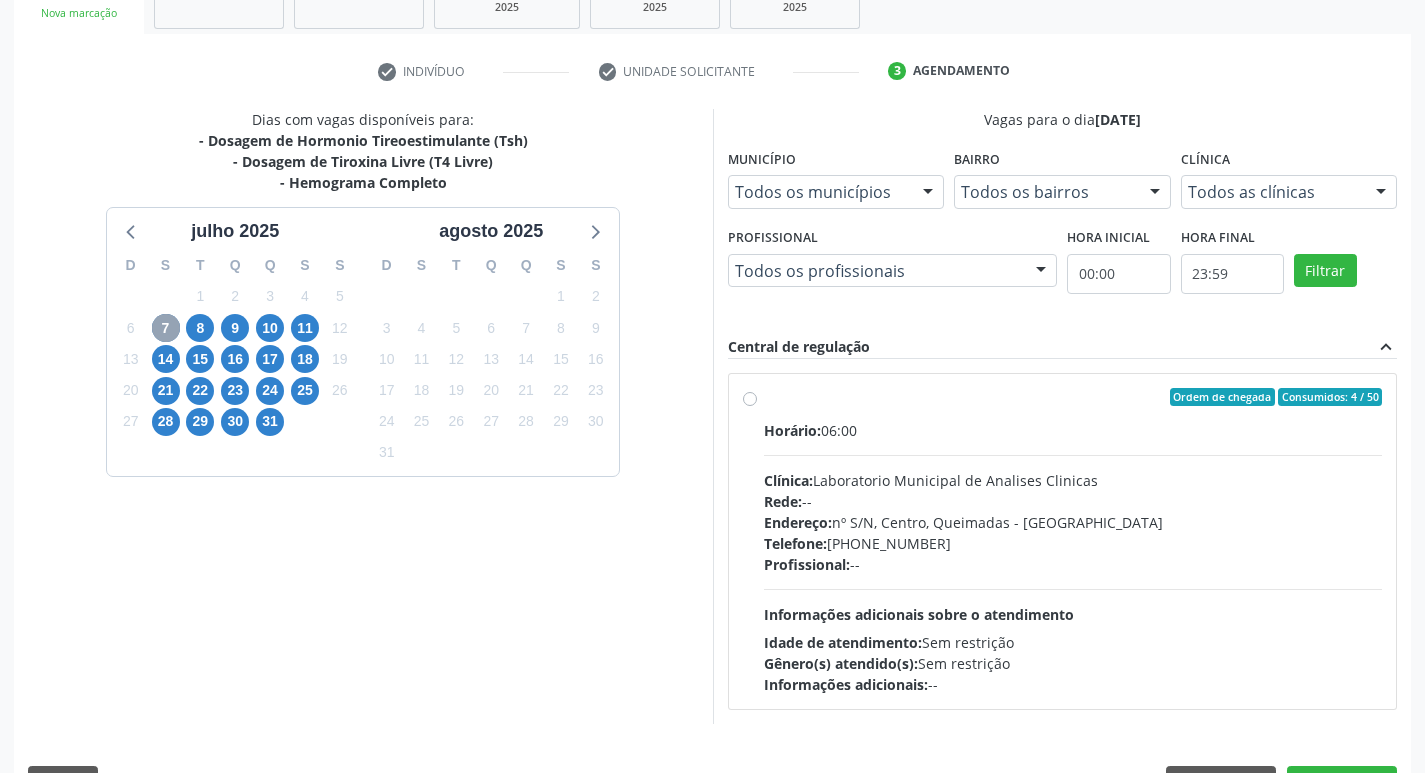scroll, scrollTop: 386, scrollLeft: 0, axis: vertical 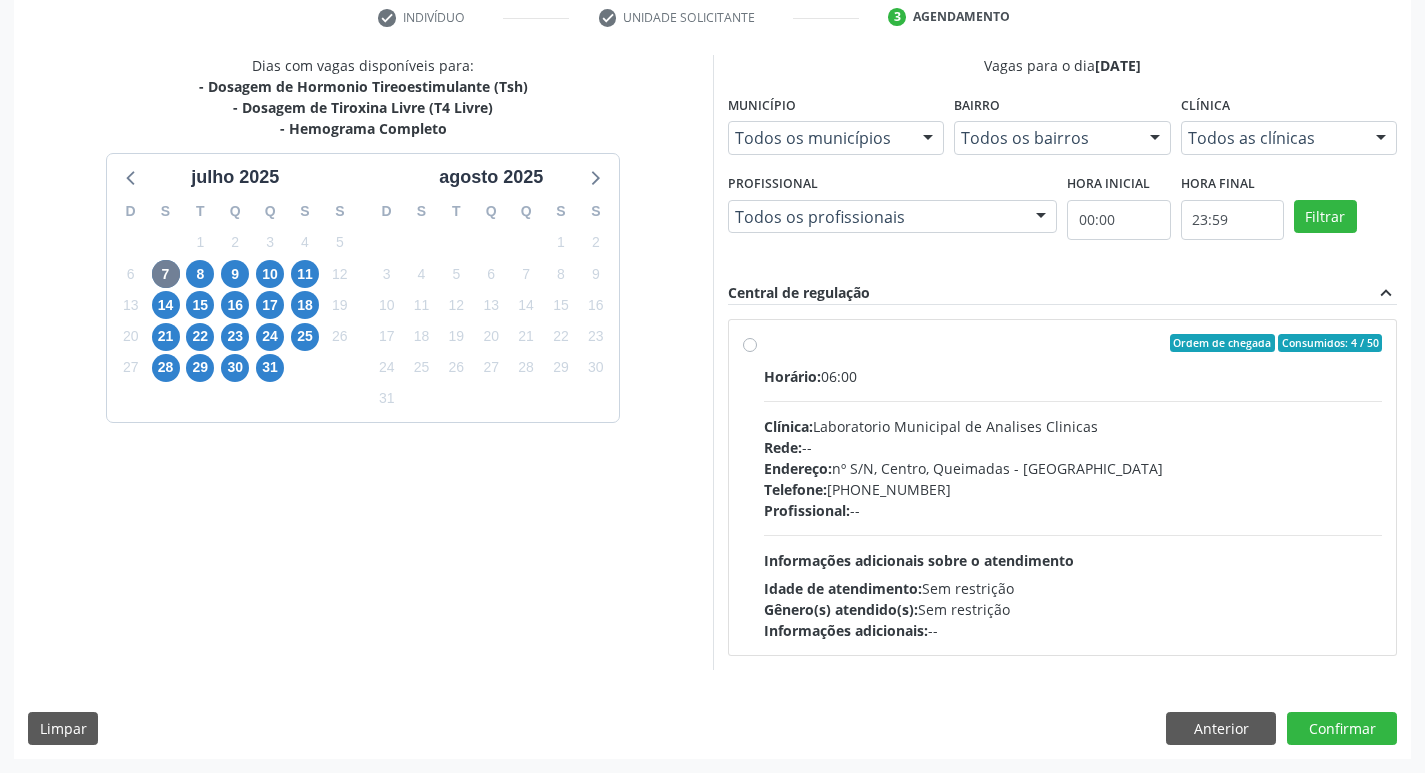 click on "Telefone:   [PHONE_NUMBER]" at bounding box center (1073, 489) 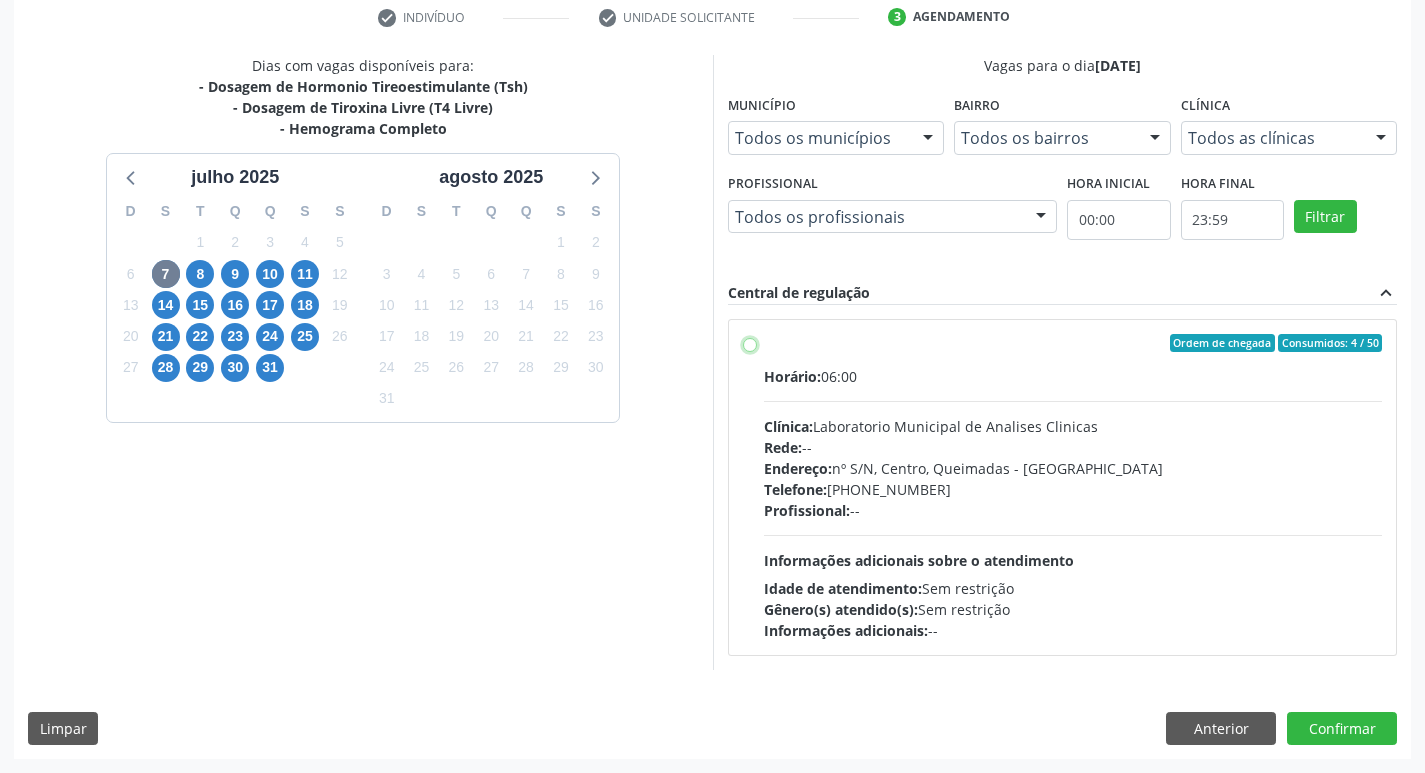 click on "Ordem de chegada
Consumidos: 4 / 50
Horário:   06:00
Clínica:  Laboratorio Municipal de Analises Clinicas
Rede:
--
Endereço:   [STREET_ADDRESS]
Telefone:   [PHONE_NUMBER]
Profissional:
--
Informações adicionais sobre o atendimento
Idade de atendimento:
Sem restrição
Gênero(s) atendido(s):
Sem restrição
Informações adicionais:
--" at bounding box center (750, 343) 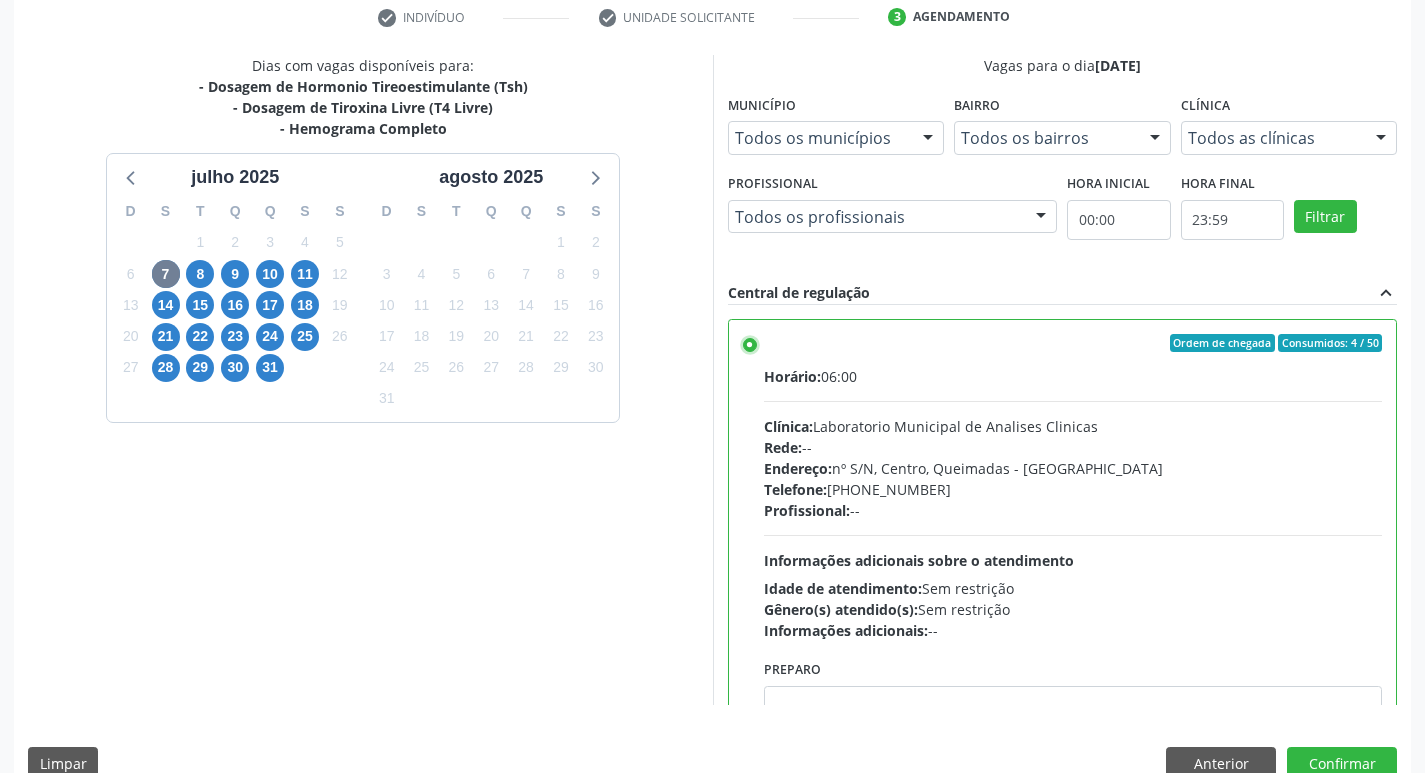 scroll, scrollTop: 99, scrollLeft: 0, axis: vertical 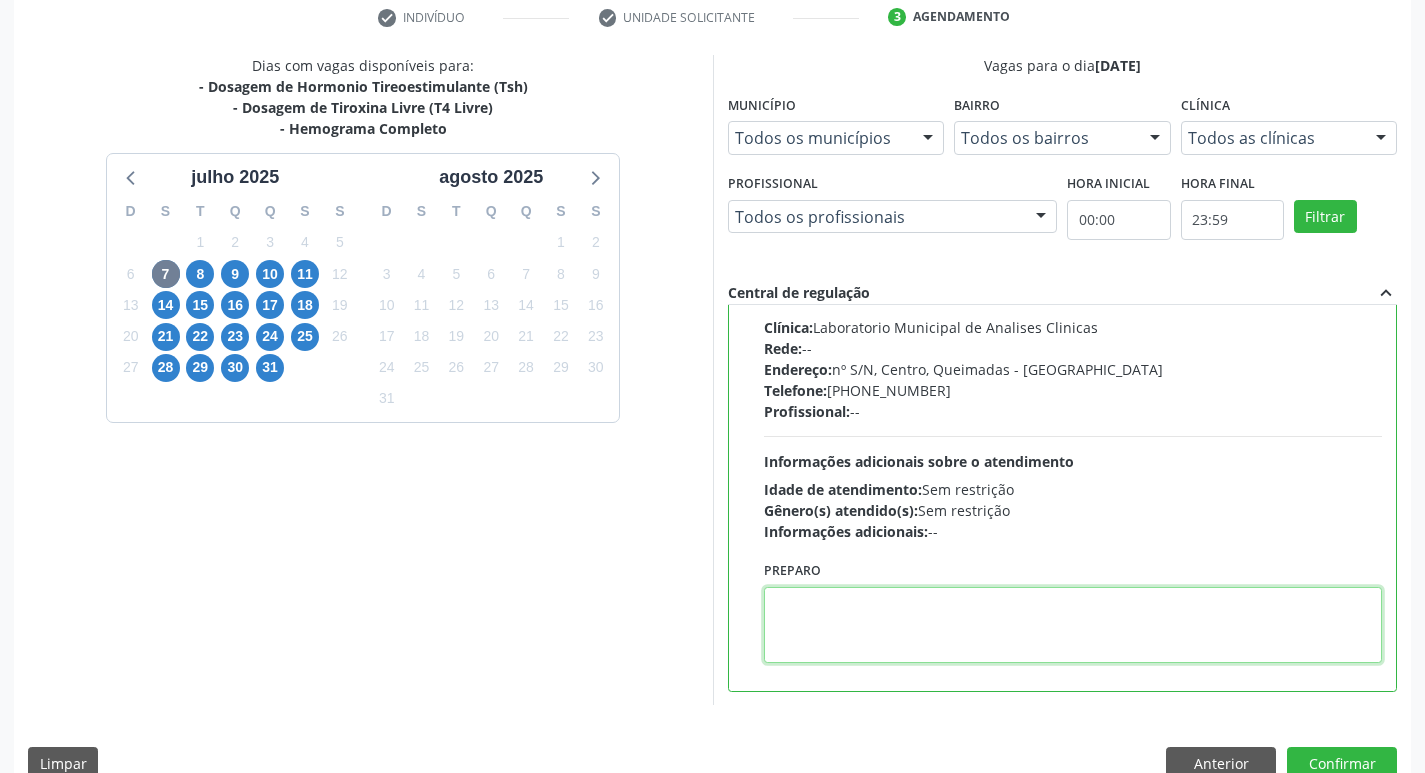 click at bounding box center [1073, 625] 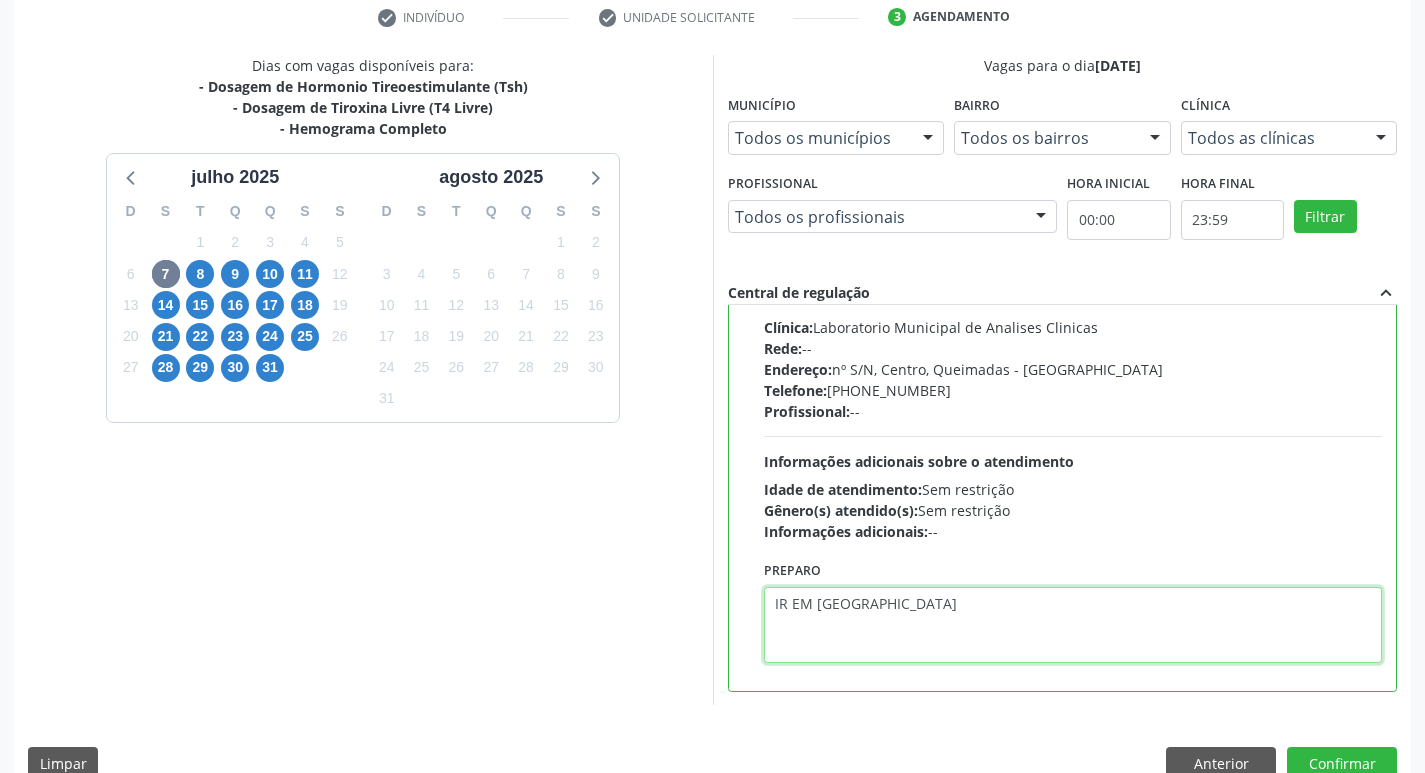 drag, startPoint x: 774, startPoint y: 598, endPoint x: 858, endPoint y: 601, distance: 84.05355 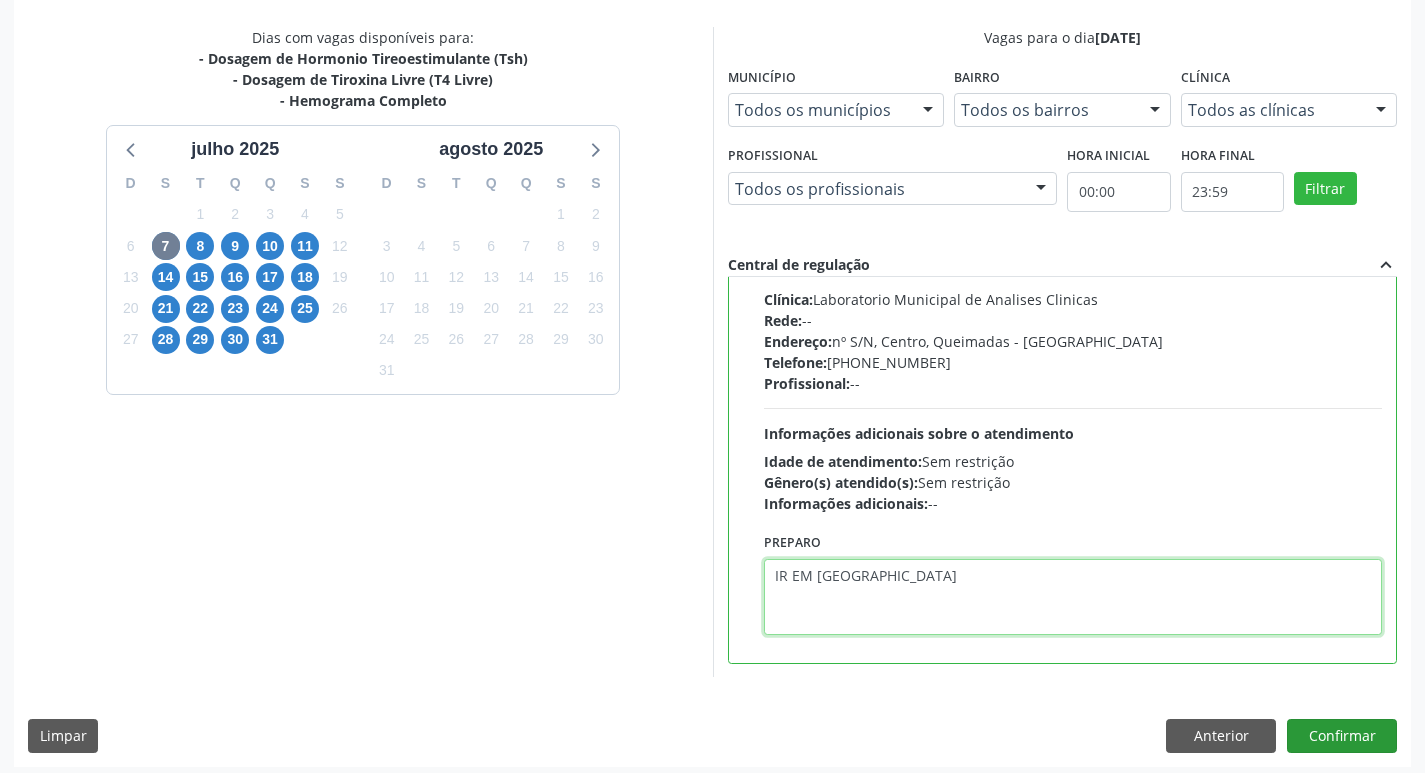 scroll, scrollTop: 422, scrollLeft: 0, axis: vertical 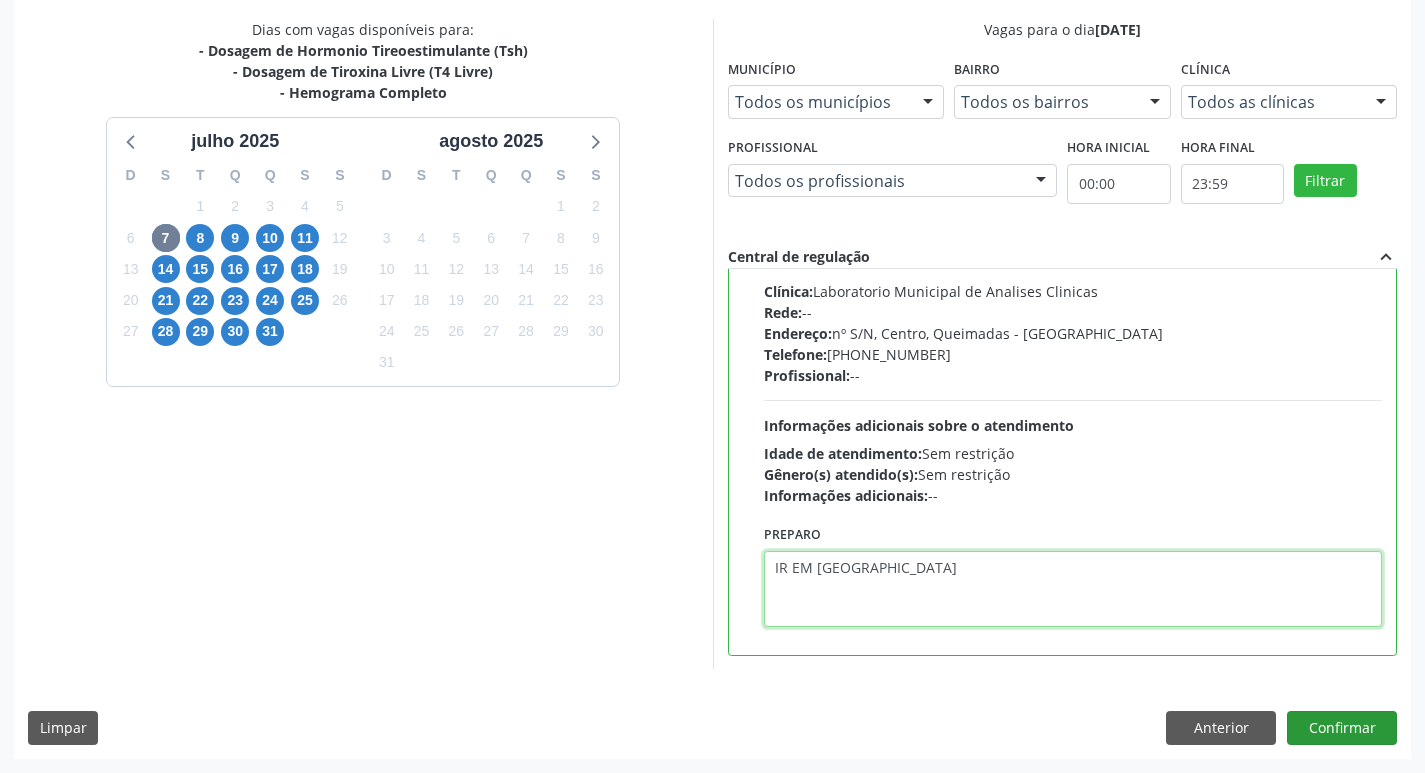 type on "IR EM [GEOGRAPHIC_DATA]" 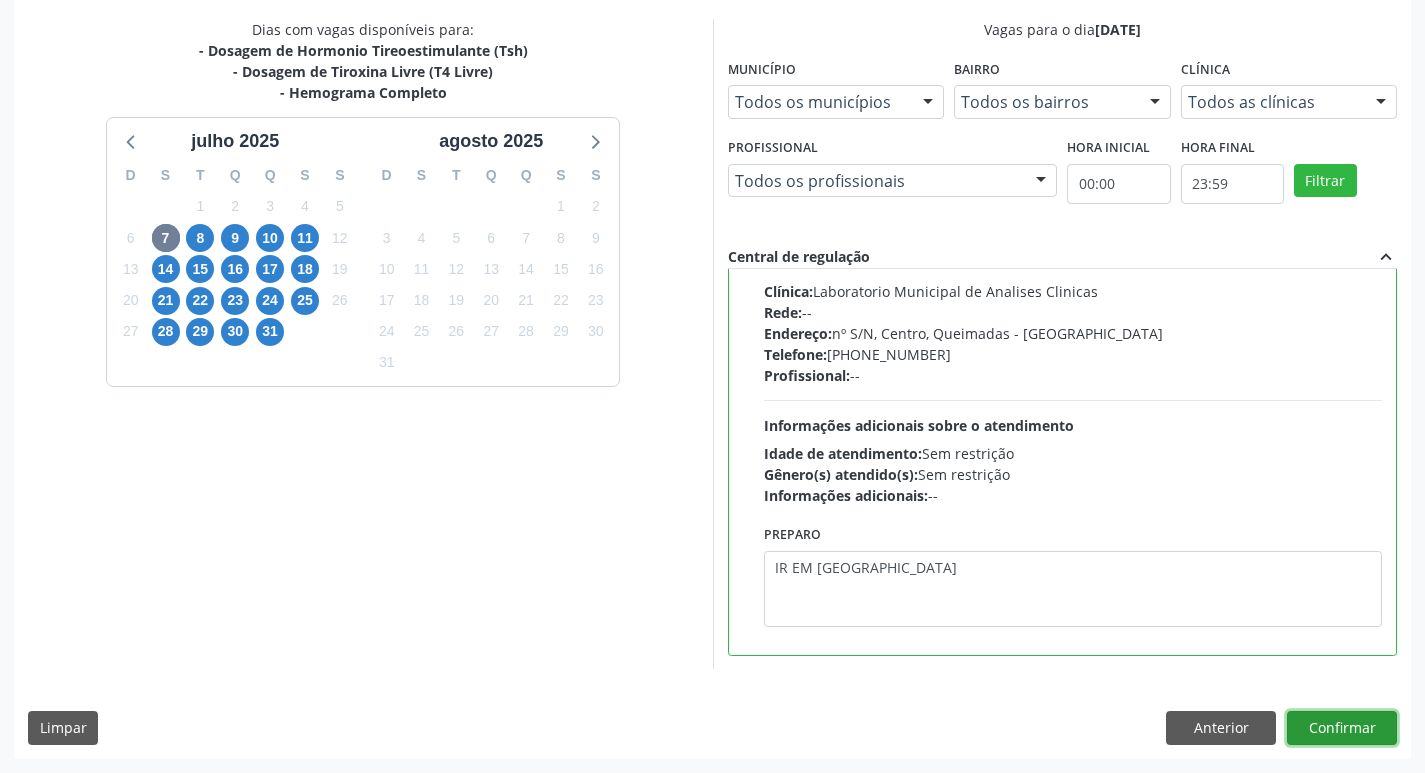 click on "Confirmar" at bounding box center [1342, 728] 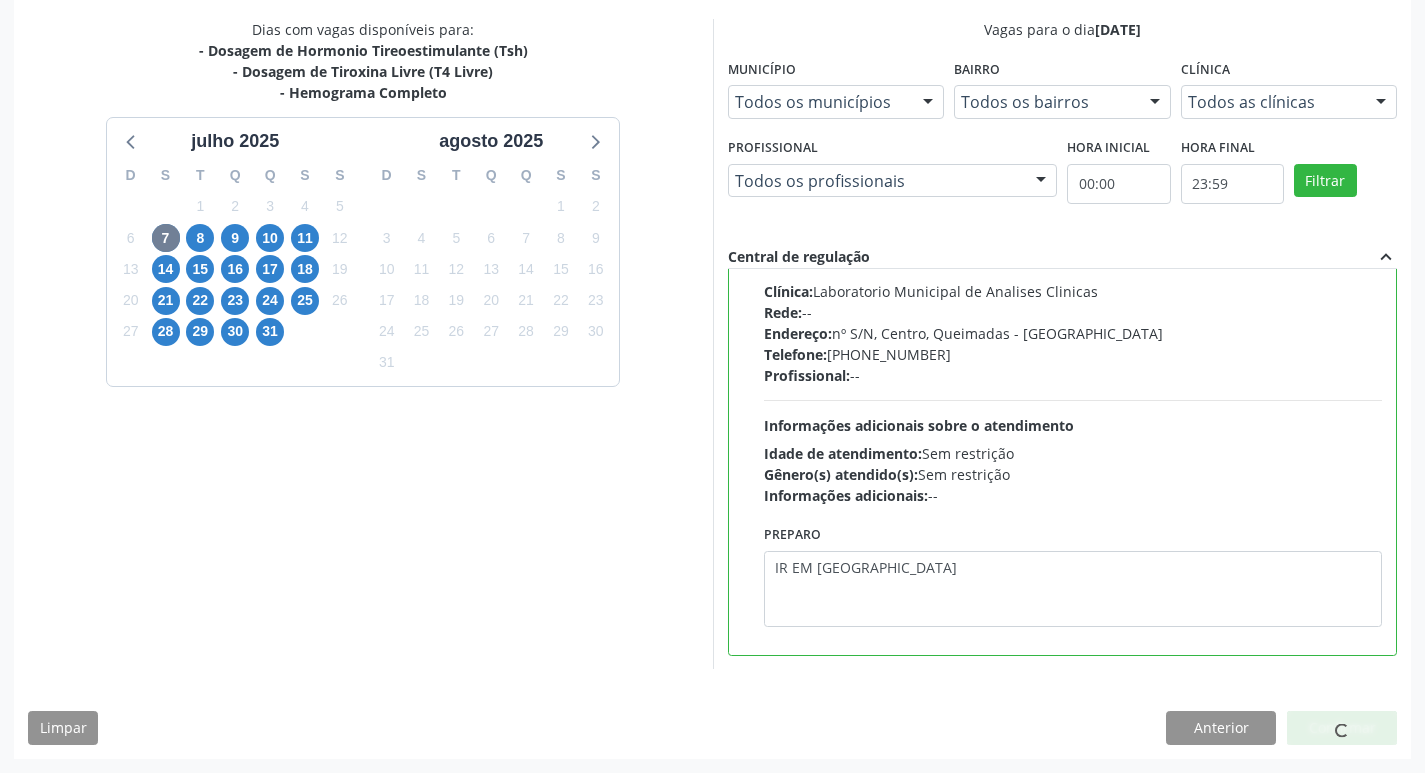 scroll, scrollTop: 0, scrollLeft: 0, axis: both 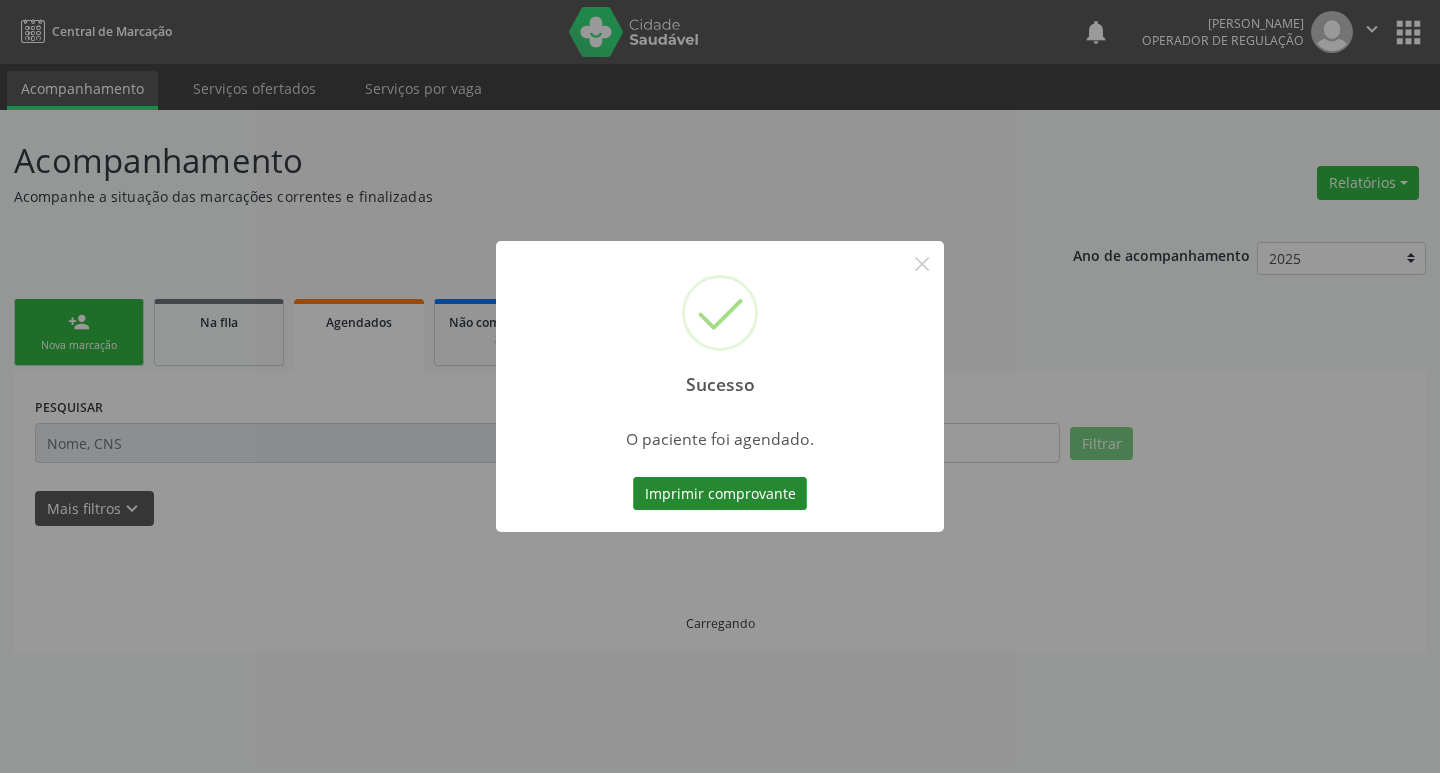 click on "Imprimir comprovante" at bounding box center (720, 494) 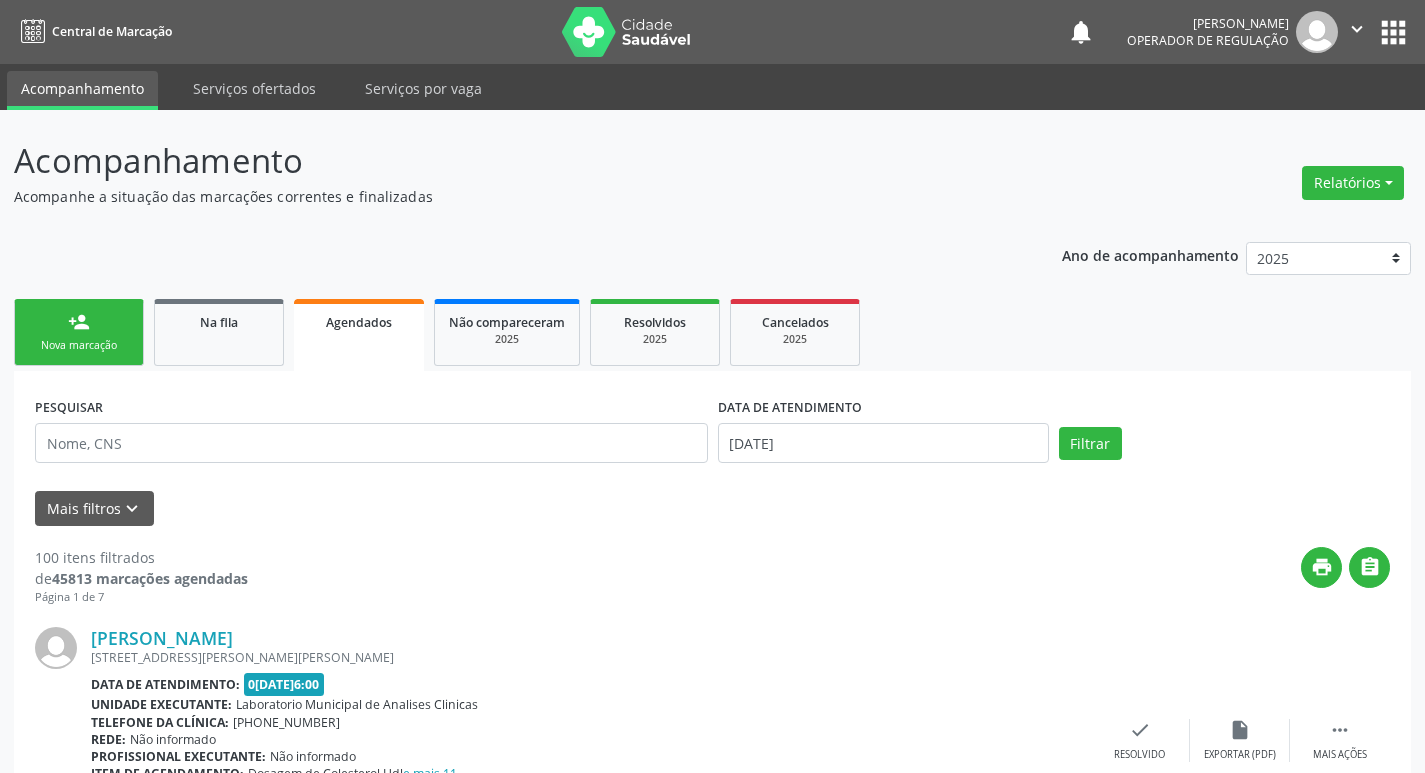click on "person_add
Nova marcação" at bounding box center (79, 332) 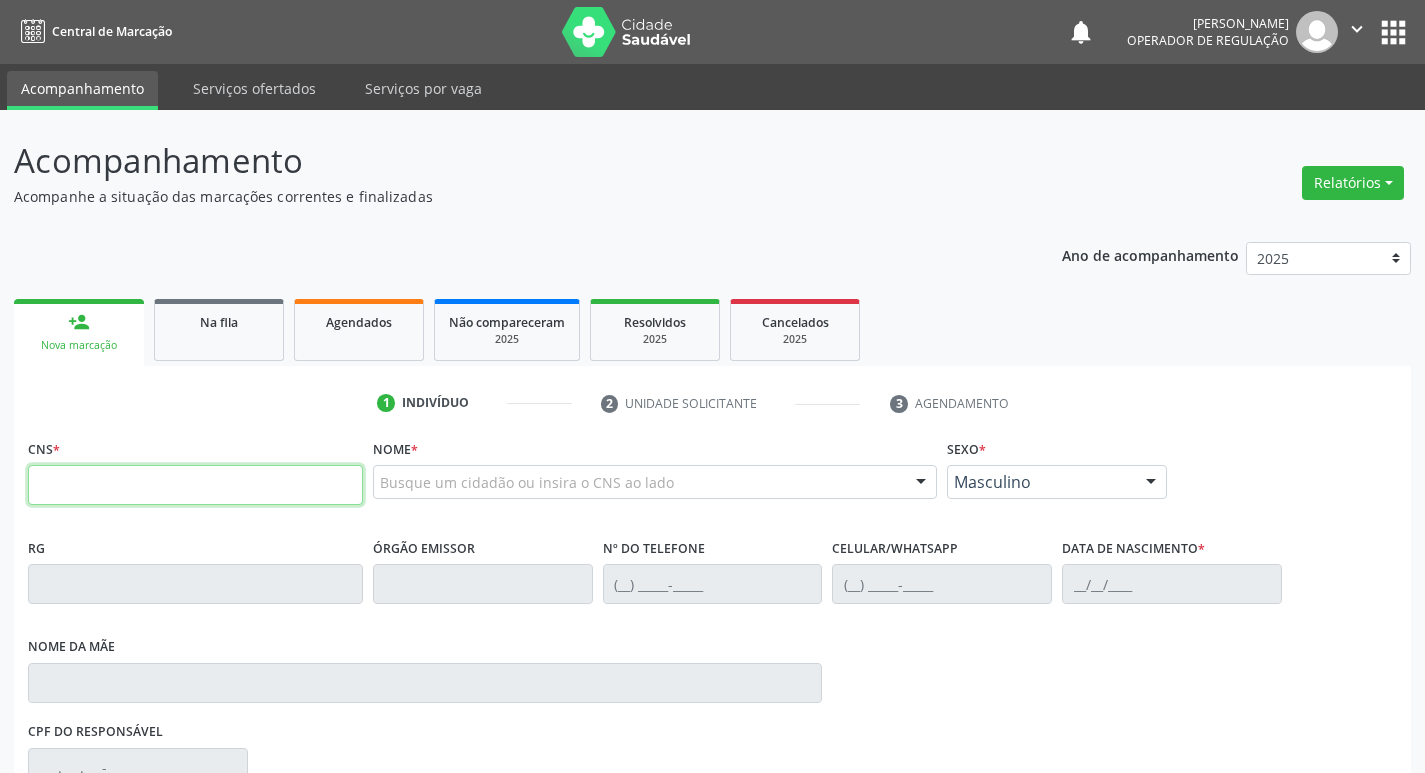 click at bounding box center [195, 485] 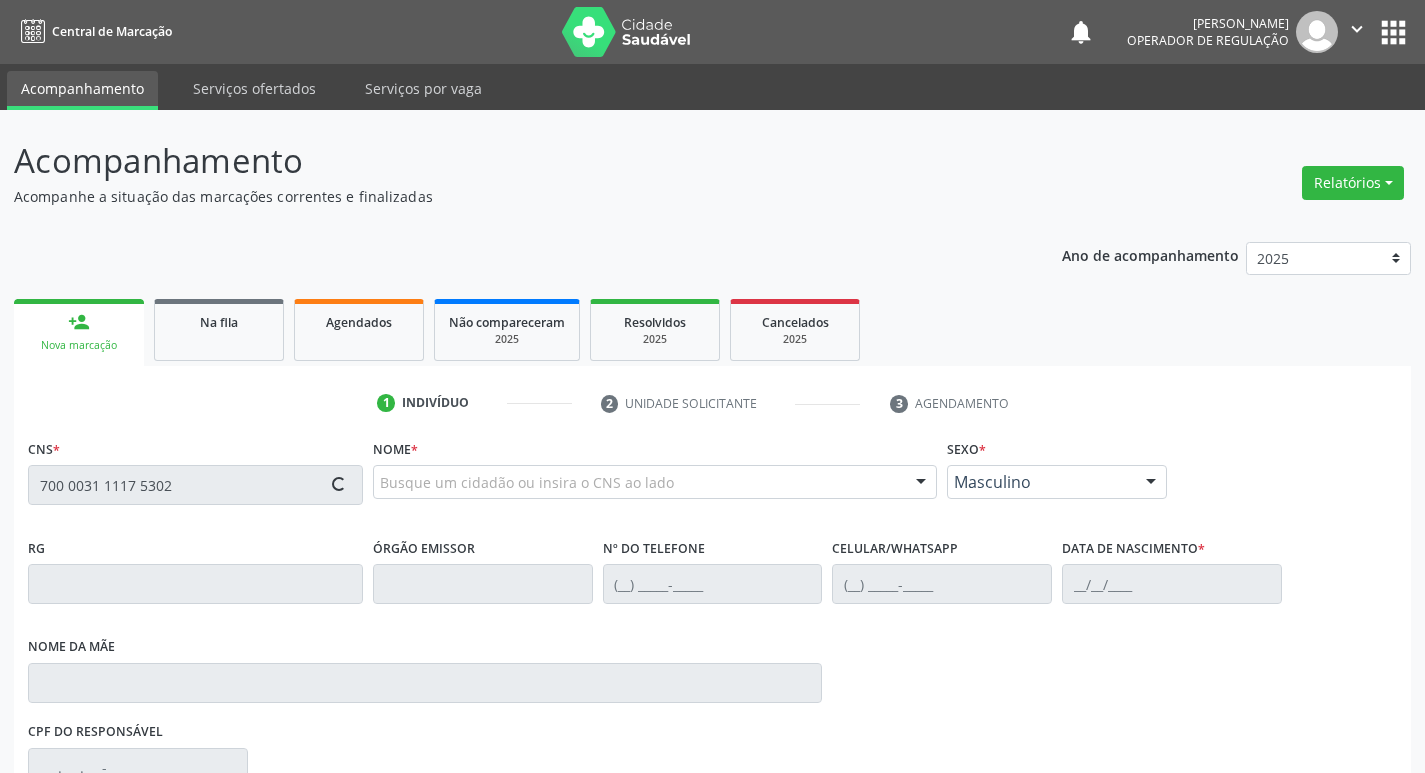 type on "700 0031 1117 5302" 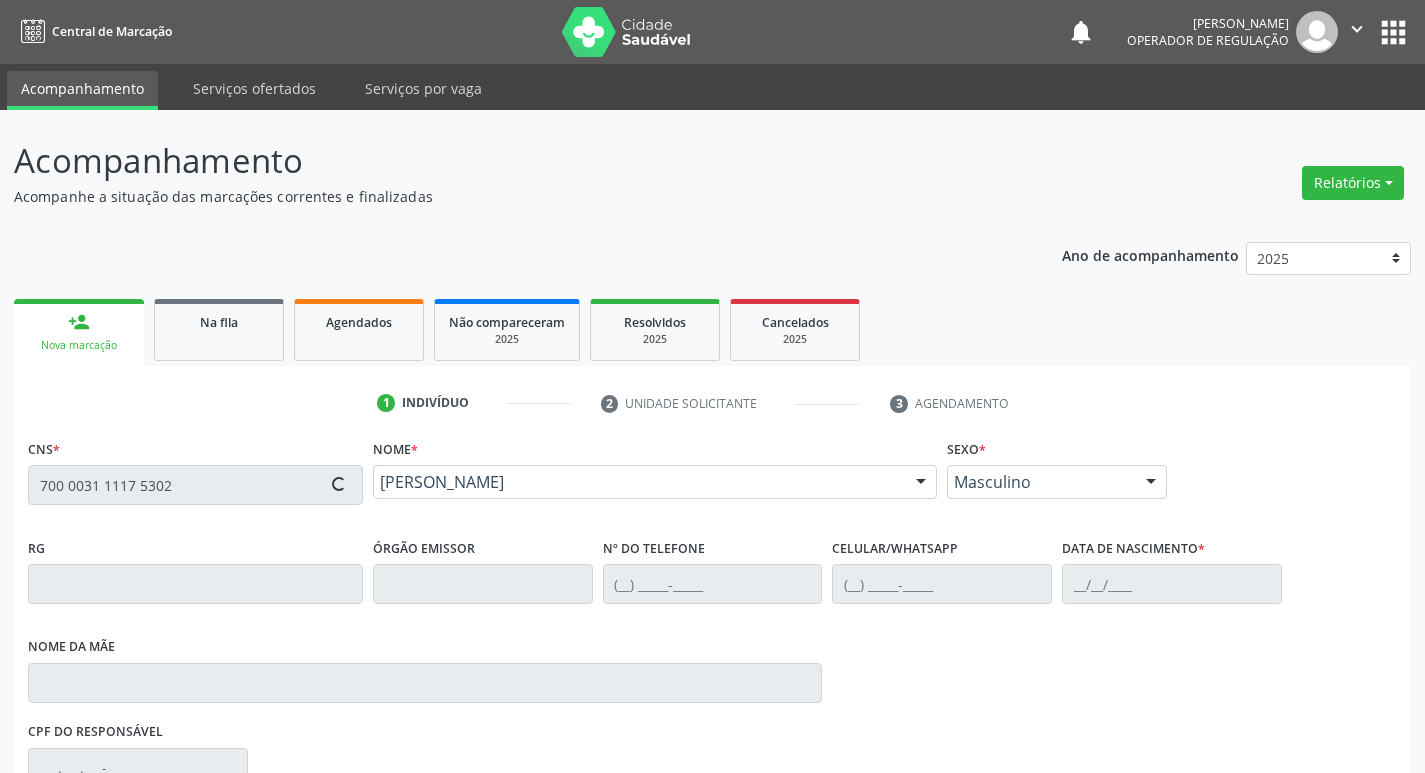 type on "[PHONE_NUMBER]" 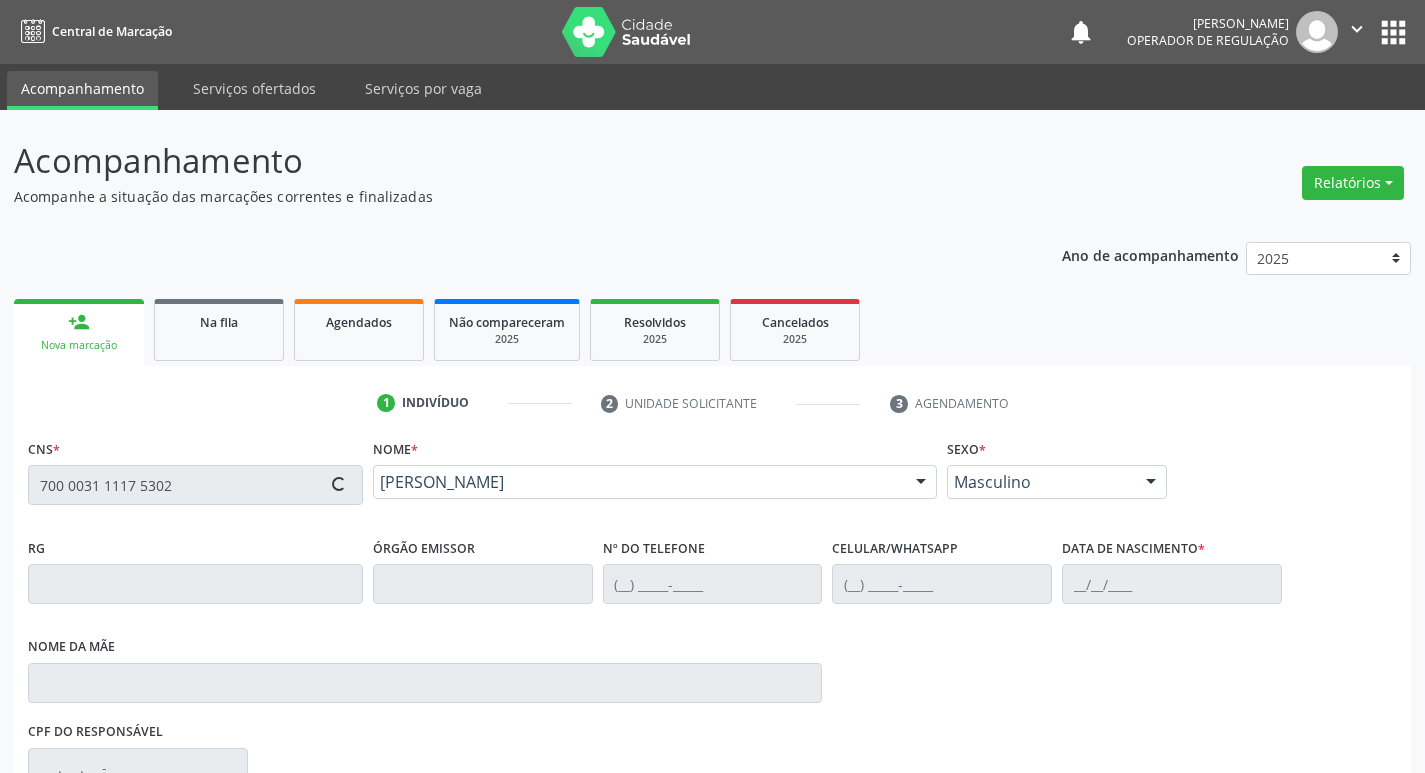 type on "[DATE]" 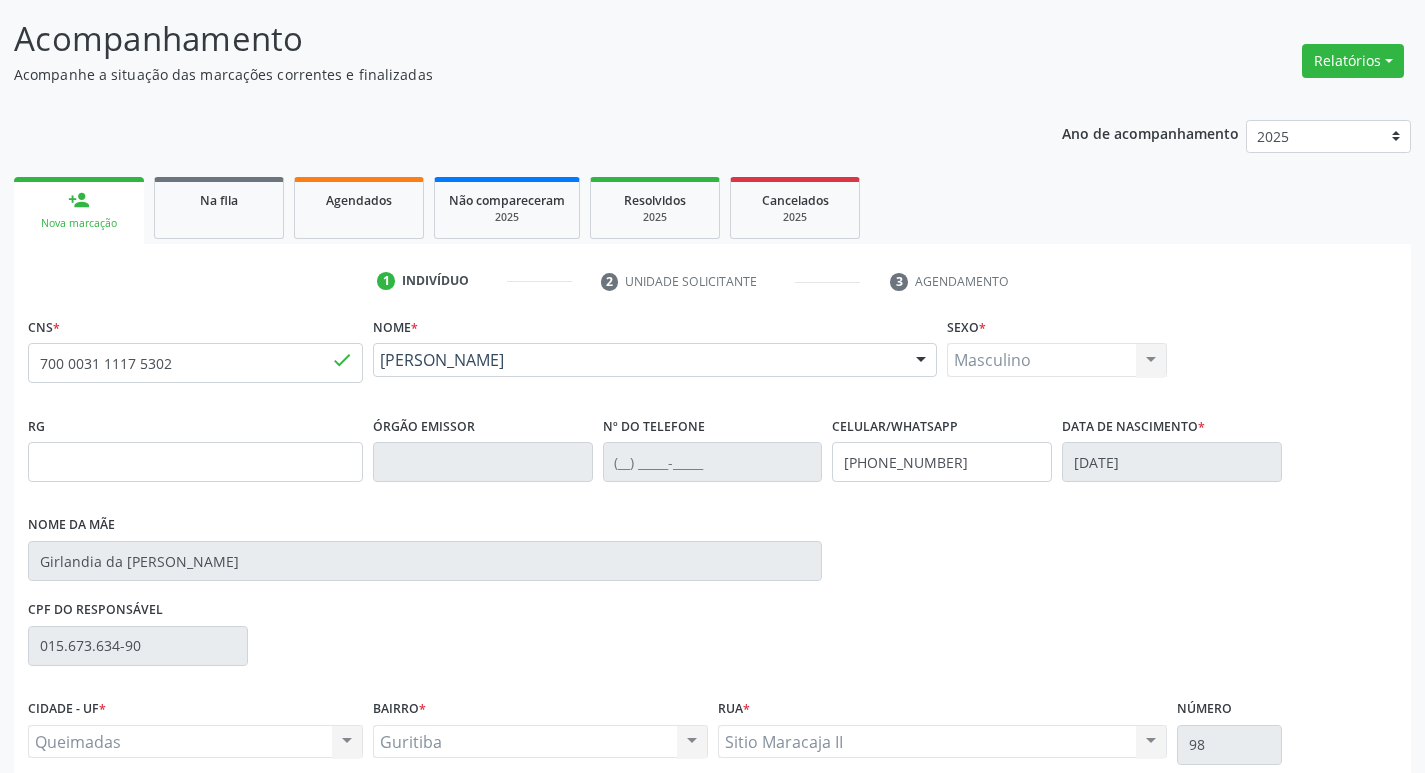 scroll, scrollTop: 297, scrollLeft: 0, axis: vertical 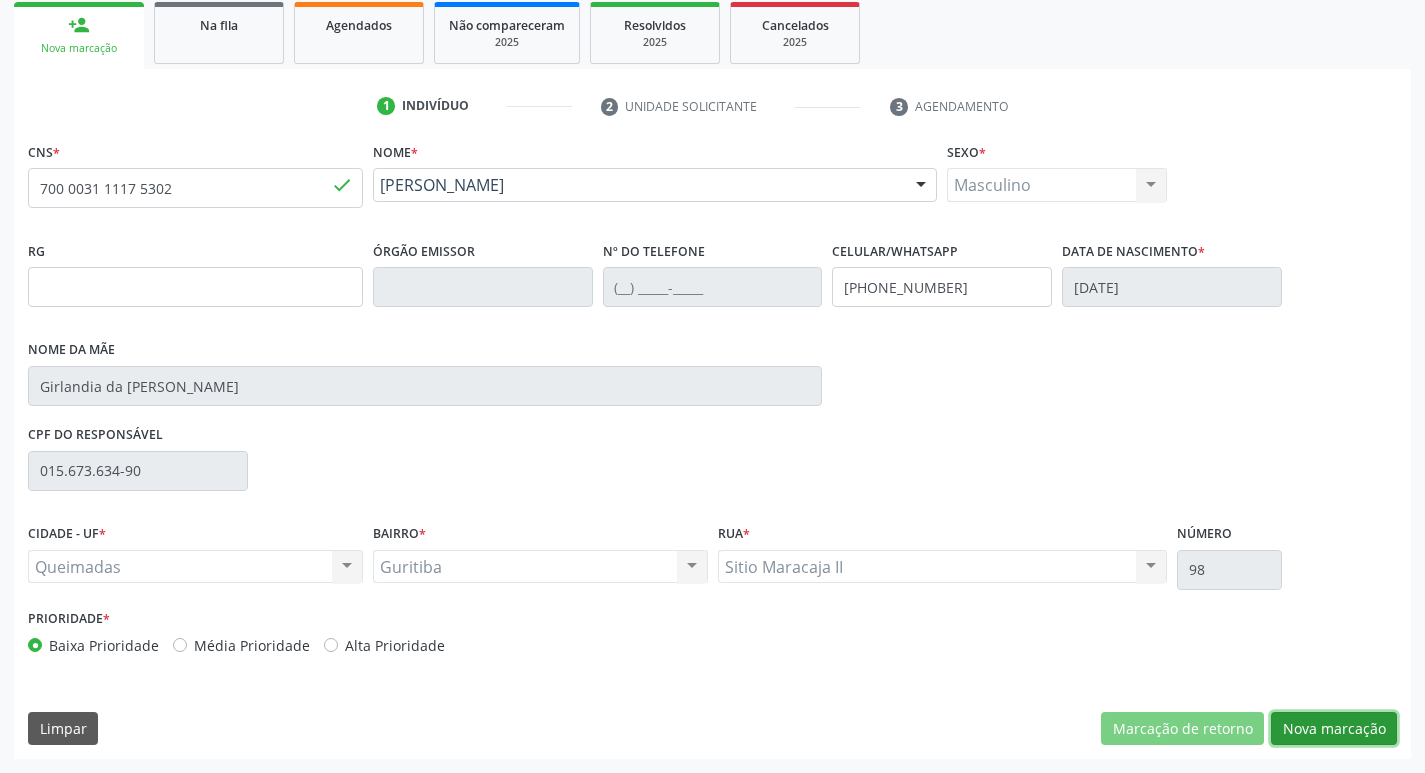 click on "Nova marcação" at bounding box center (1334, 729) 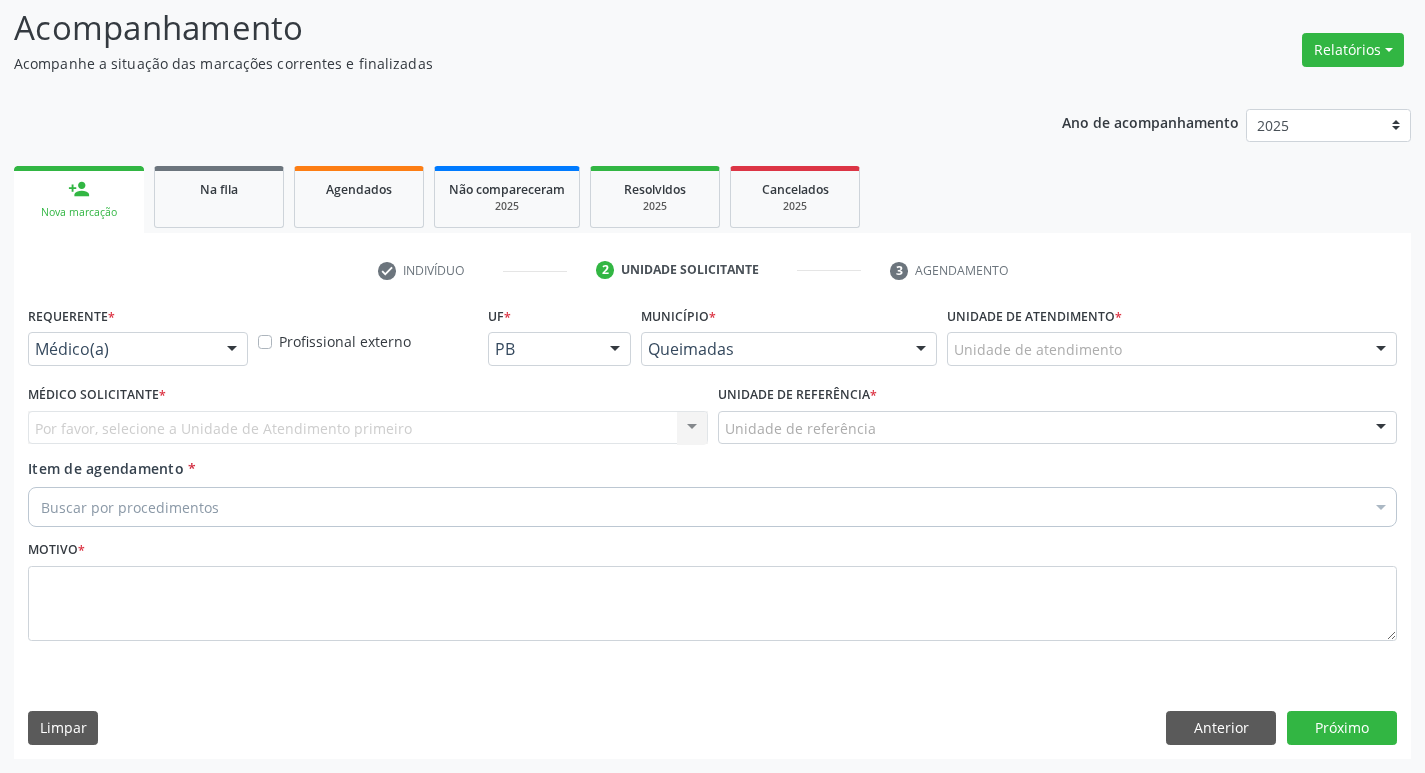 scroll, scrollTop: 133, scrollLeft: 0, axis: vertical 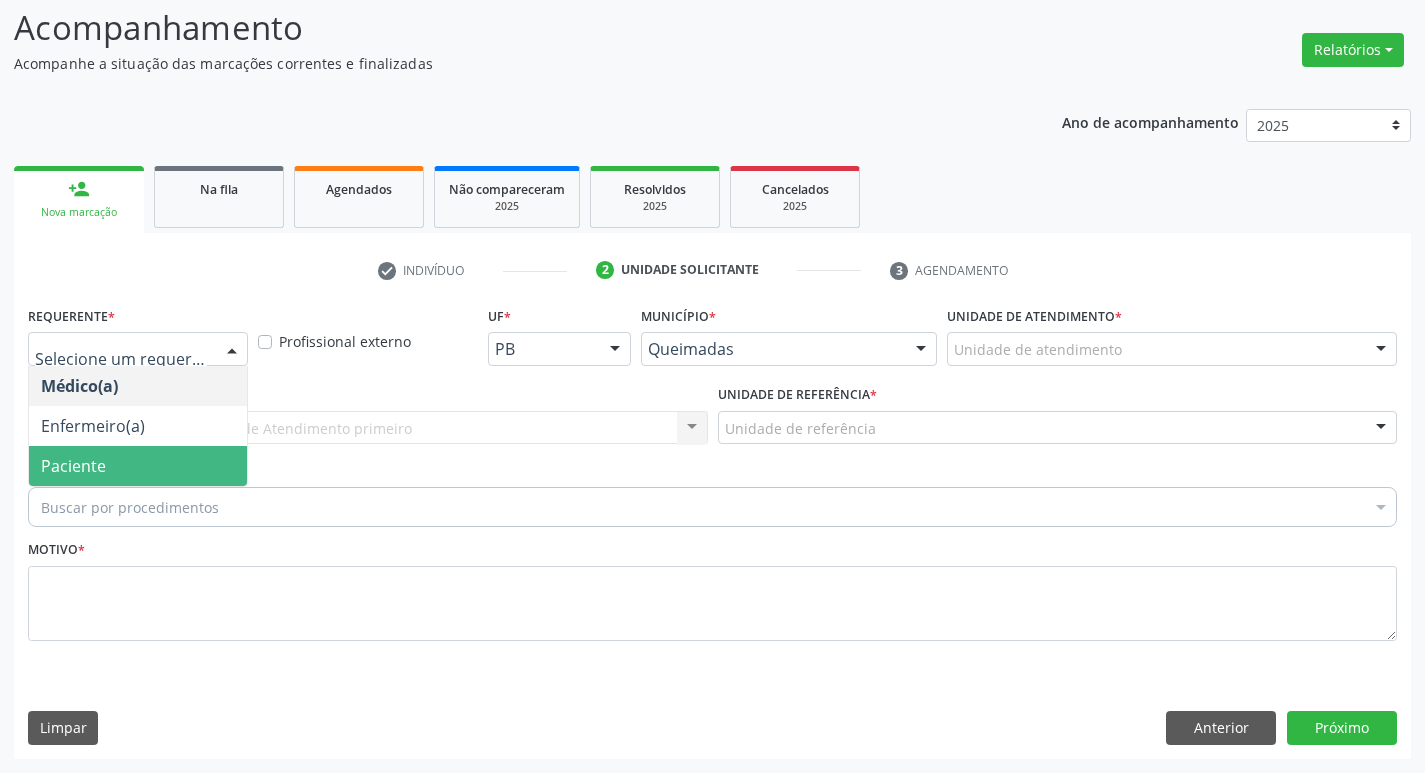 click on "Paciente" at bounding box center [138, 466] 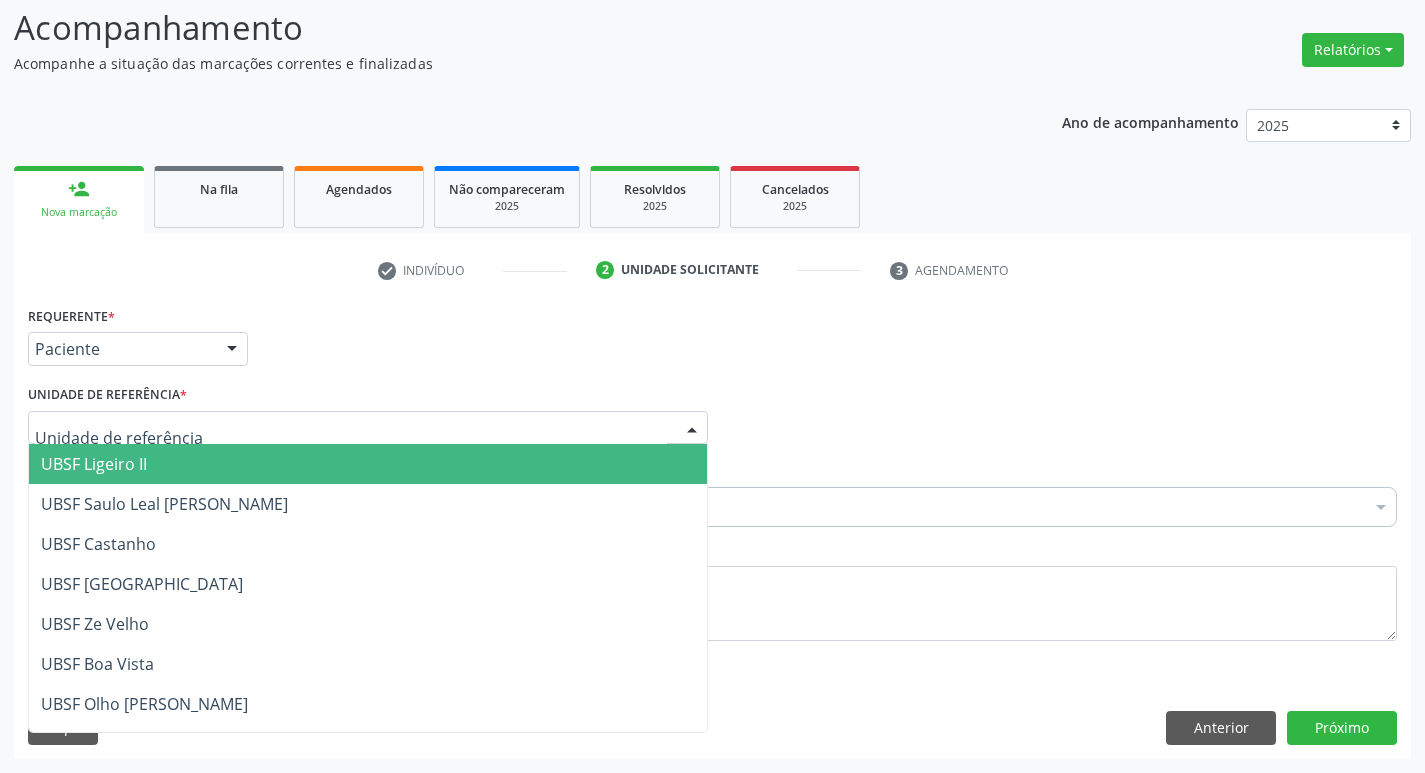 type on "G" 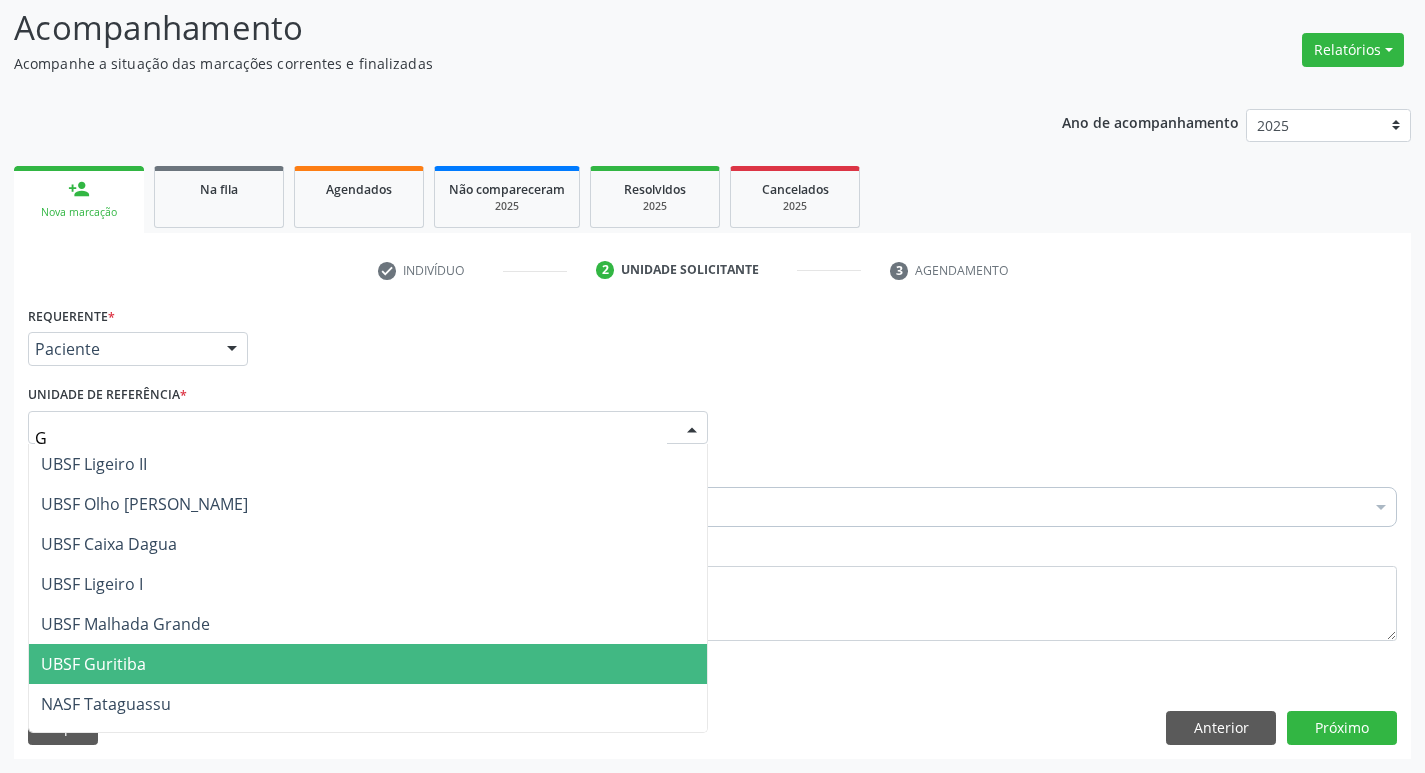 click on "UBSF Guritiba" at bounding box center [368, 664] 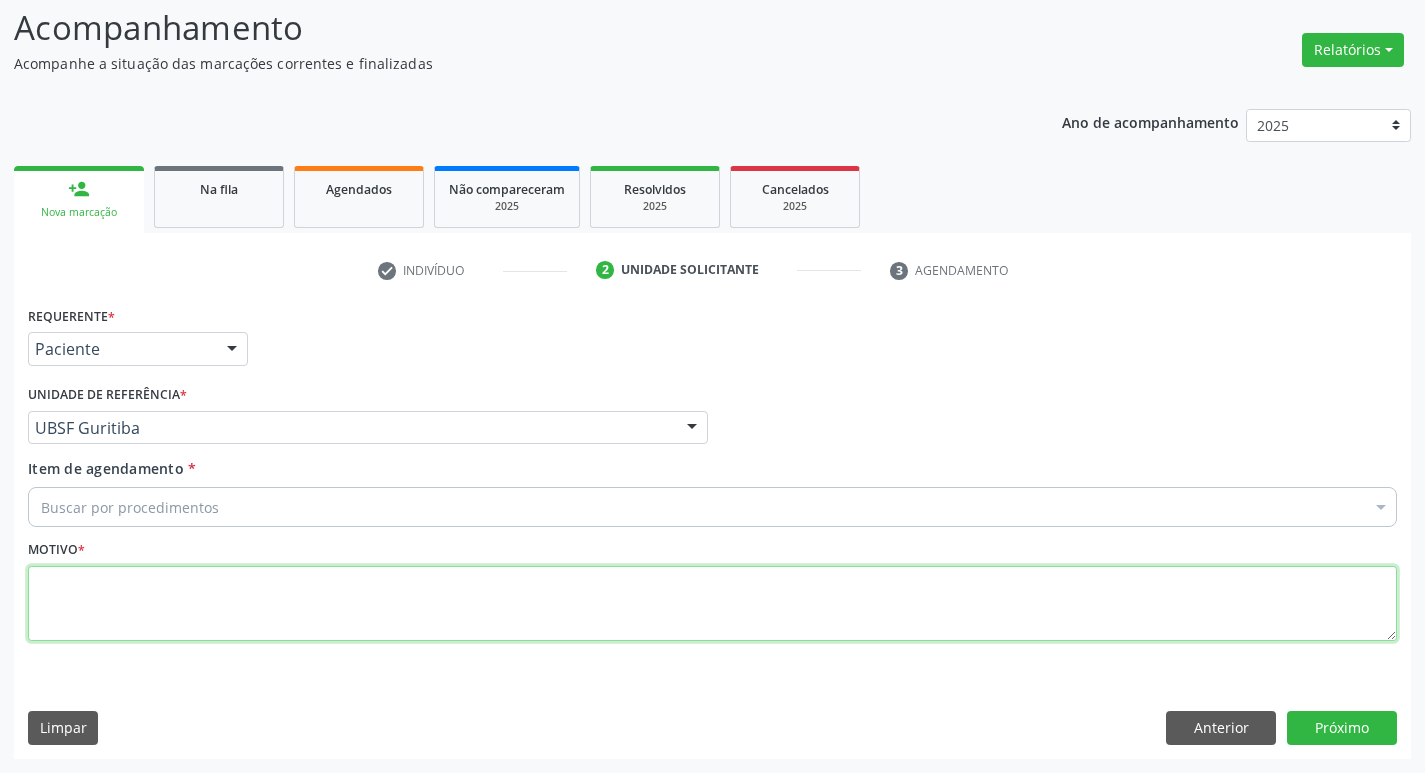 click at bounding box center (712, 604) 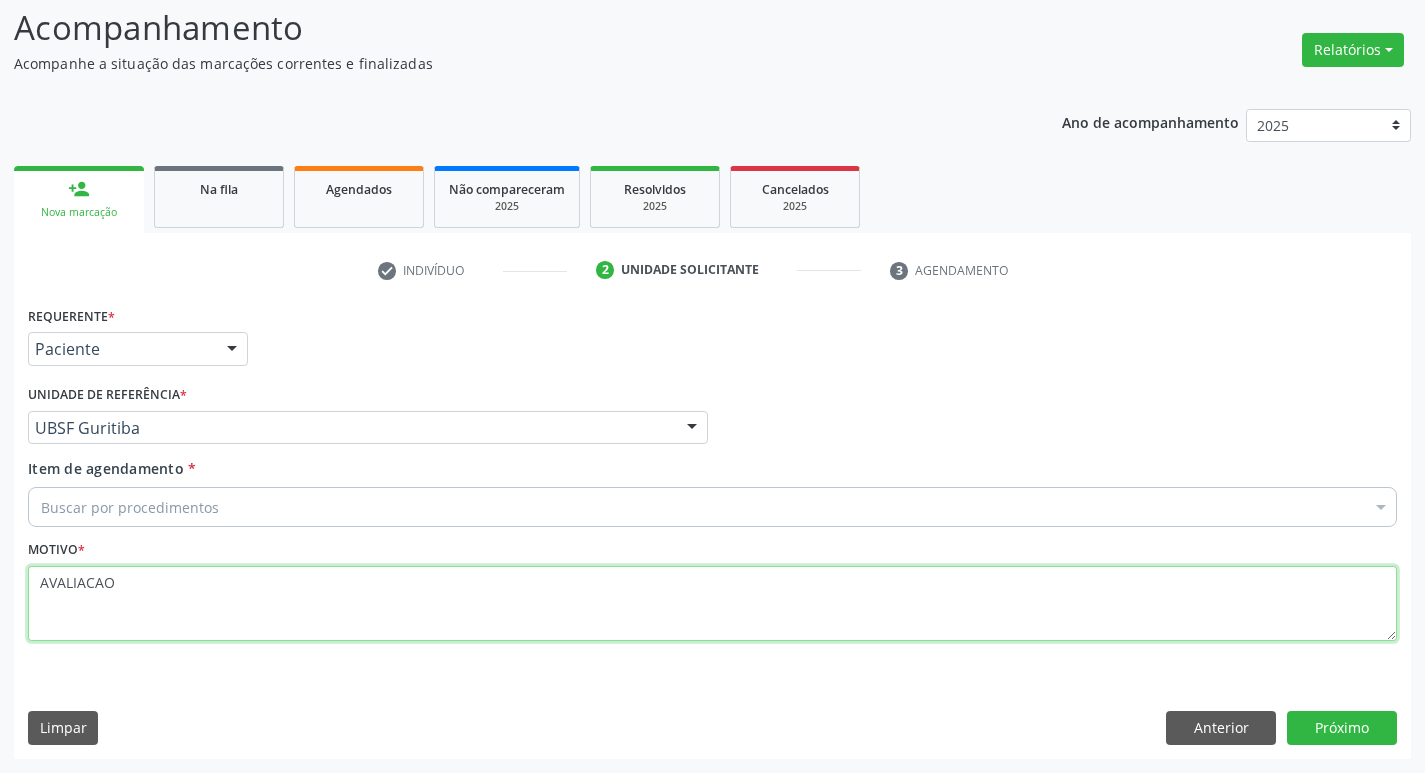 type on "AVALIACAO" 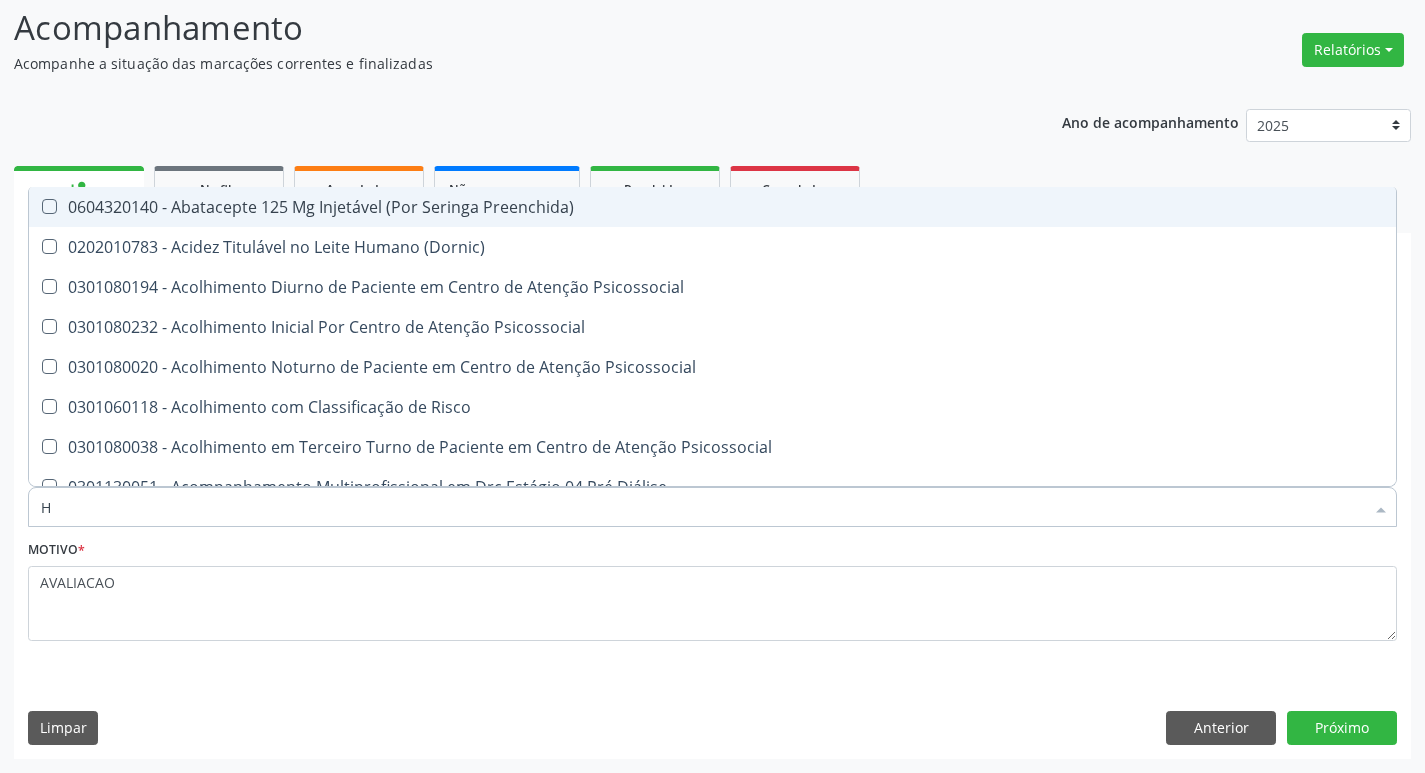 type on "HEMOGR" 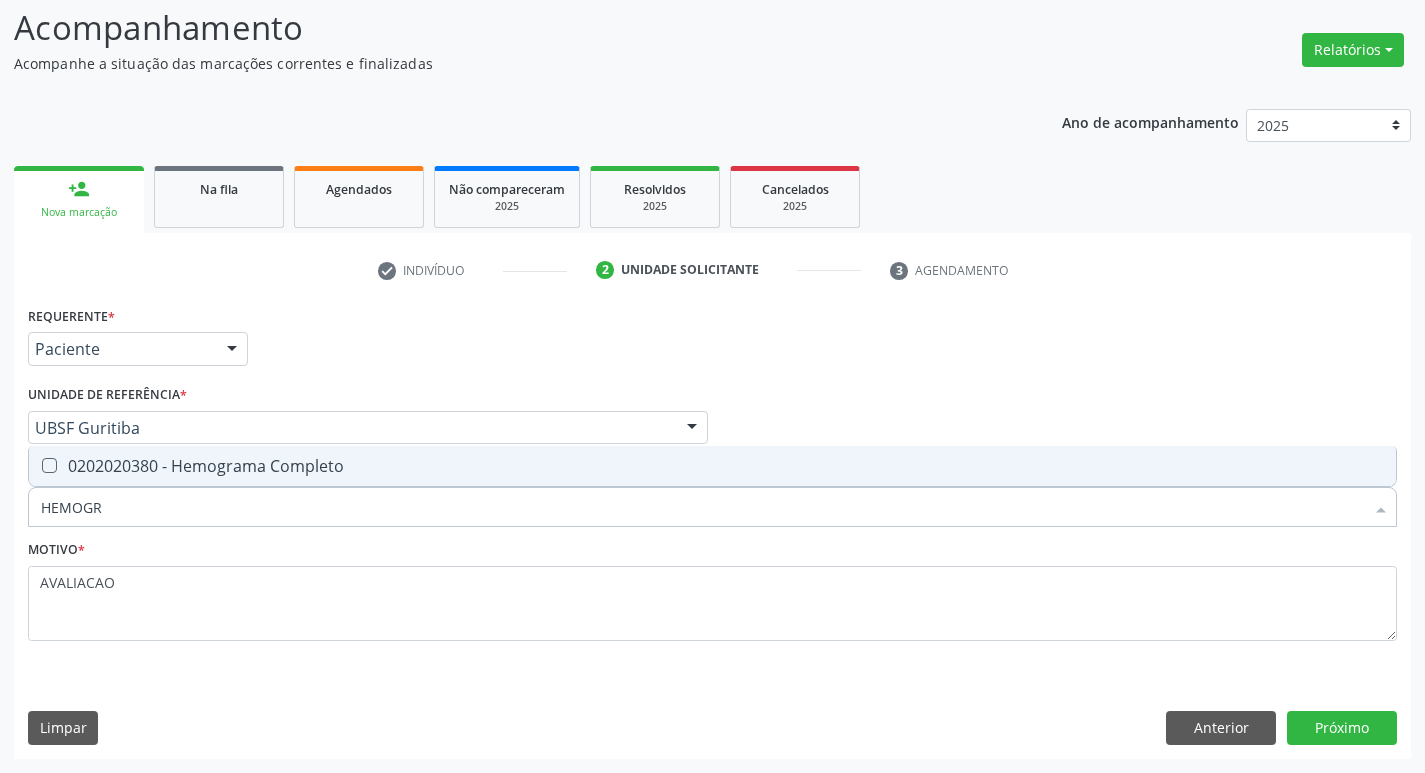 click on "0202020380 - Hemograma Completo" at bounding box center [712, 466] 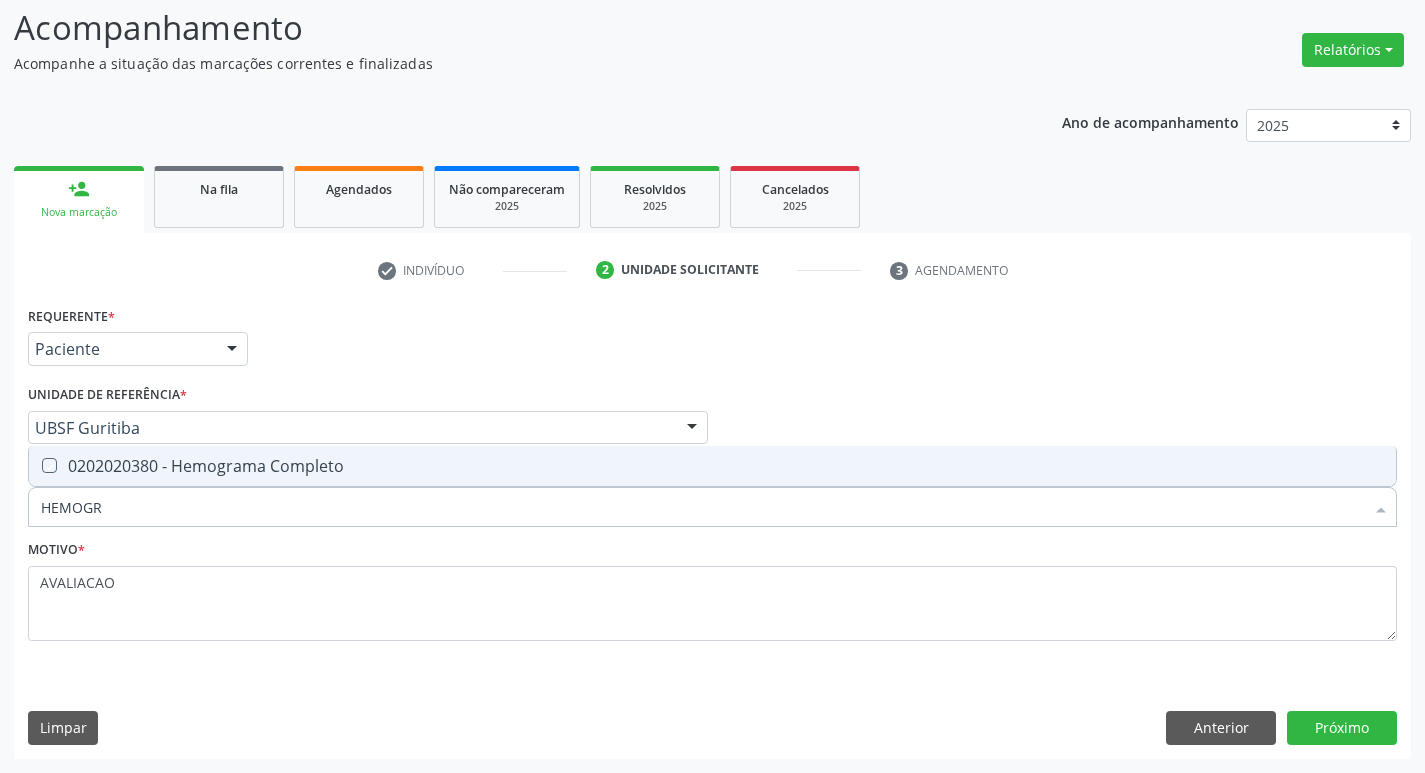 checkbox on "true" 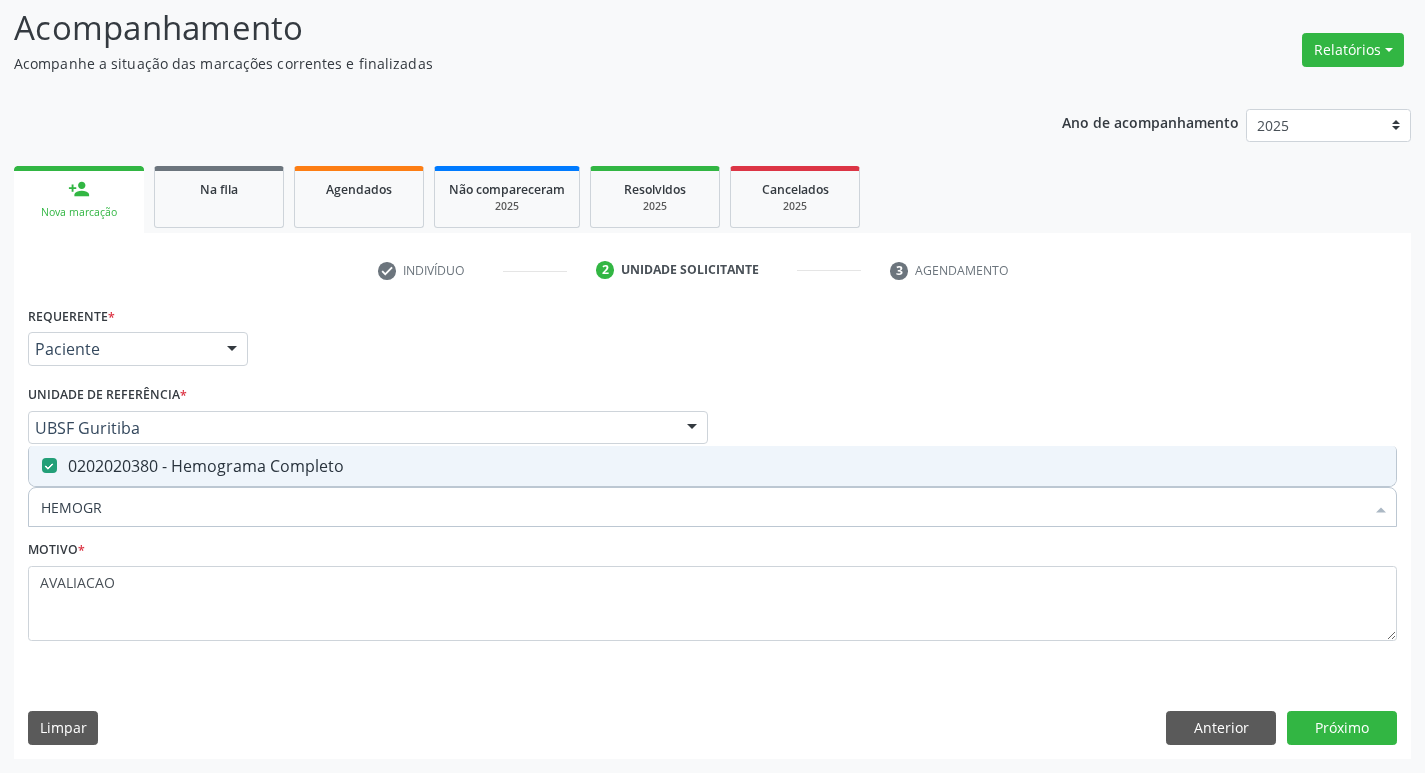 type on "HEMOG" 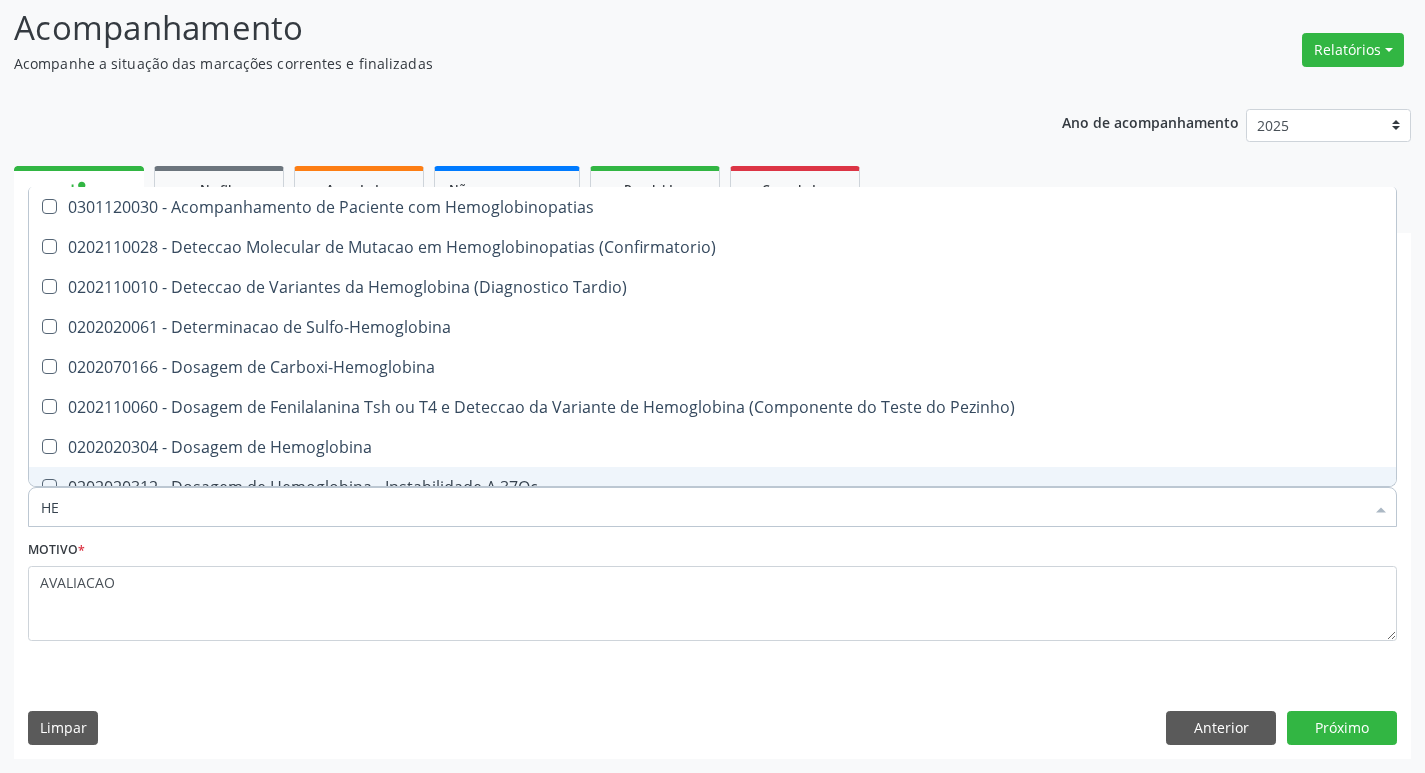 type on "H" 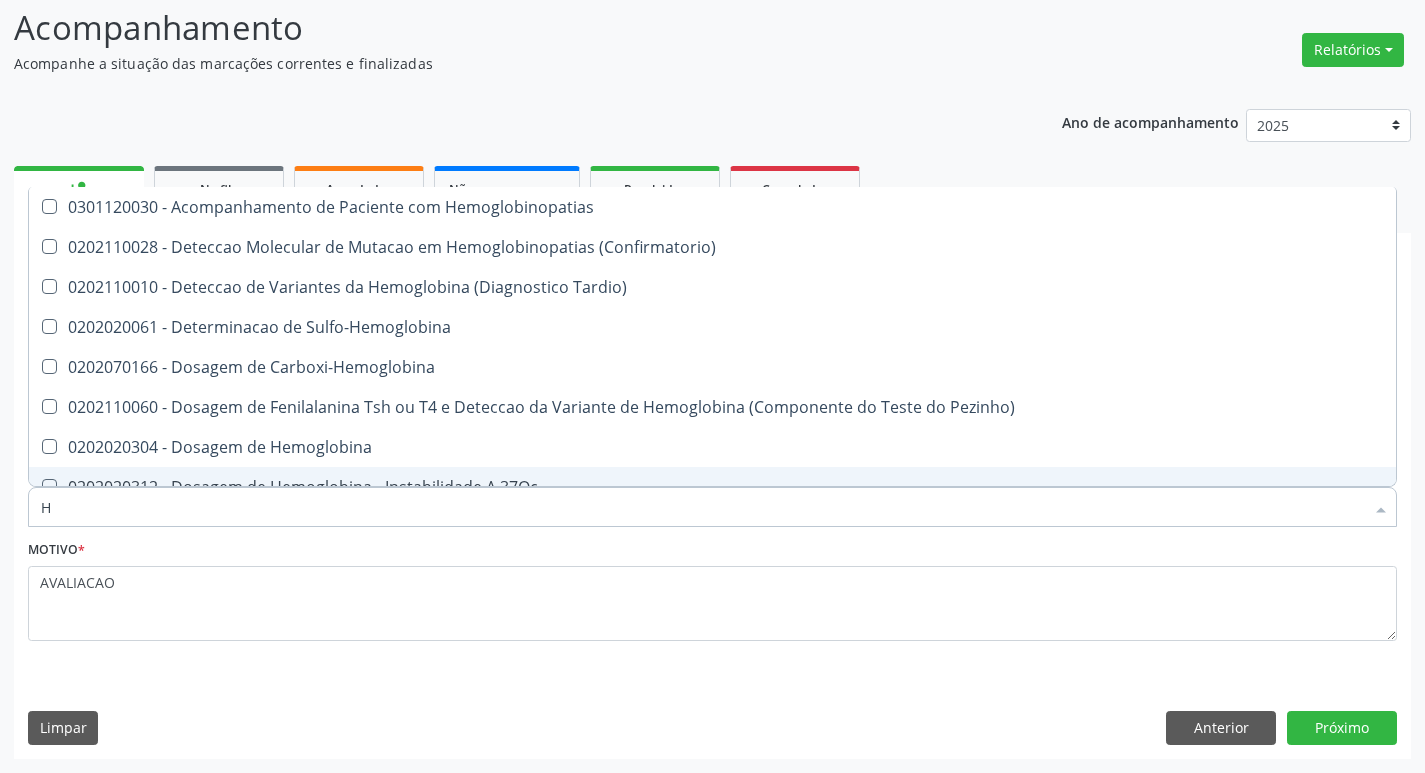 type 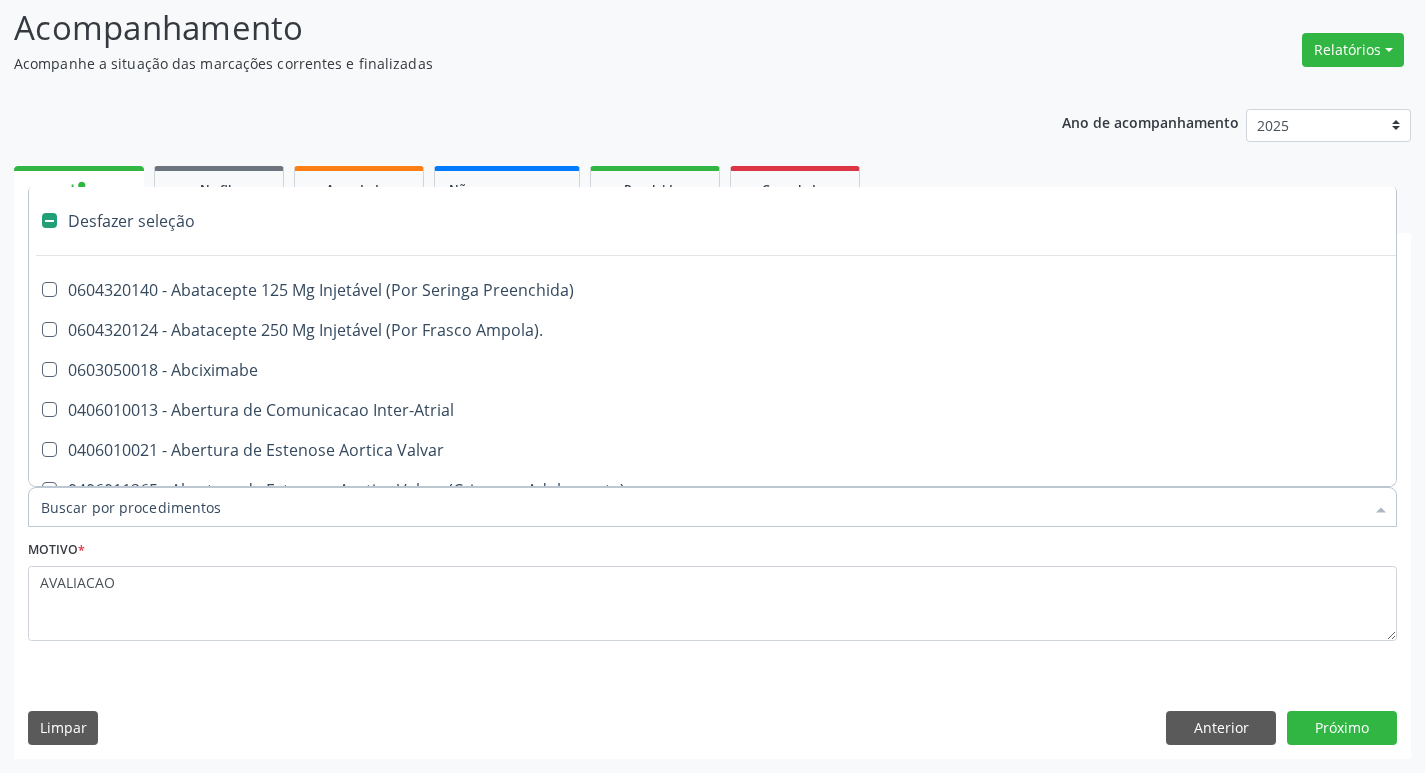 checkbox on "false" 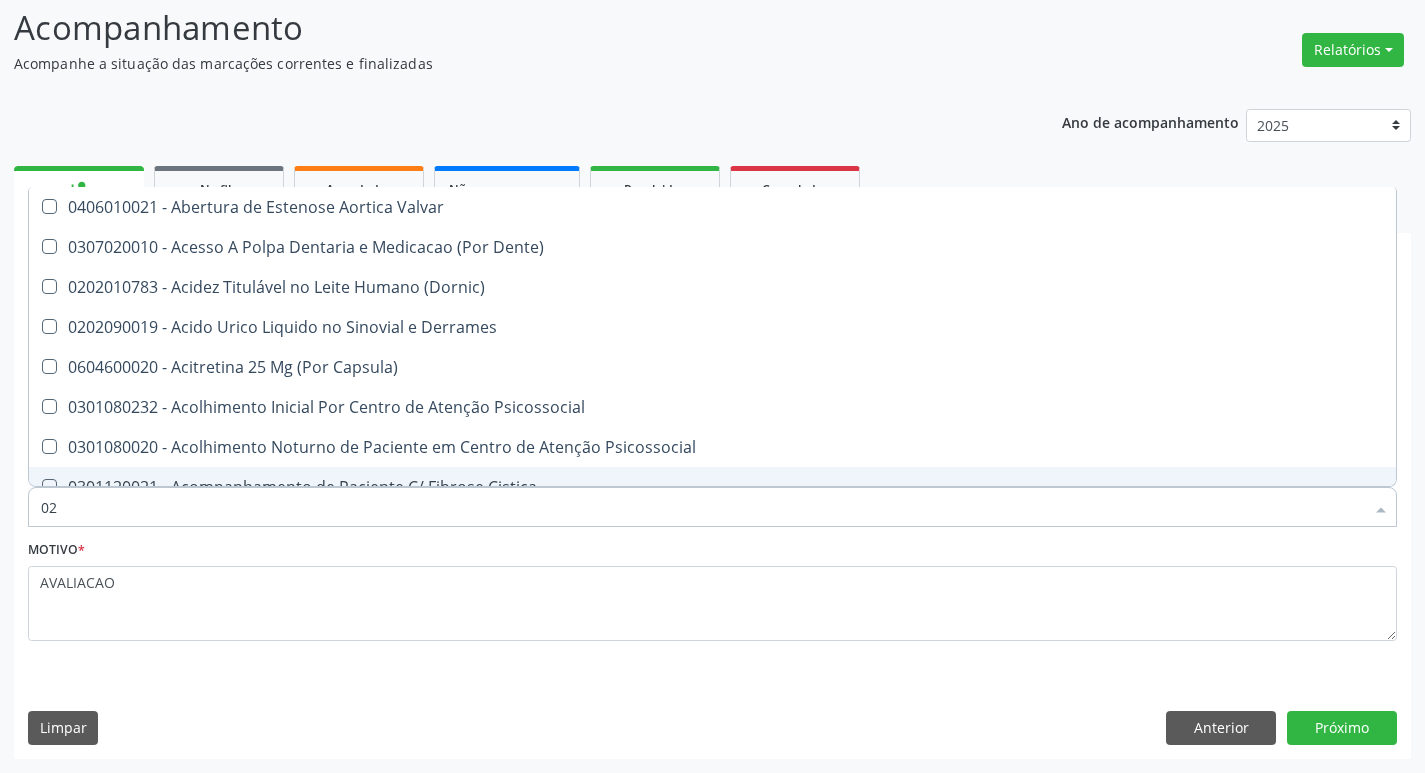 type on "020" 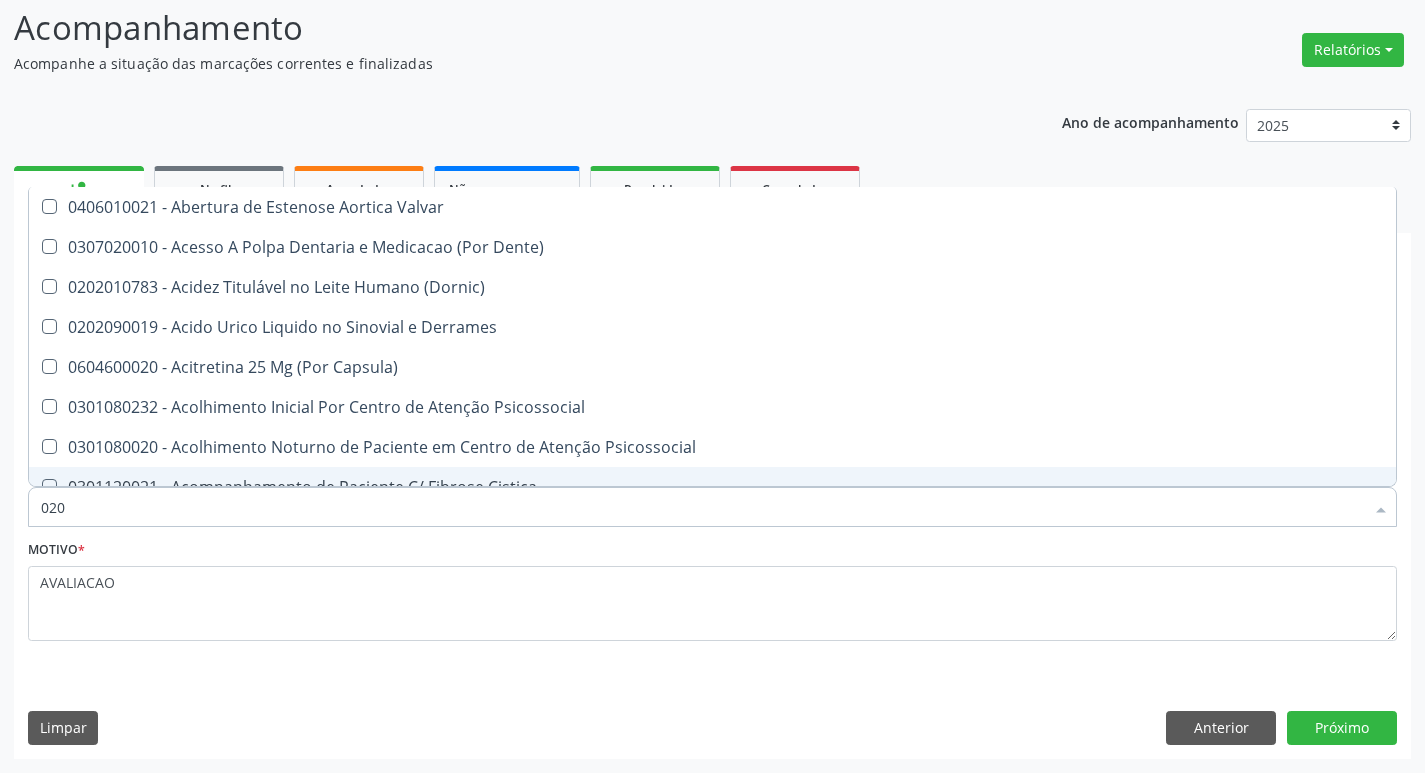 checkbox on "true" 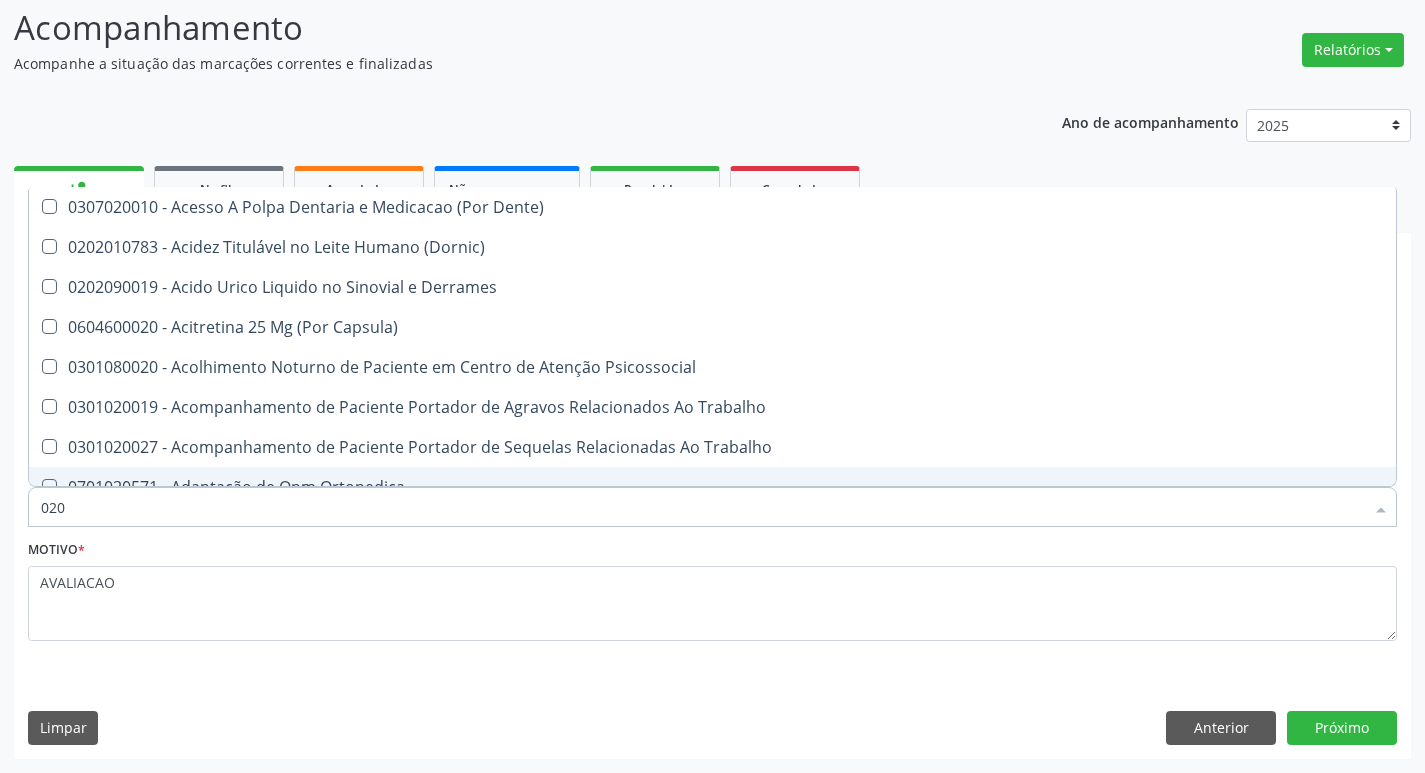 type on "0202" 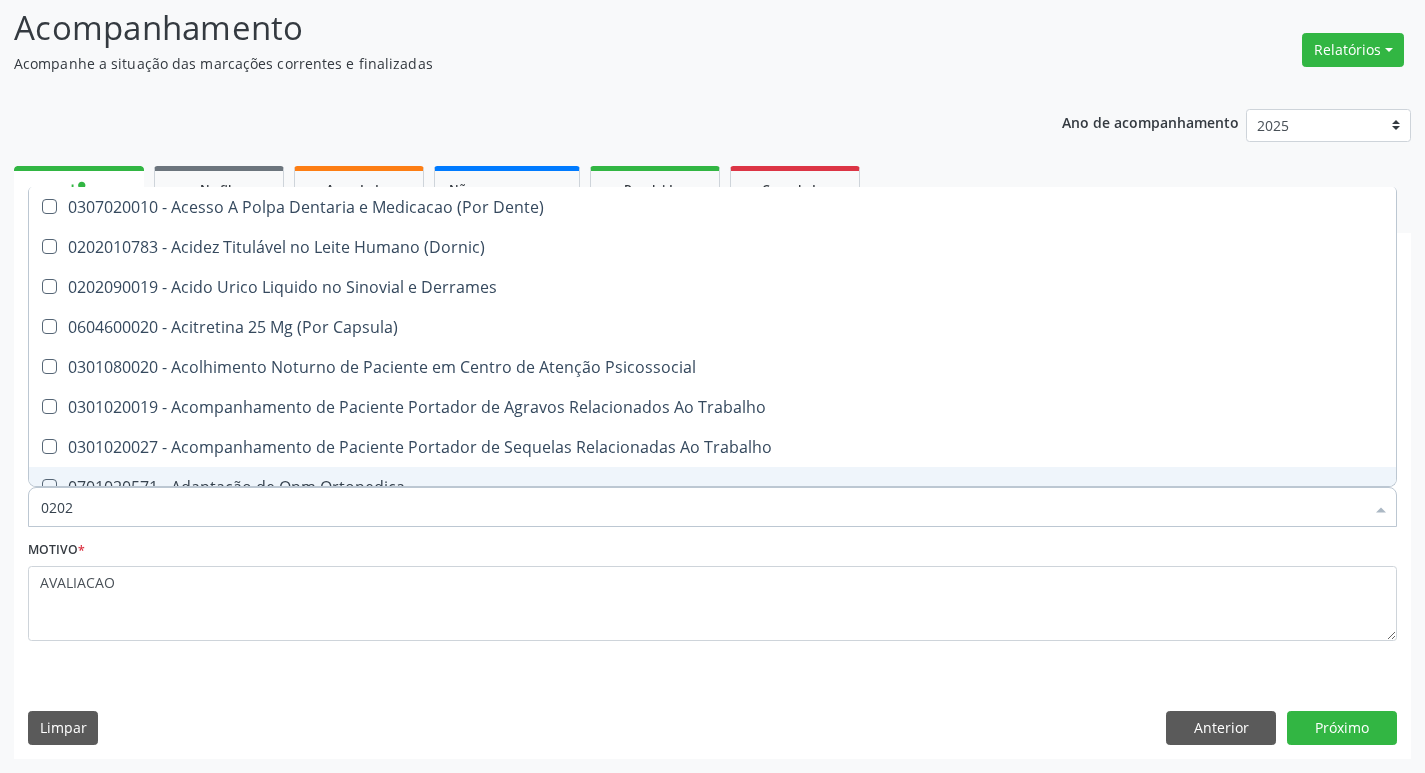 checkbox on "true" 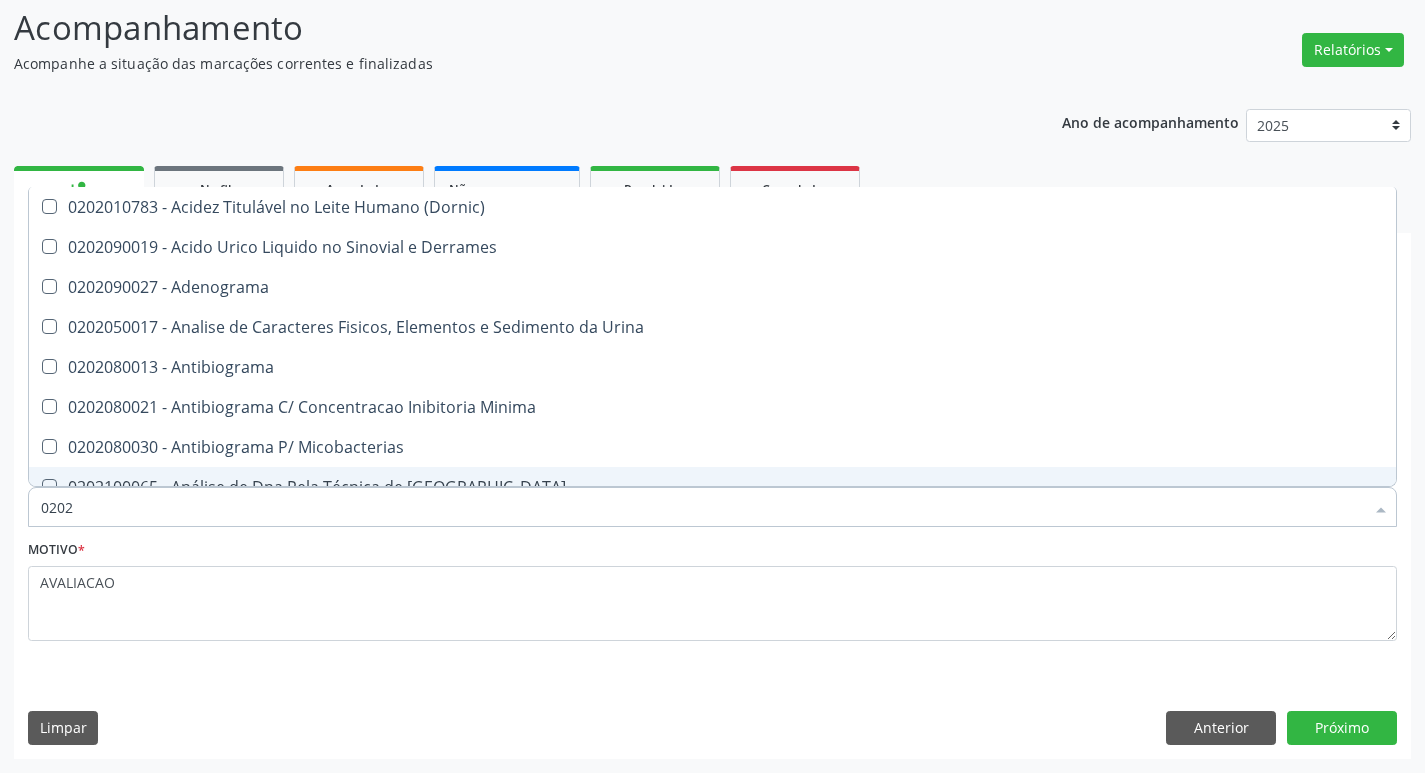 type on "02020" 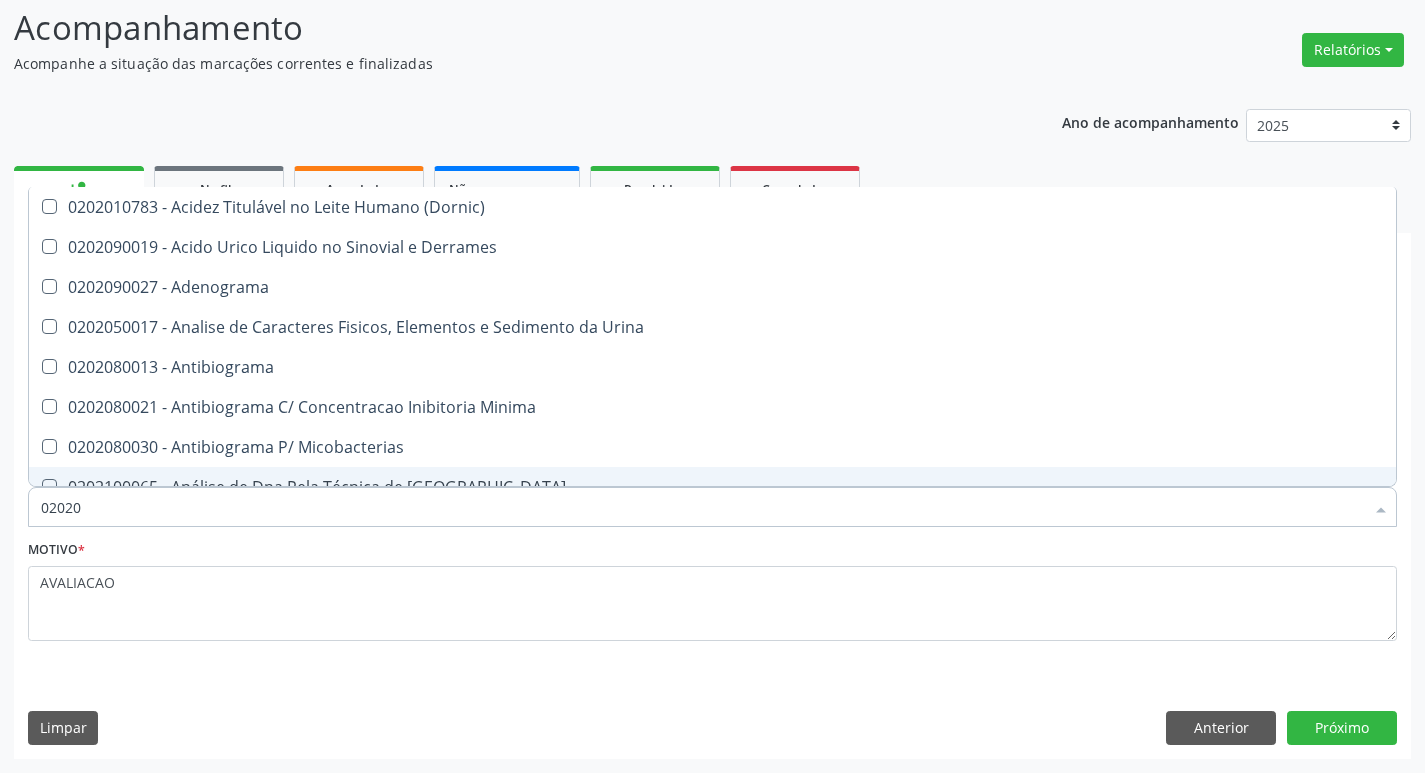 checkbox on "true" 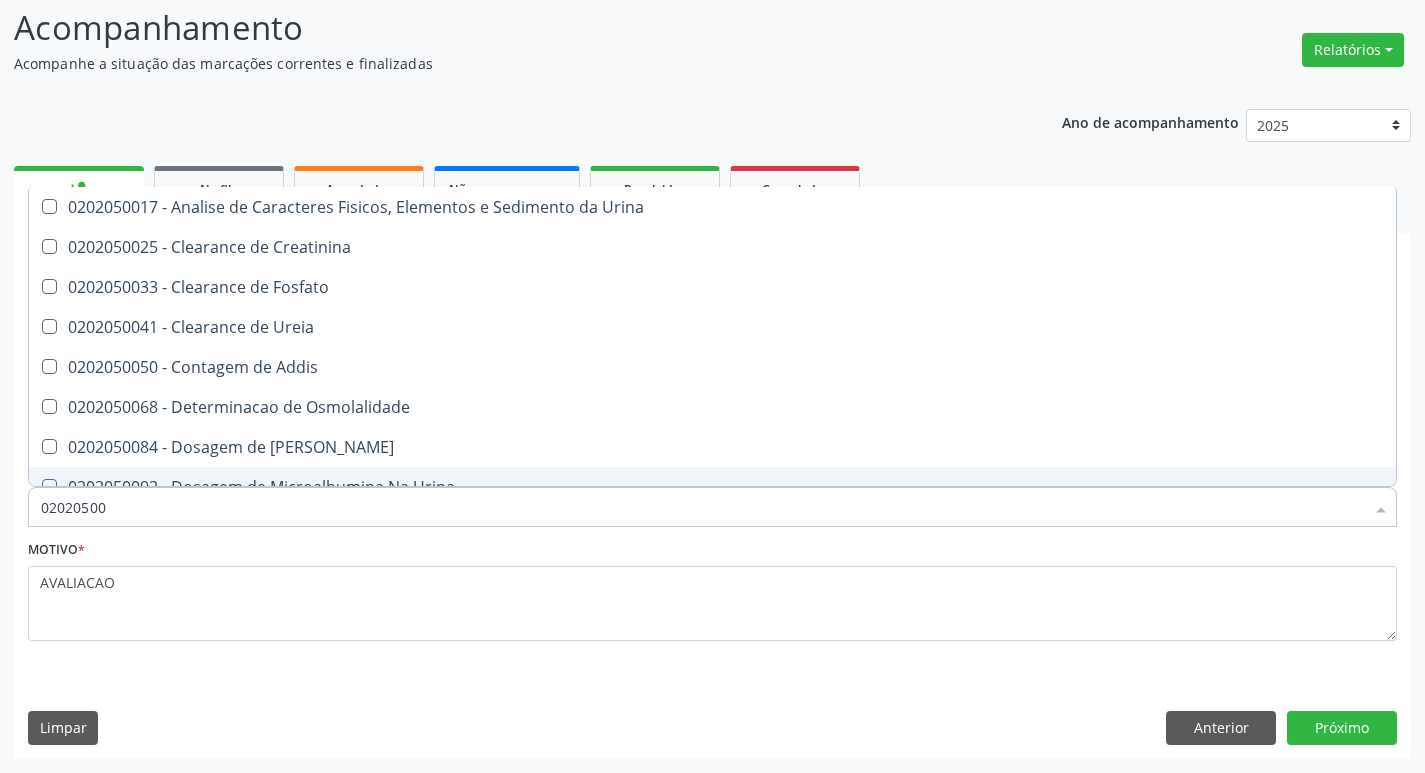 type on "020205001" 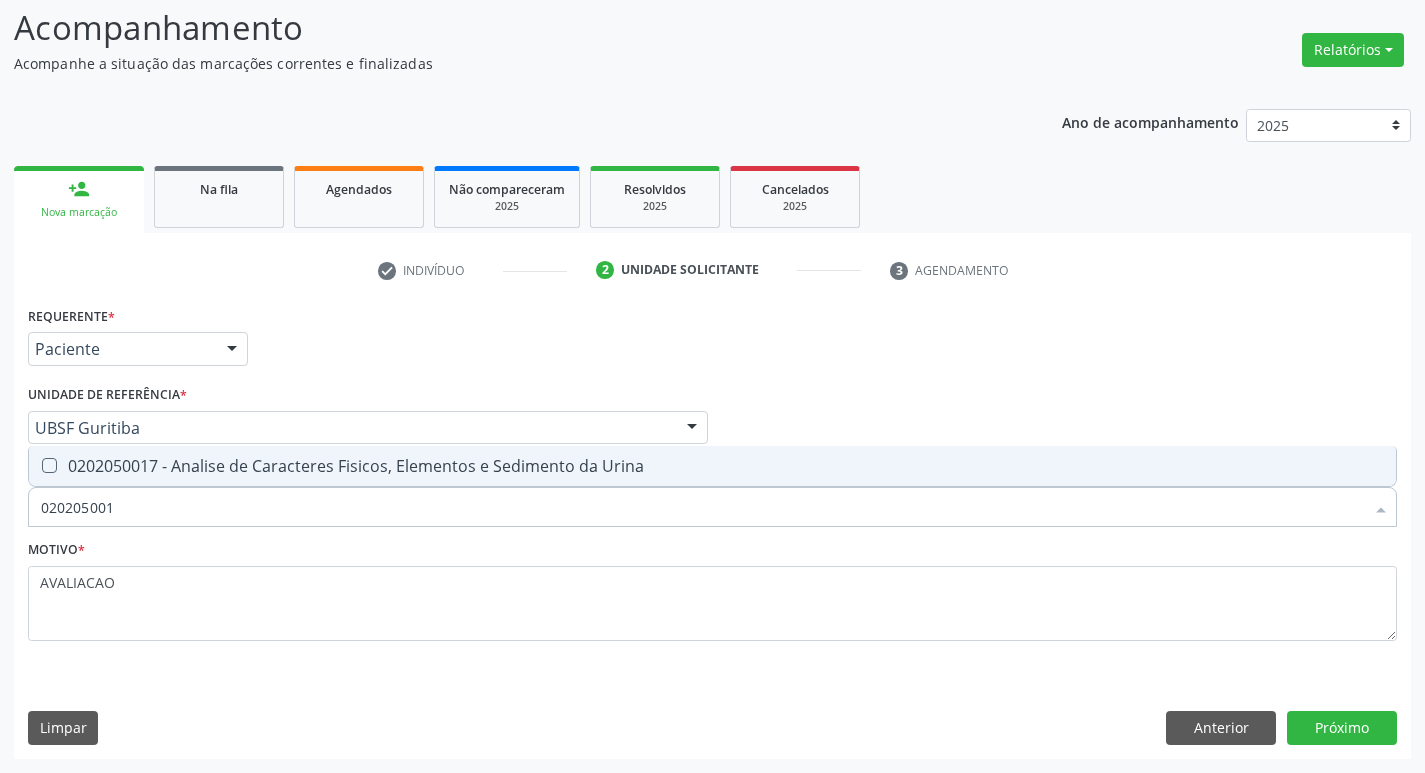 click on "0202050017 - Analise de Caracteres Fisicos, Elementos e Sedimento da Urina" at bounding box center (712, 466) 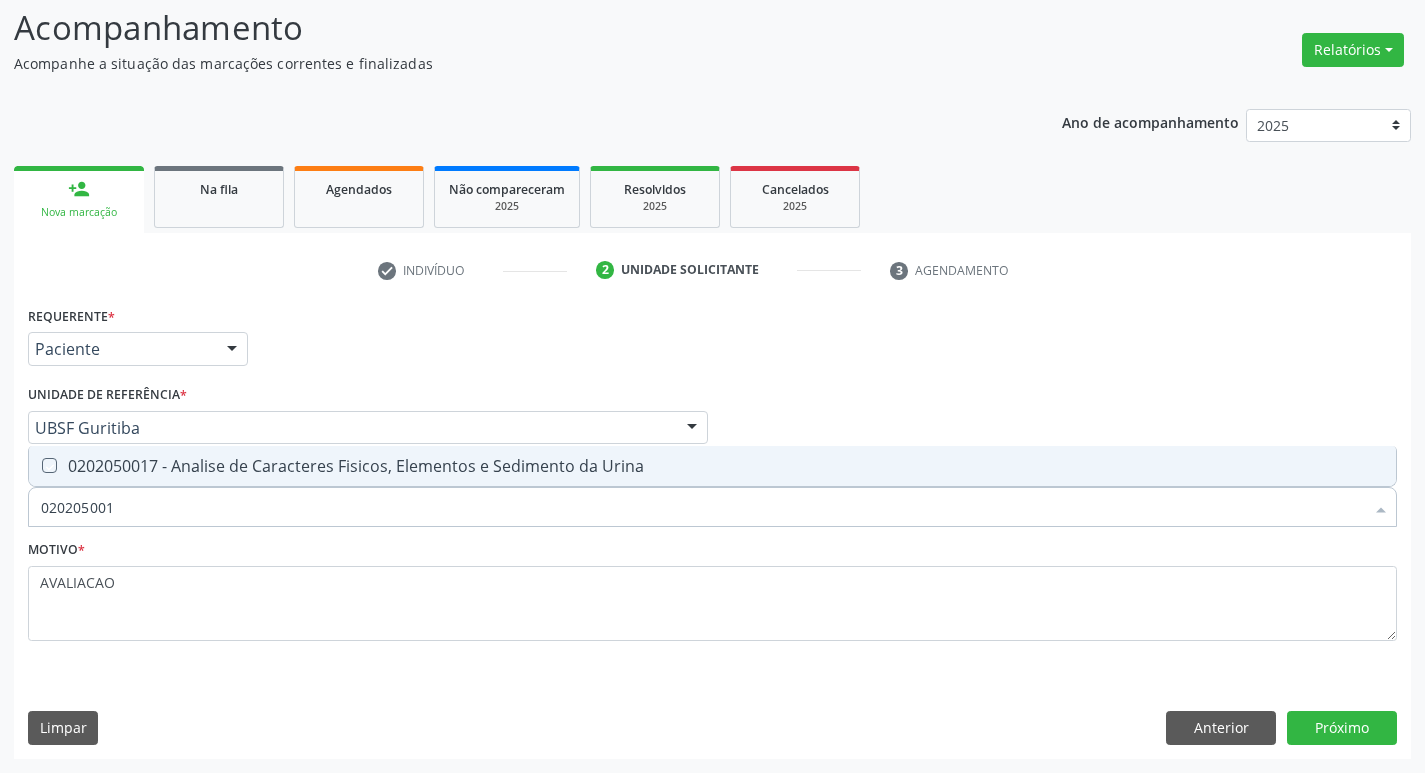 checkbox on "true" 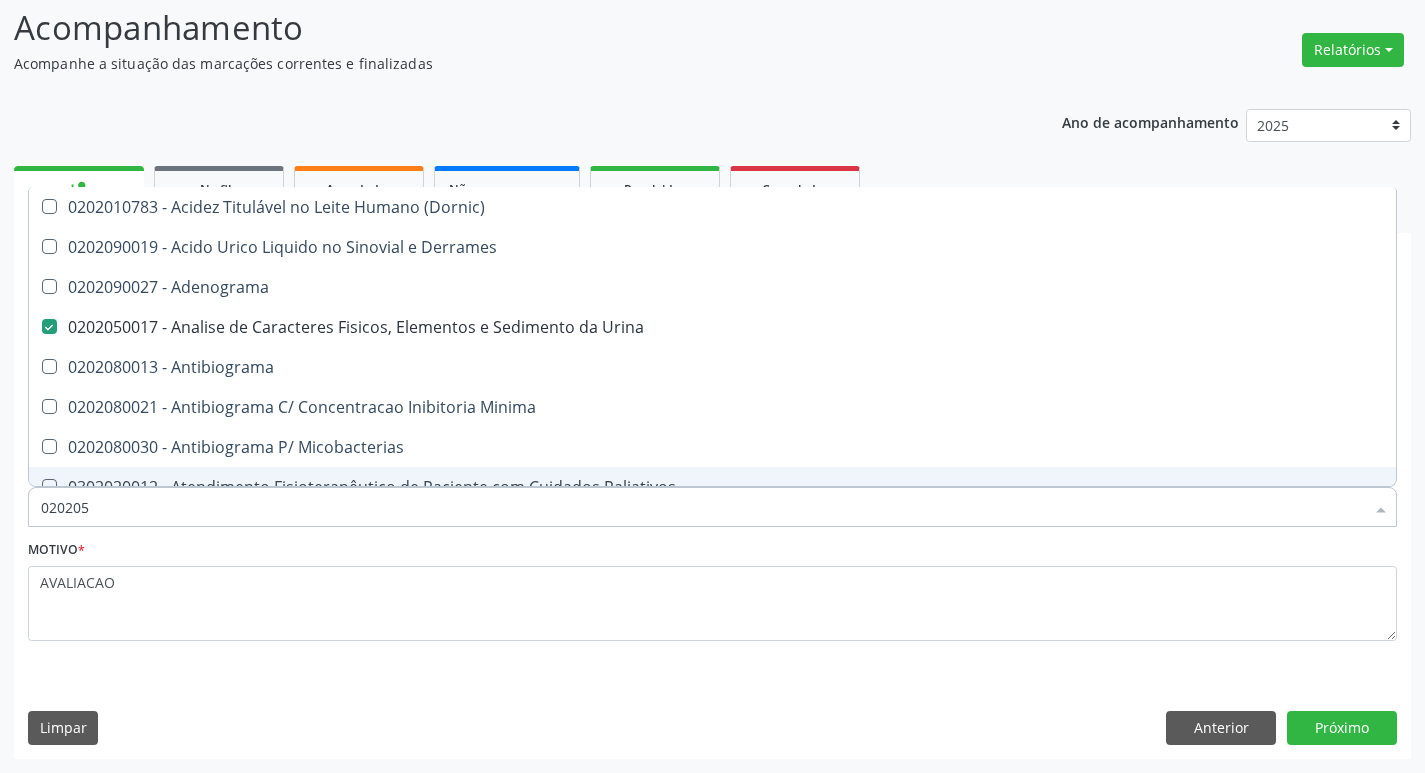 type on "02020" 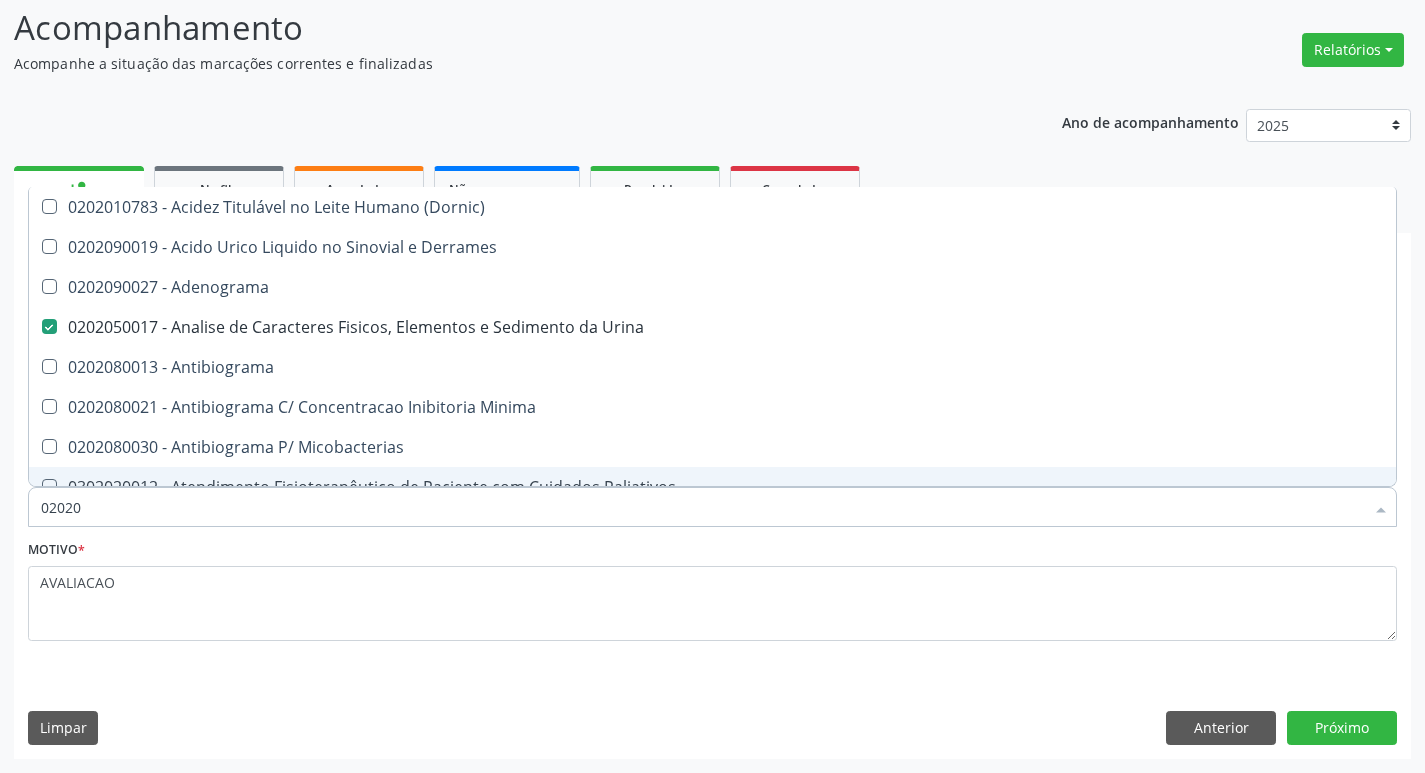 checkbox on "false" 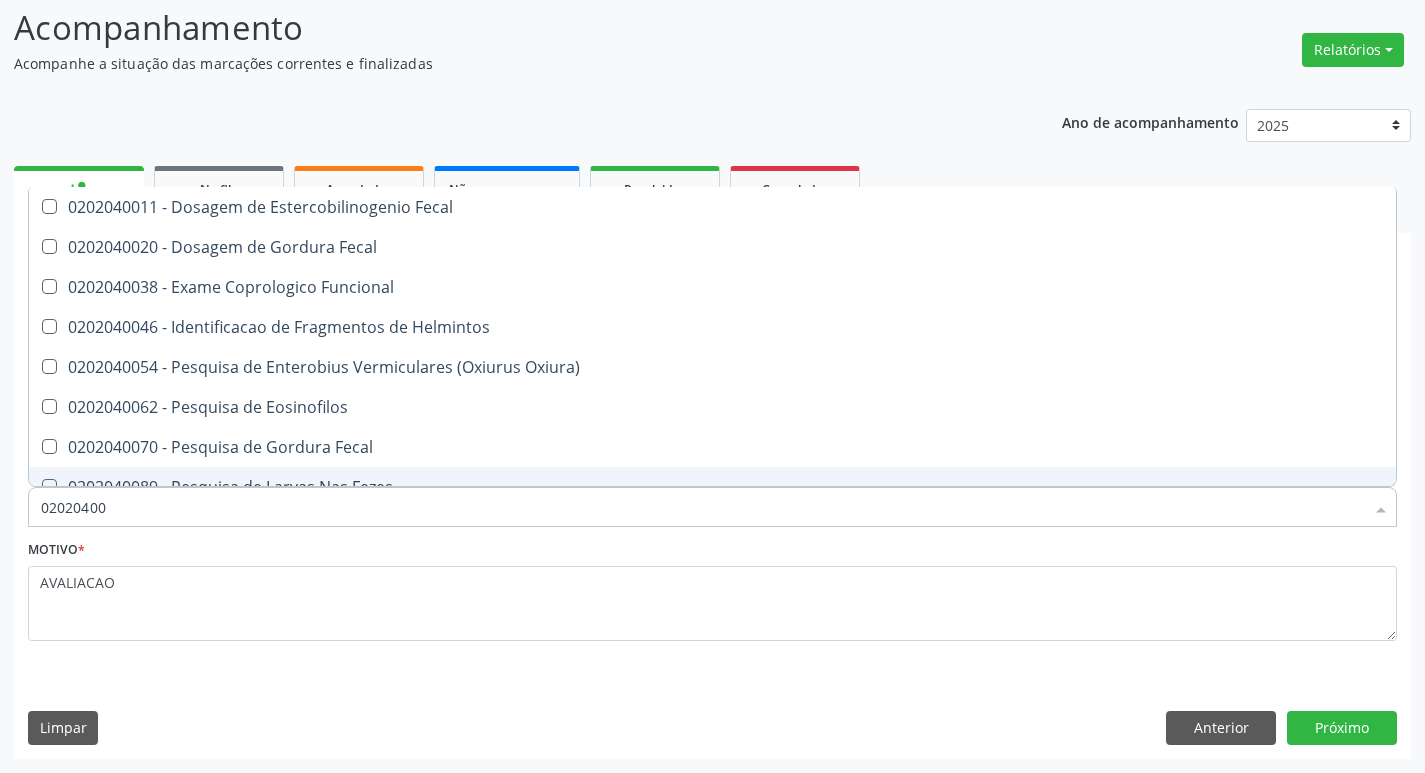 type on "020204003" 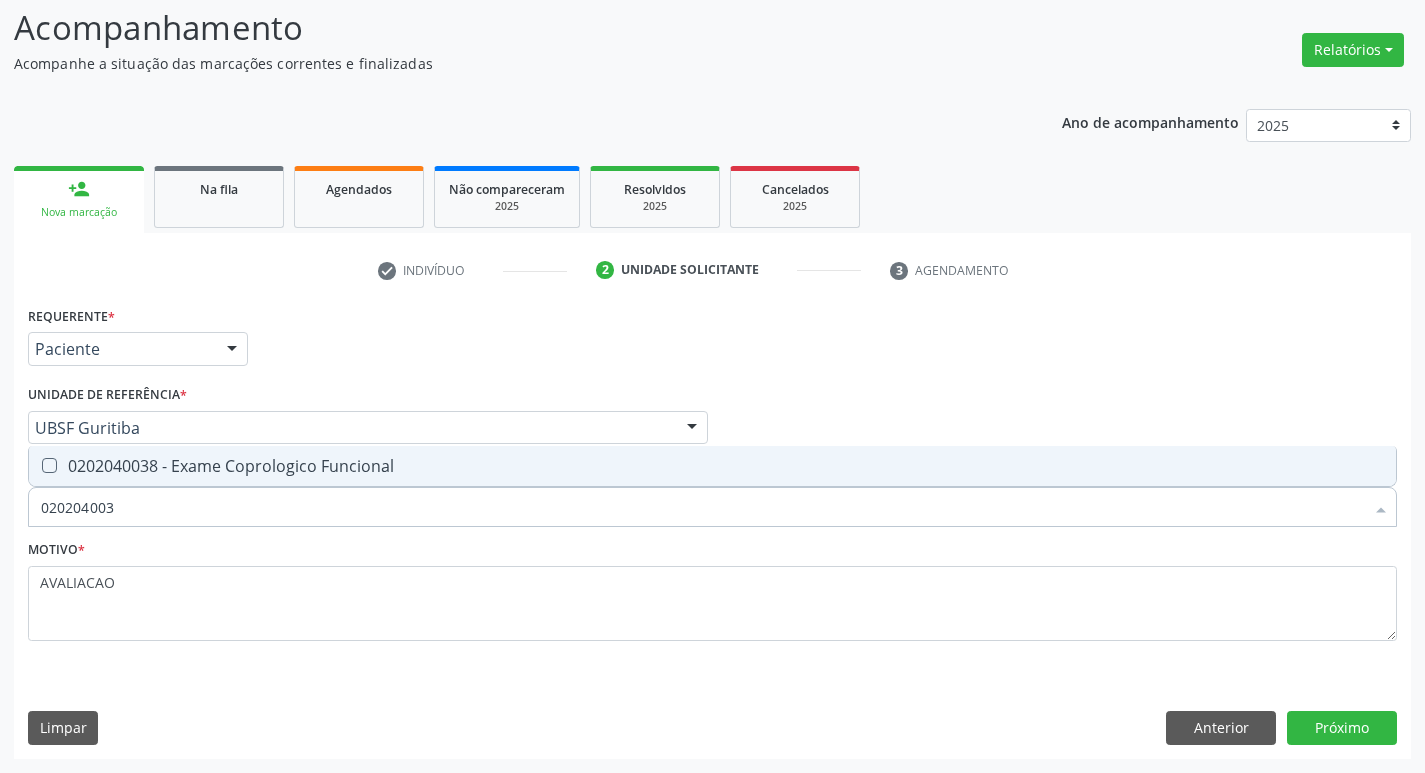 click on "0202040038 - Exame Coprologico Funcional" at bounding box center [712, 466] 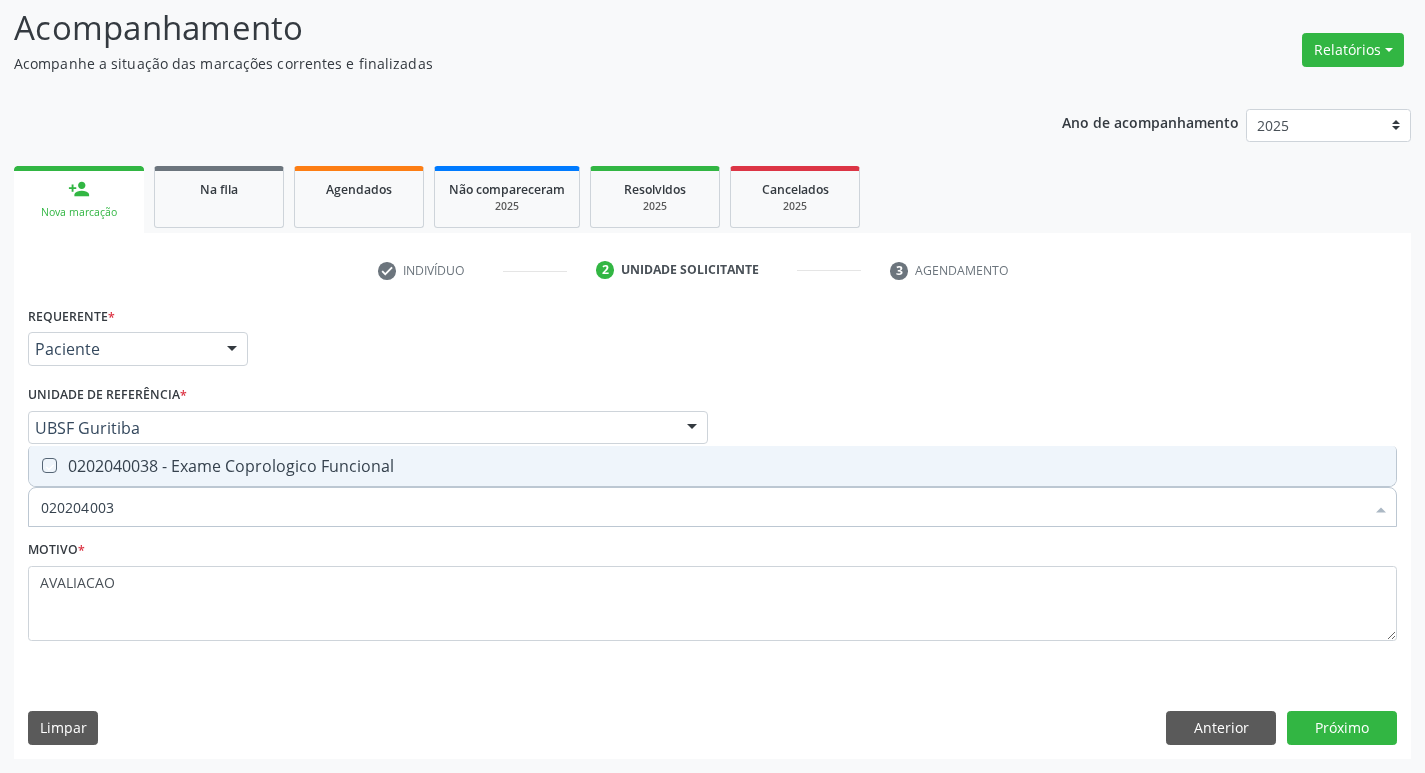 checkbox on "true" 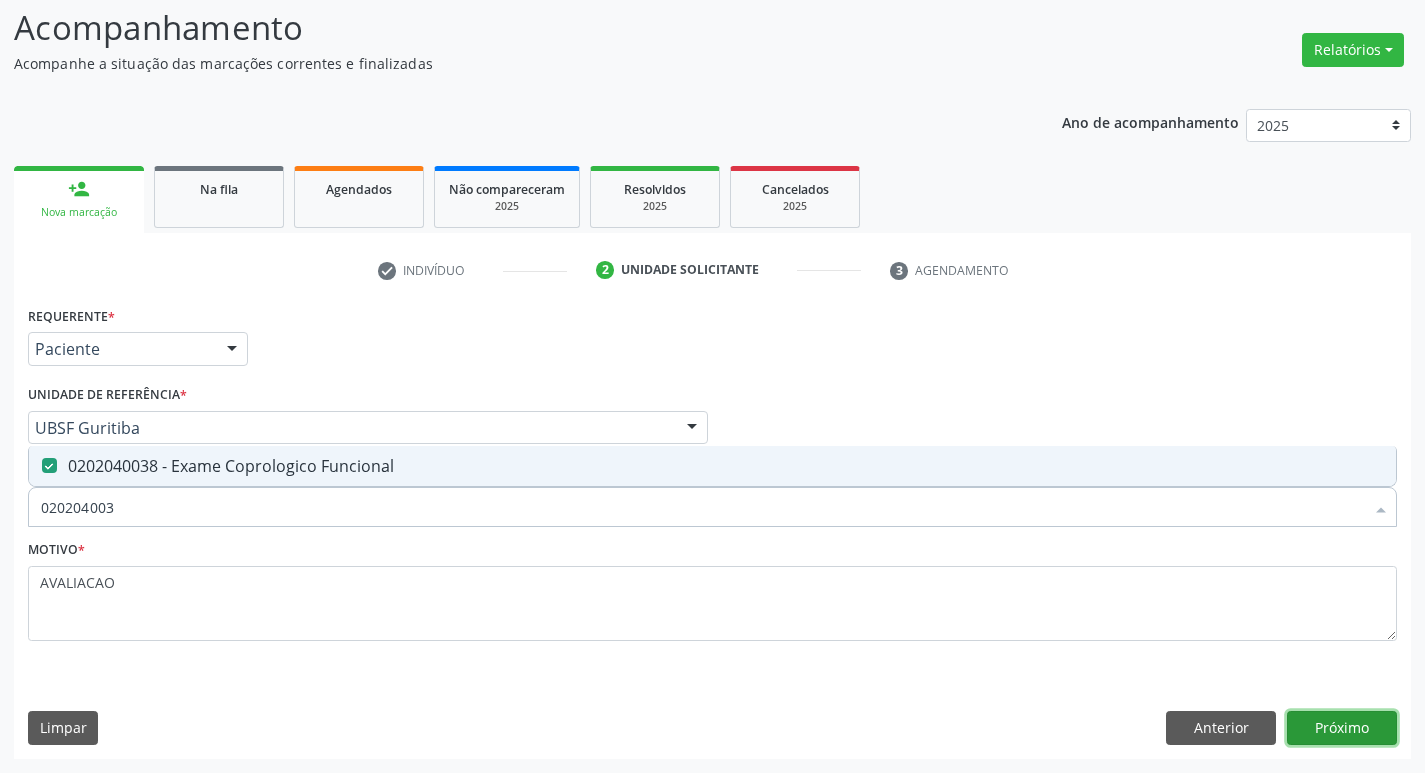 click on "Próximo" at bounding box center [1342, 728] 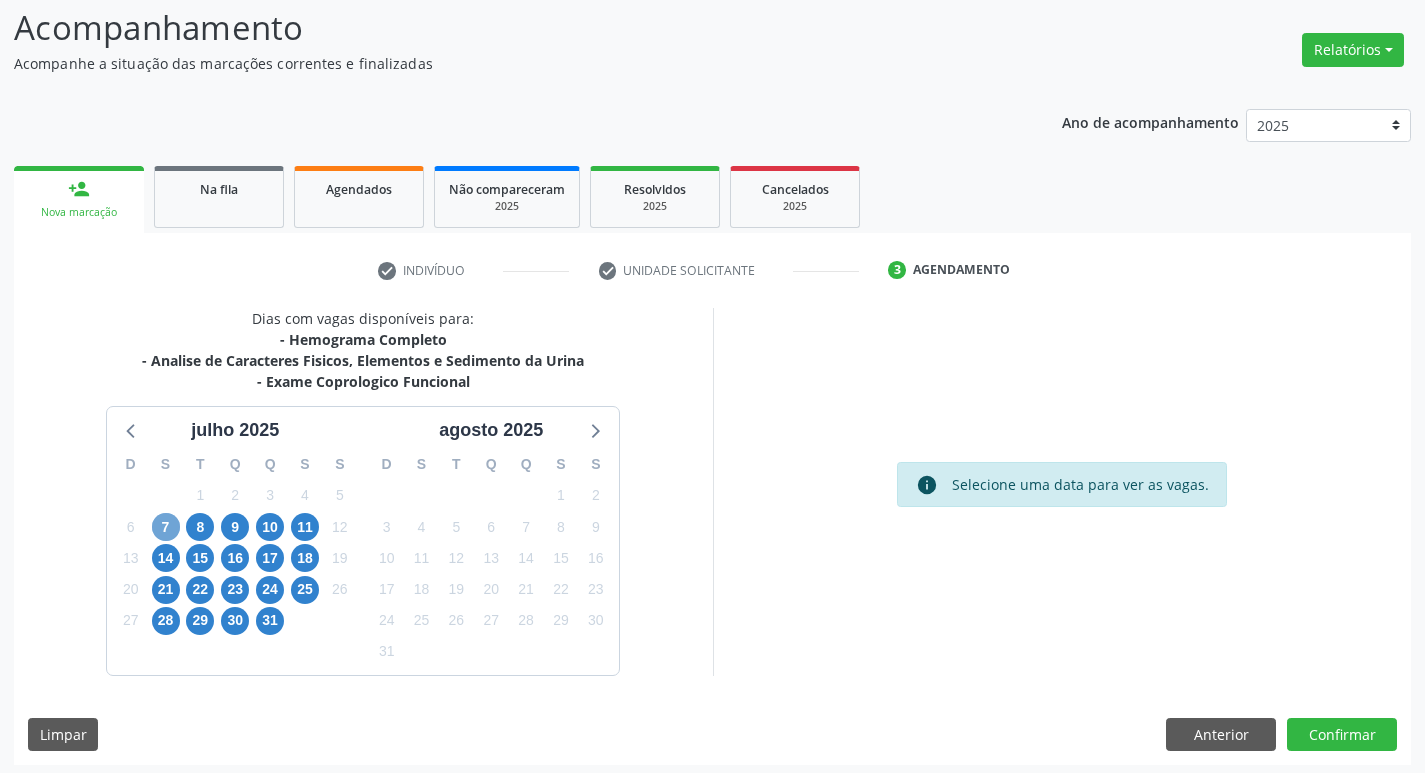 click on "7" at bounding box center (166, 527) 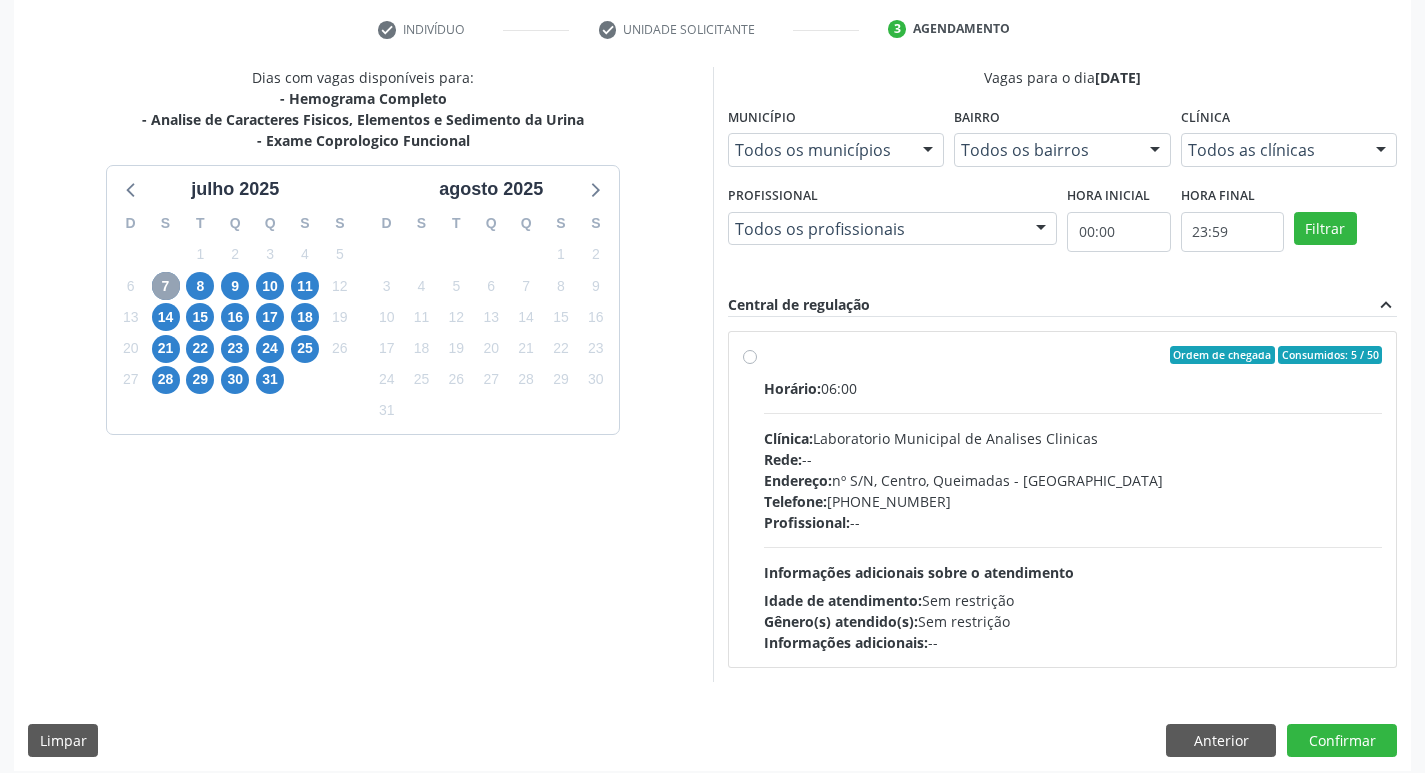 scroll, scrollTop: 386, scrollLeft: 0, axis: vertical 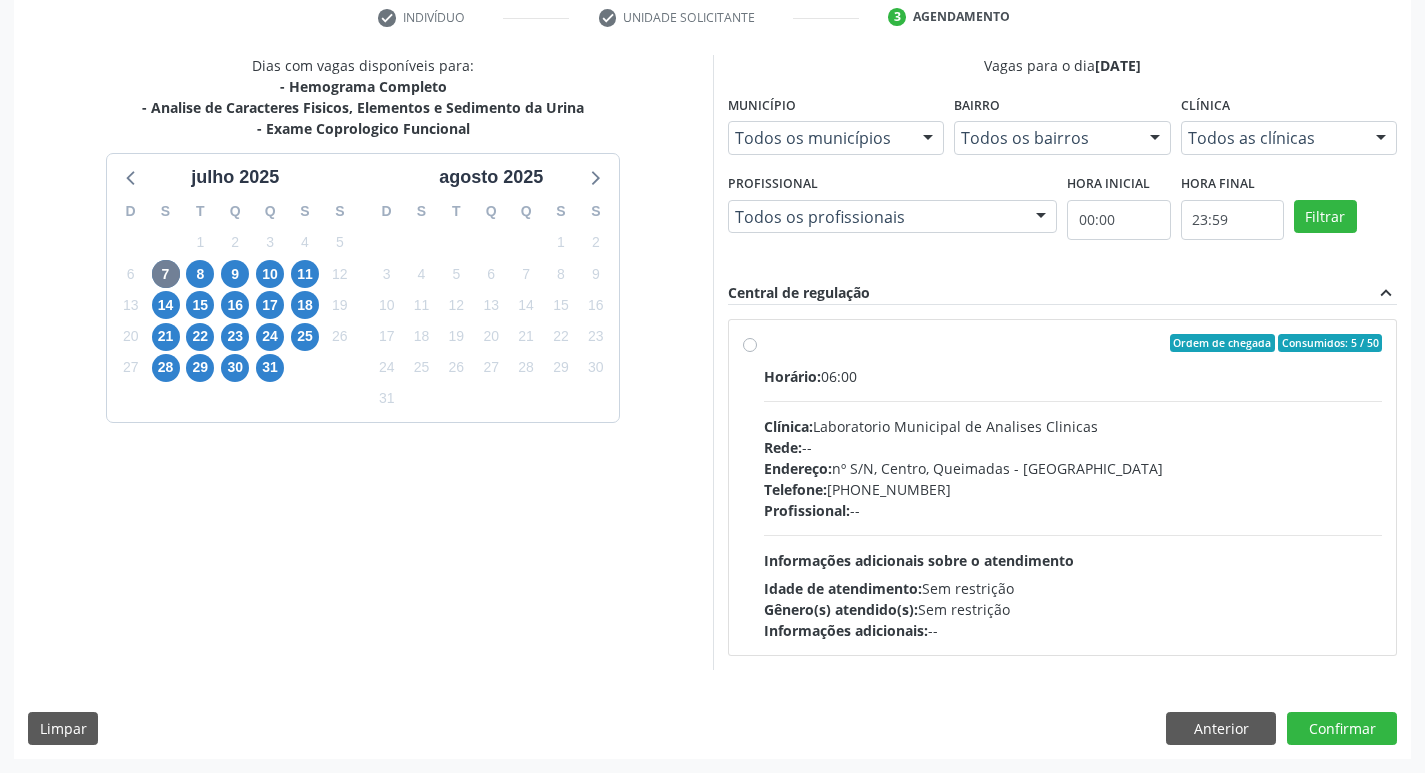 click on "Rede:
--" at bounding box center [1073, 447] 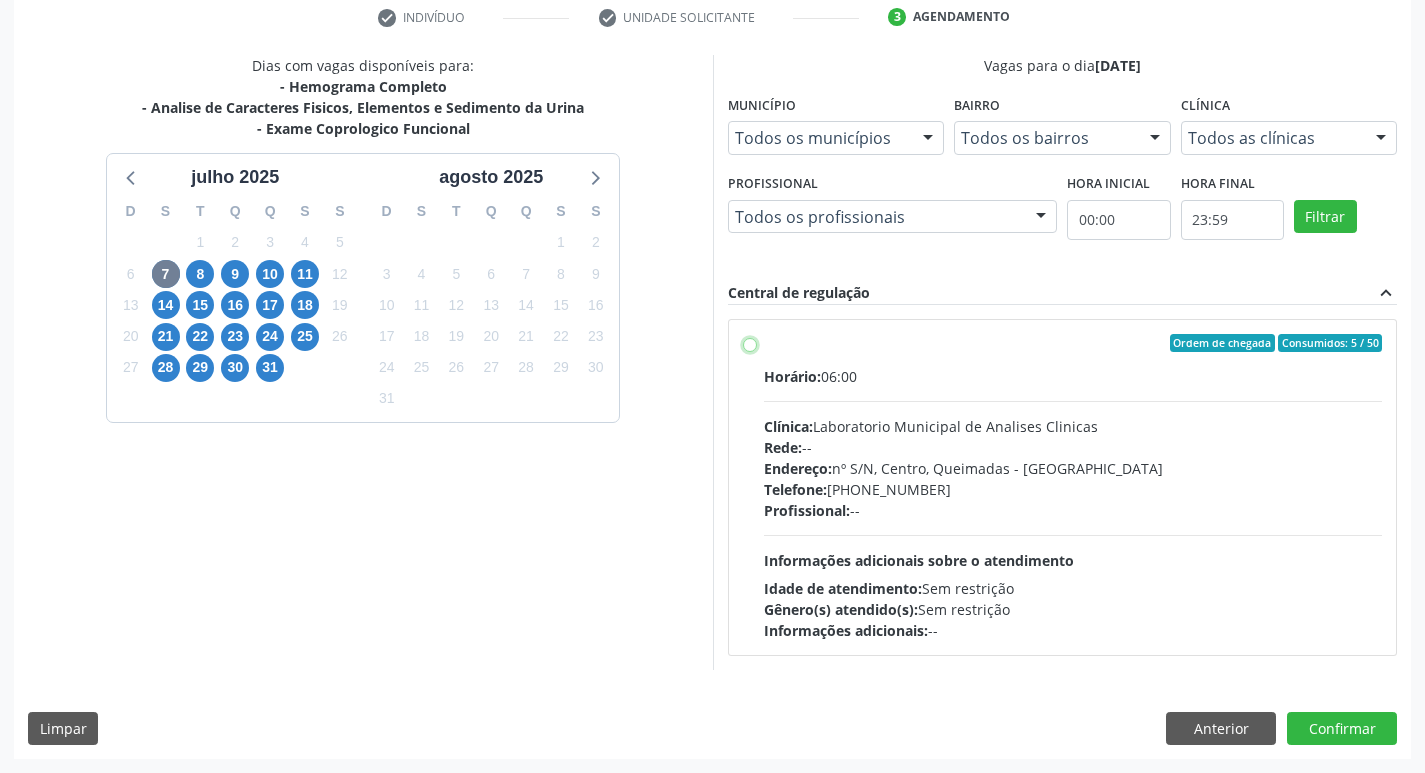 click on "Ordem de chegada
Consumidos: 5 / 50
Horário:   06:00
Clínica:  Laboratorio Municipal de Analises Clinicas
Rede:
--
Endereço:   [STREET_ADDRESS]
Telefone:   [PHONE_NUMBER]
Profissional:
--
Informações adicionais sobre o atendimento
Idade de atendimento:
Sem restrição
Gênero(s) atendido(s):
Sem restrição
Informações adicionais:
--" at bounding box center [750, 343] 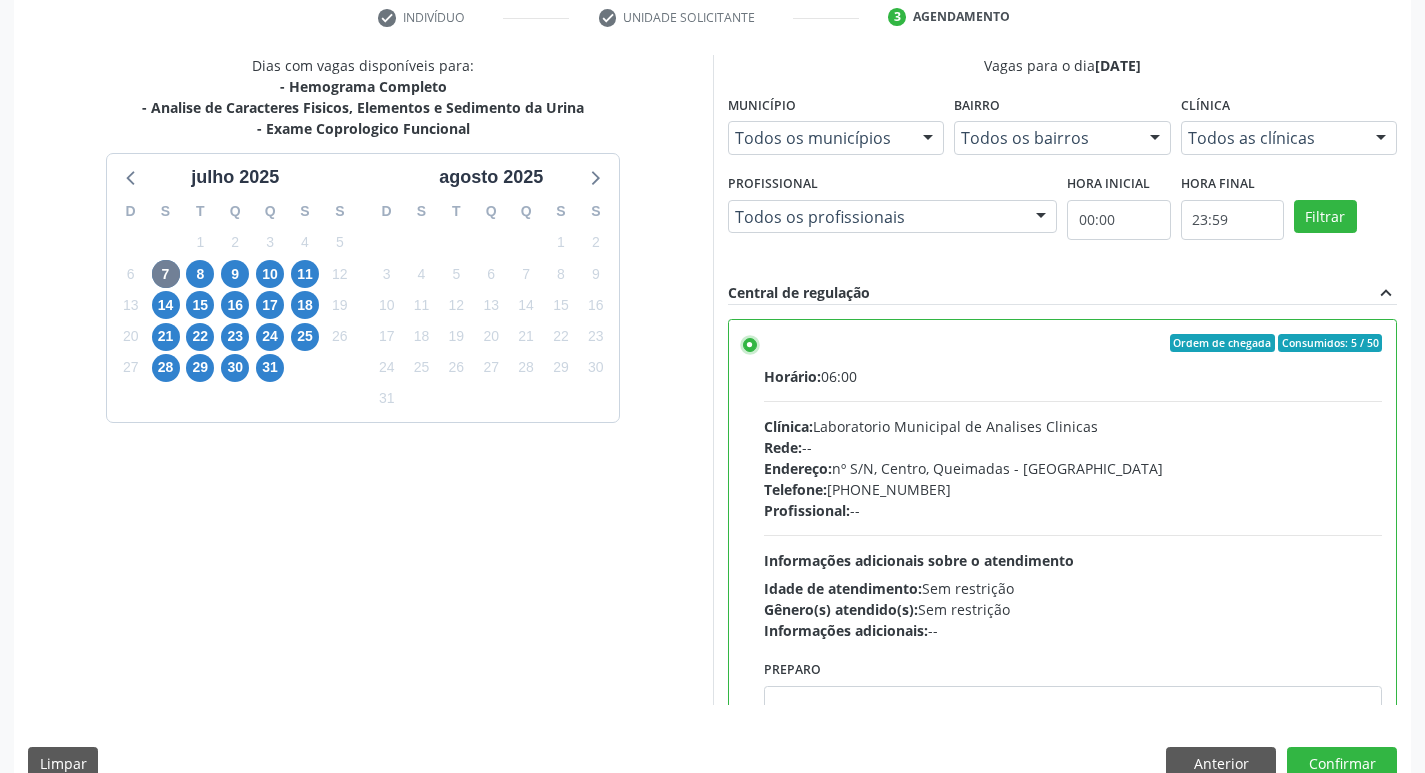 scroll, scrollTop: 99, scrollLeft: 0, axis: vertical 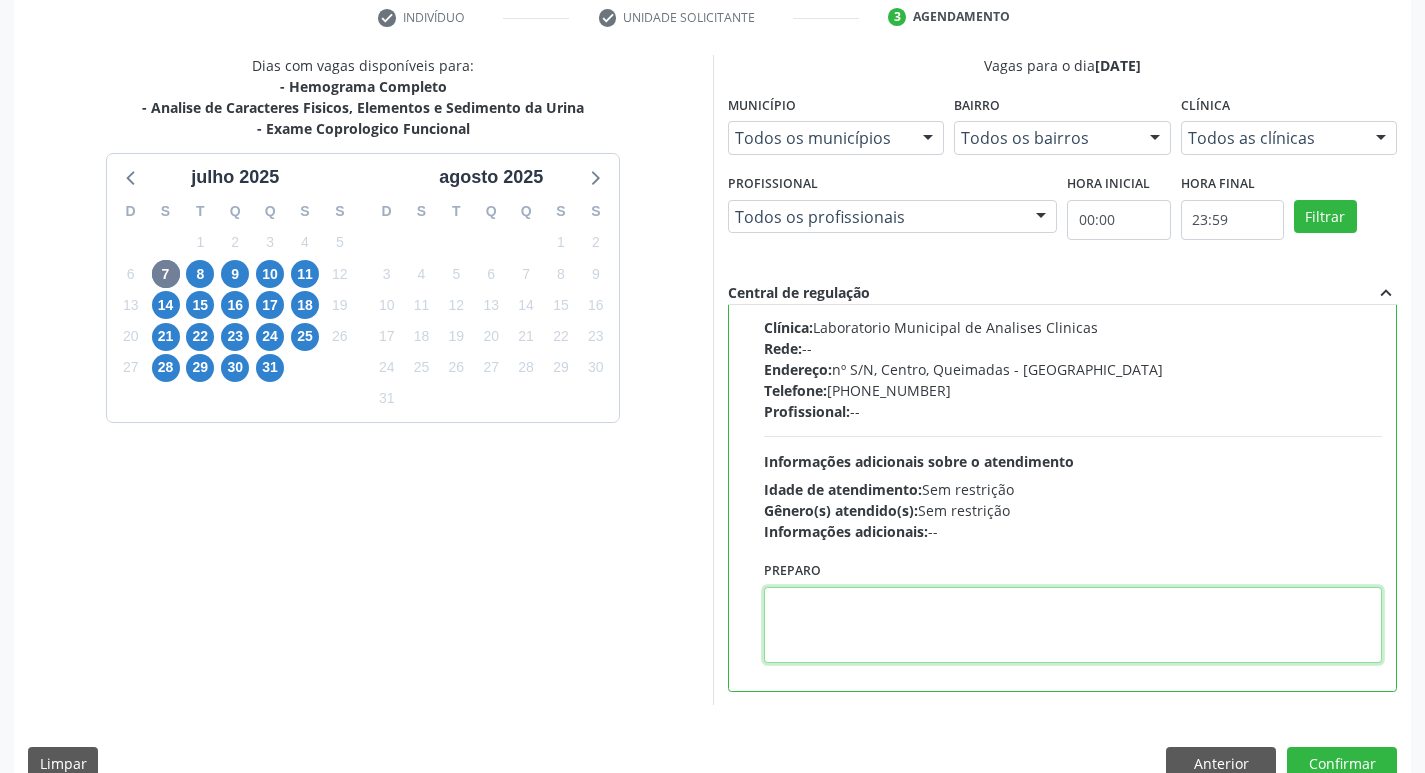 click at bounding box center [1073, 625] 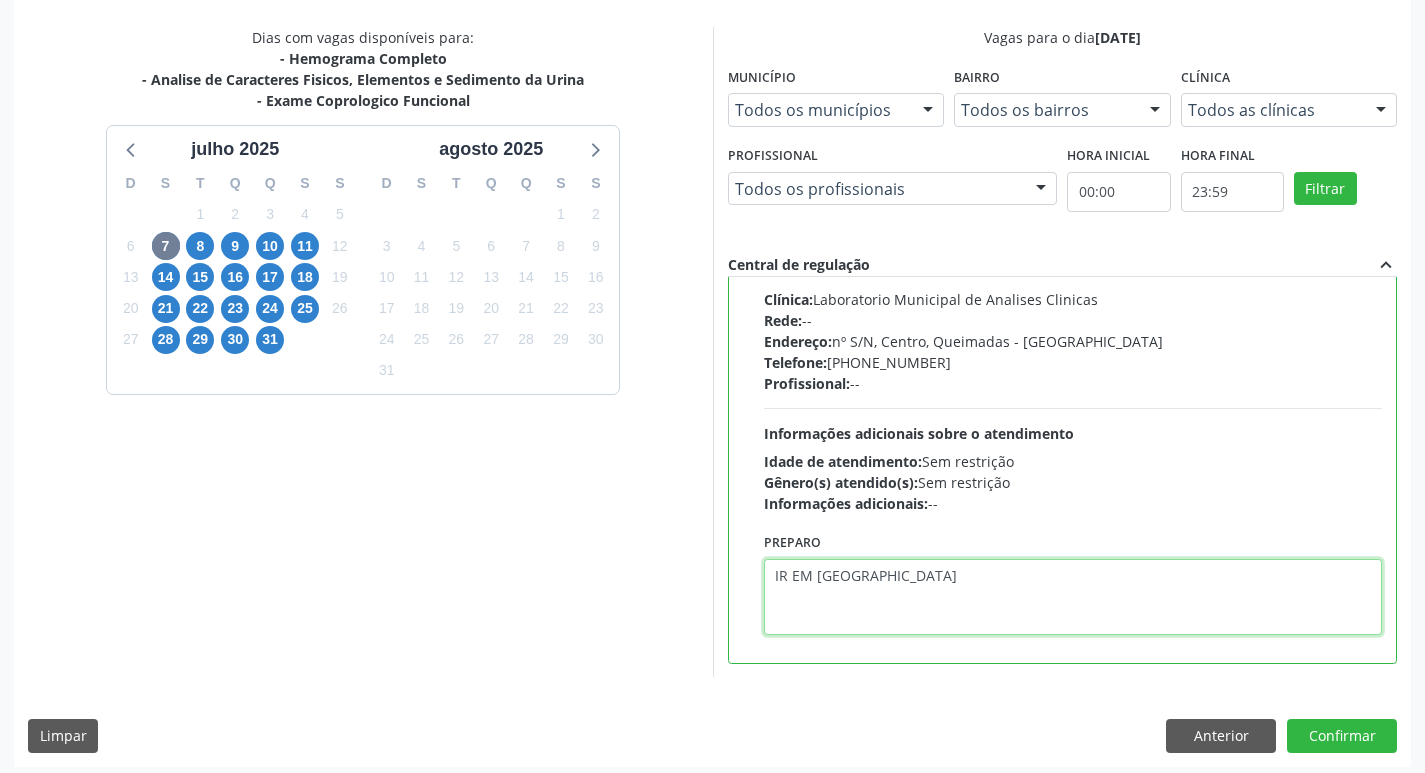 scroll, scrollTop: 422, scrollLeft: 0, axis: vertical 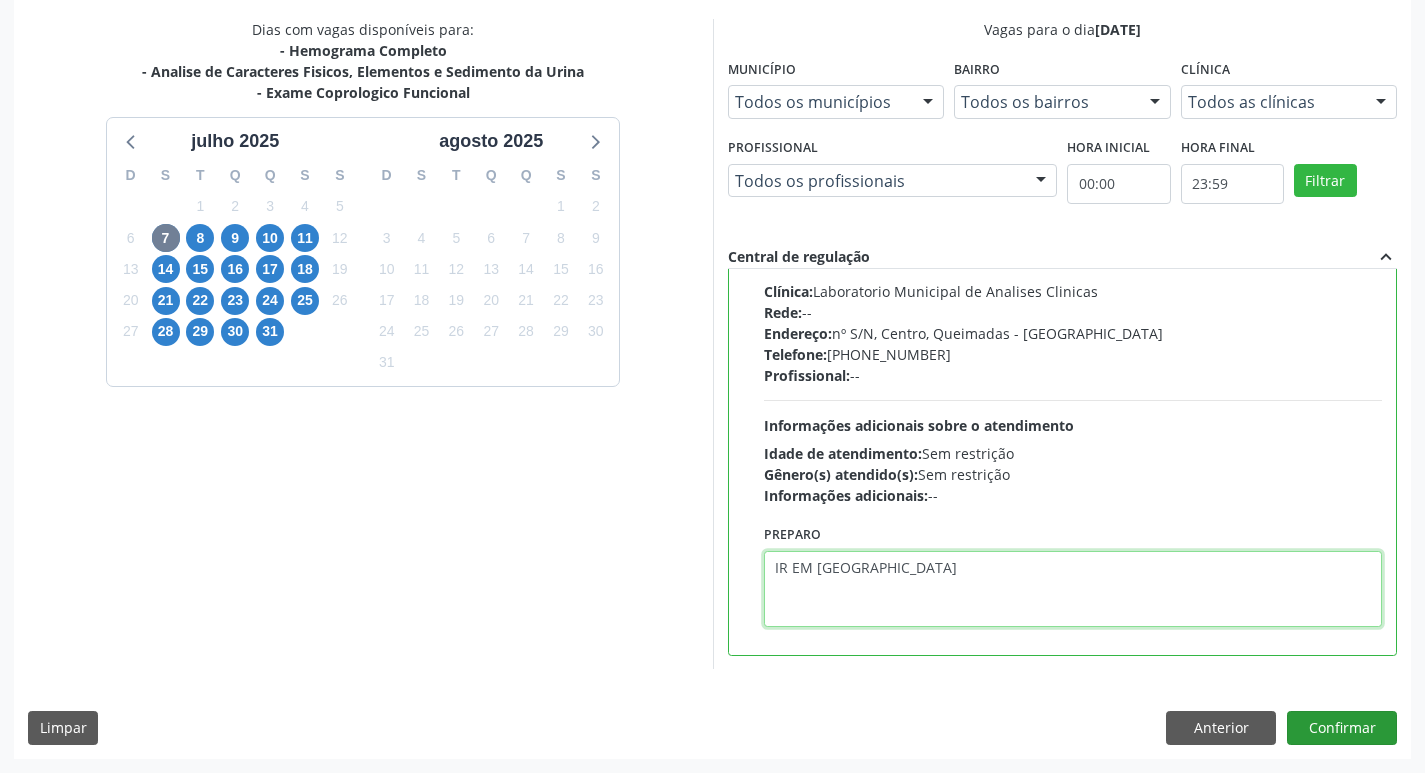 type on "IR EM [GEOGRAPHIC_DATA]" 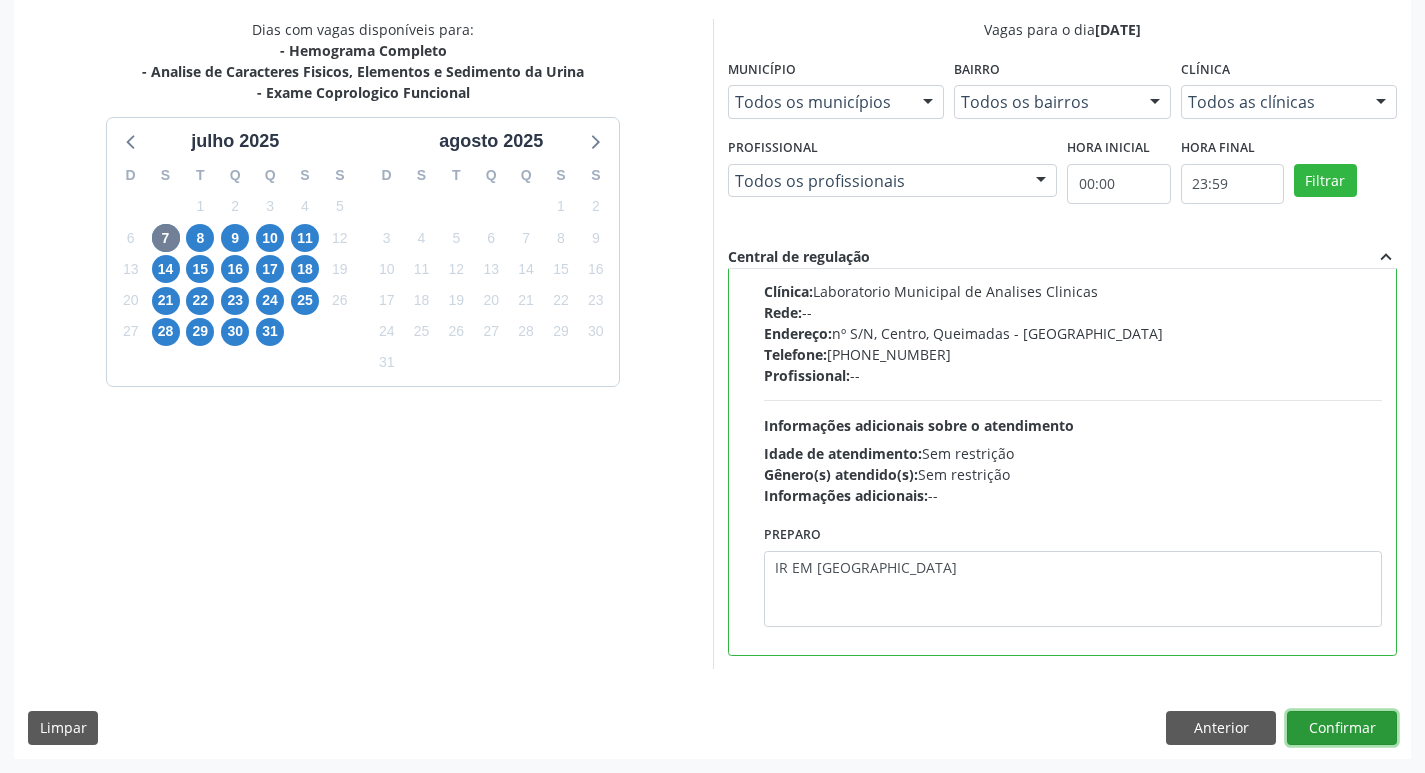 click on "Confirmar" at bounding box center (1342, 728) 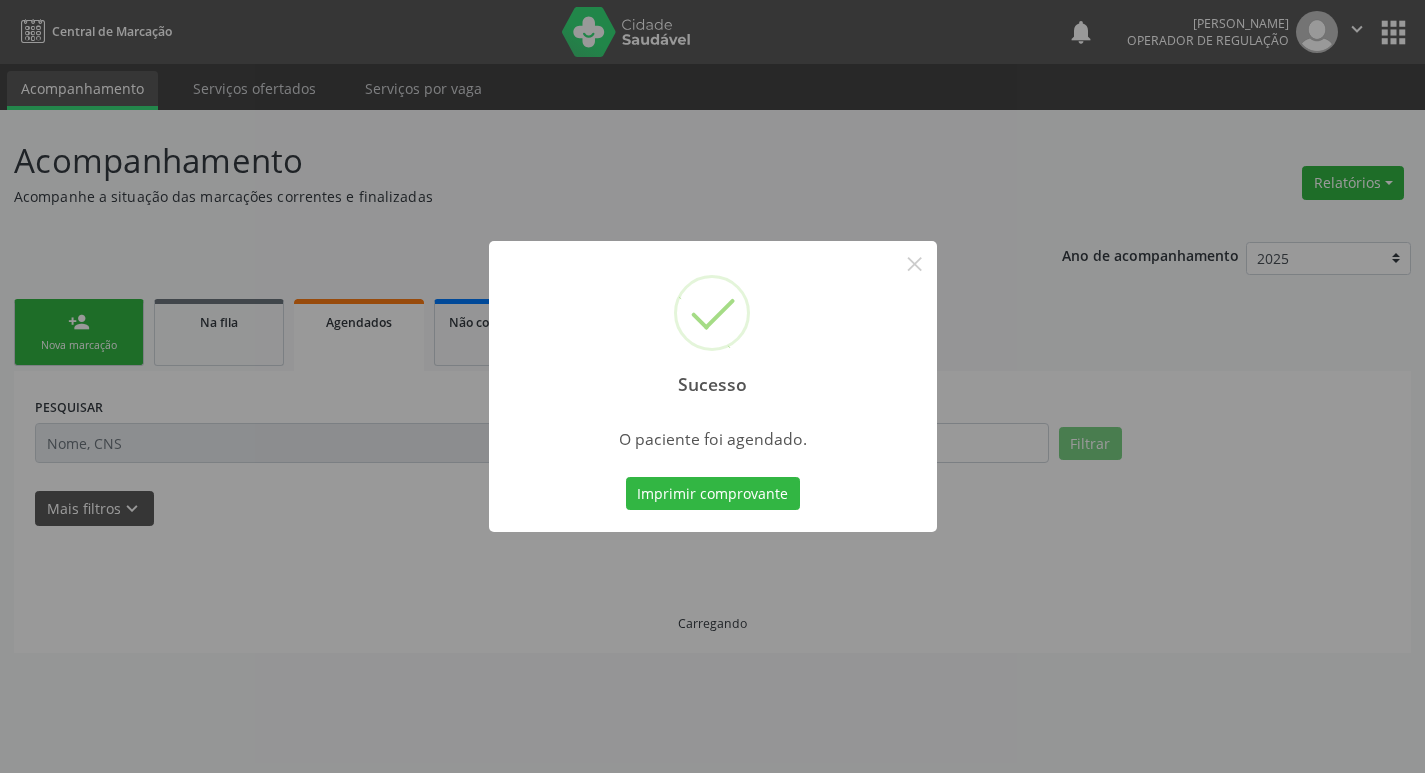 scroll, scrollTop: 0, scrollLeft: 0, axis: both 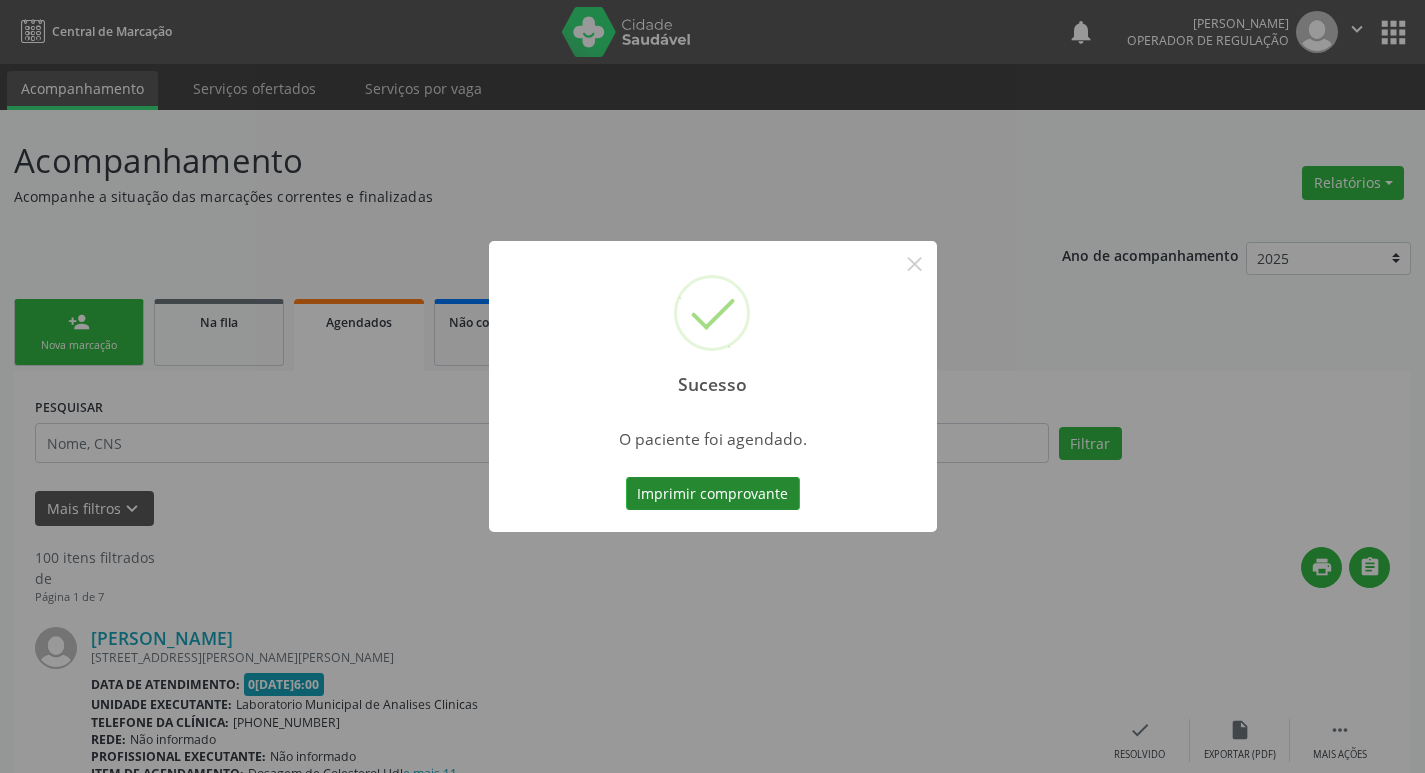 click on "Imprimir comprovante" at bounding box center [713, 494] 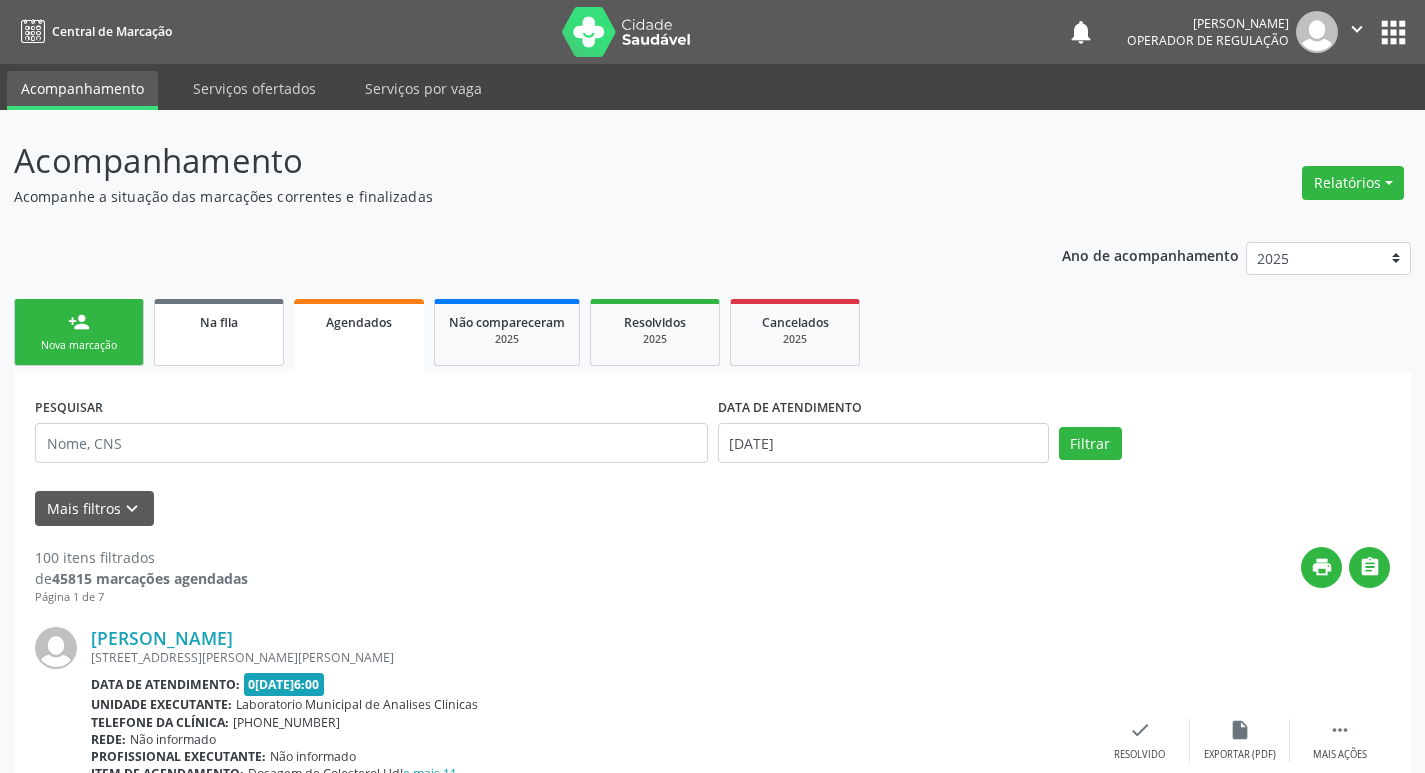 click on "Na fila" at bounding box center (219, 332) 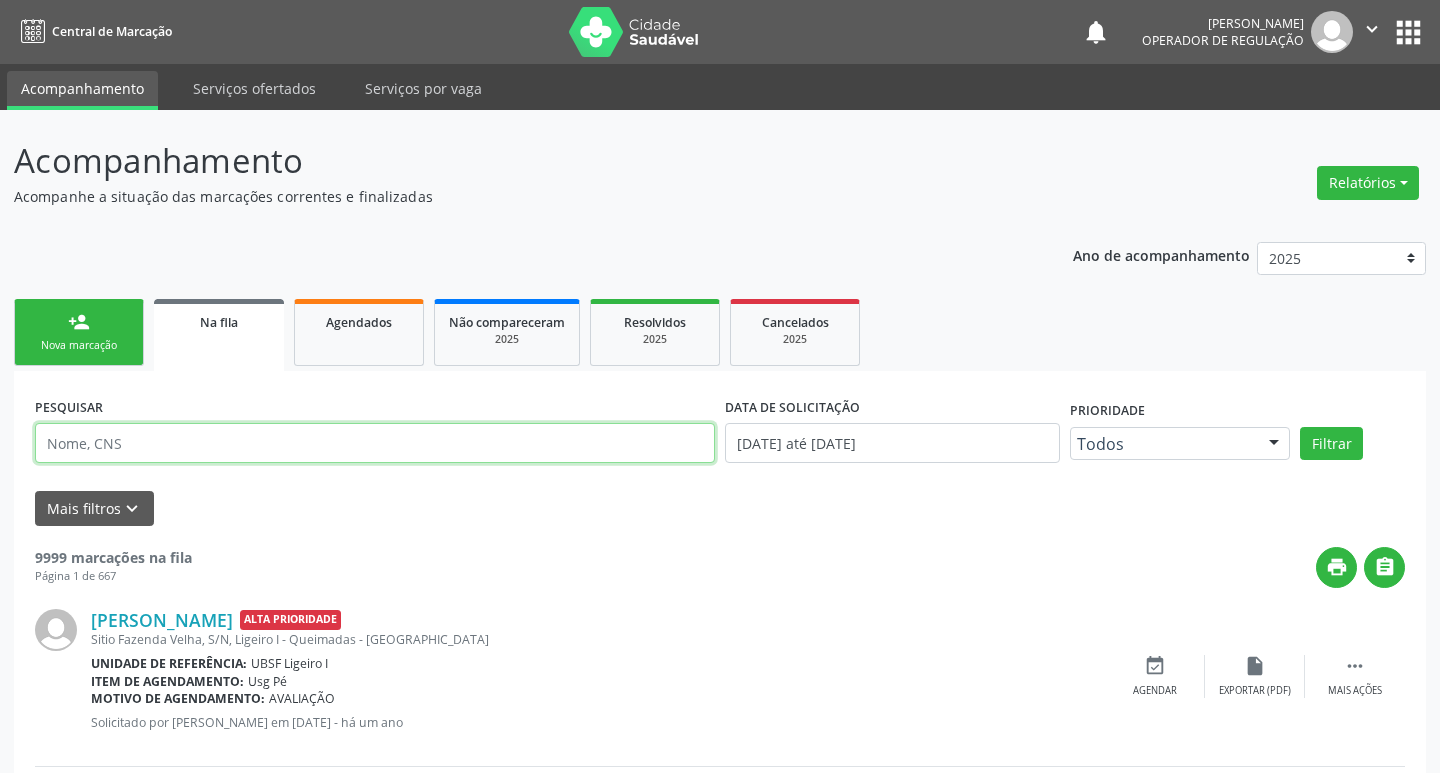 click at bounding box center [375, 443] 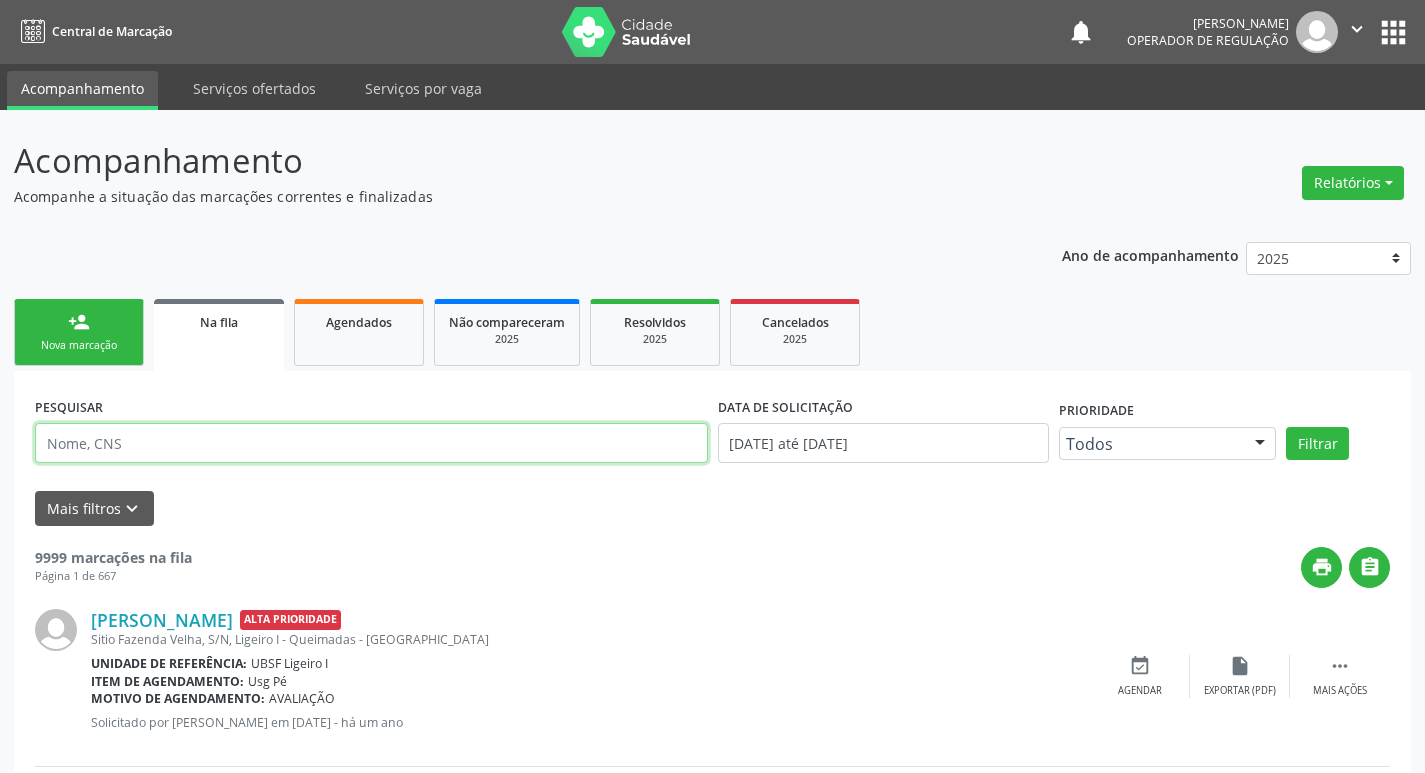 click at bounding box center (371, 443) 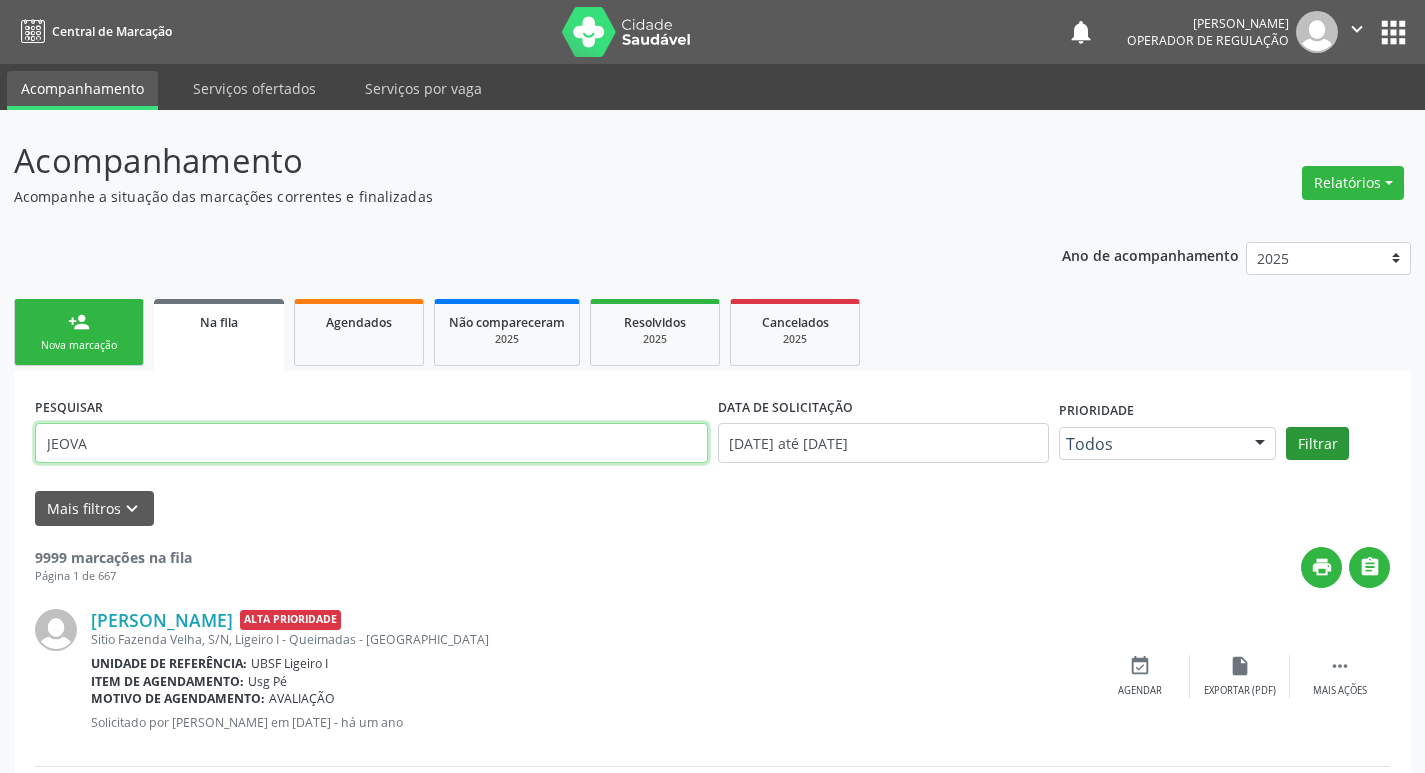 type on "JEOVA" 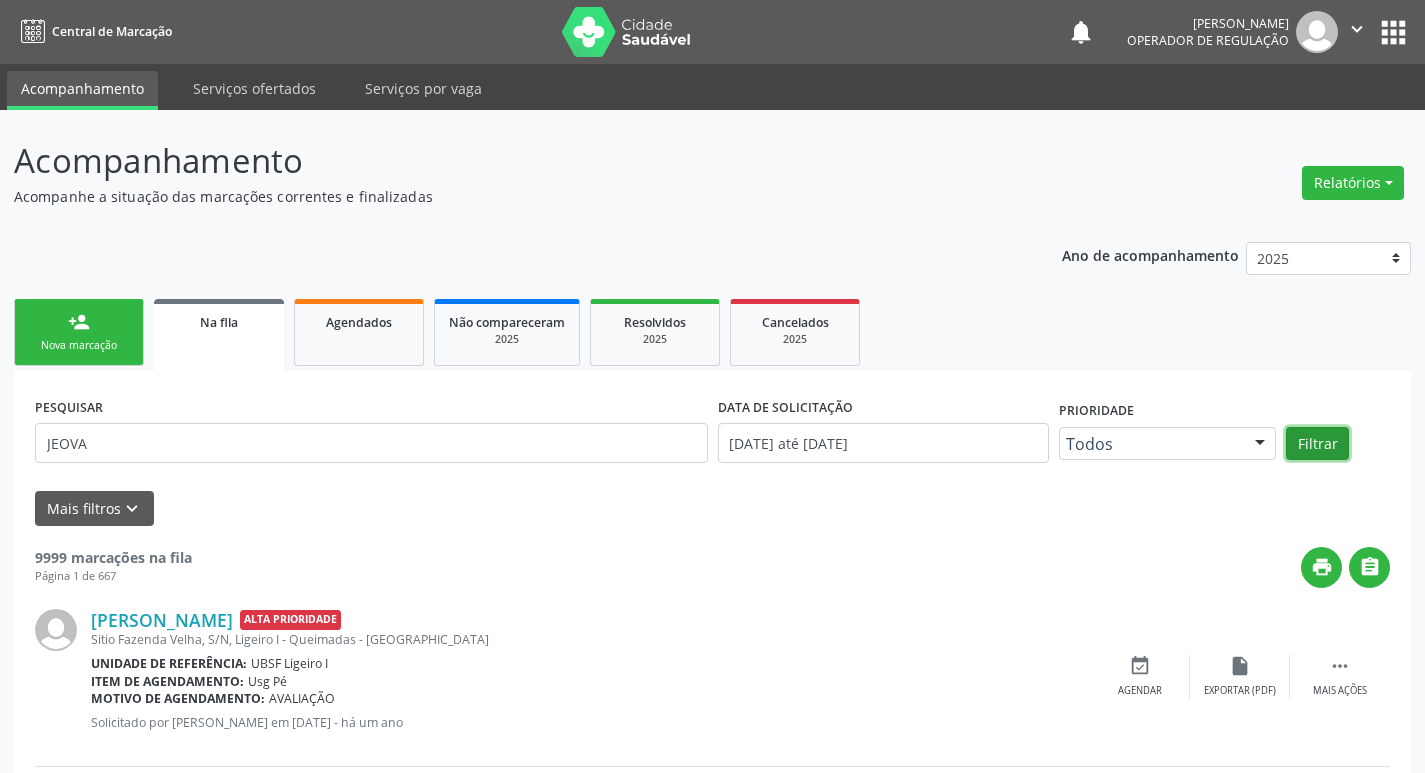 click on "Filtrar" at bounding box center (1317, 444) 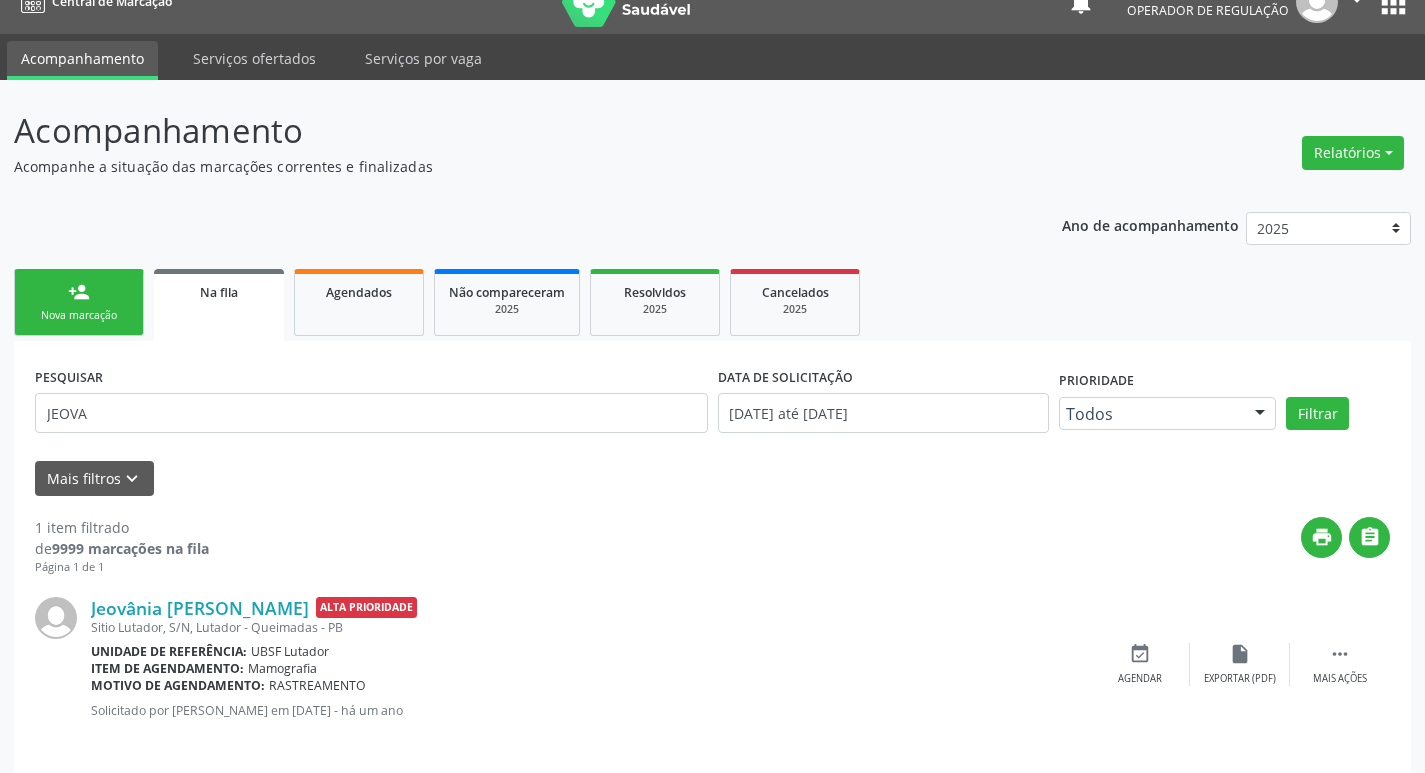scroll, scrollTop: 46, scrollLeft: 0, axis: vertical 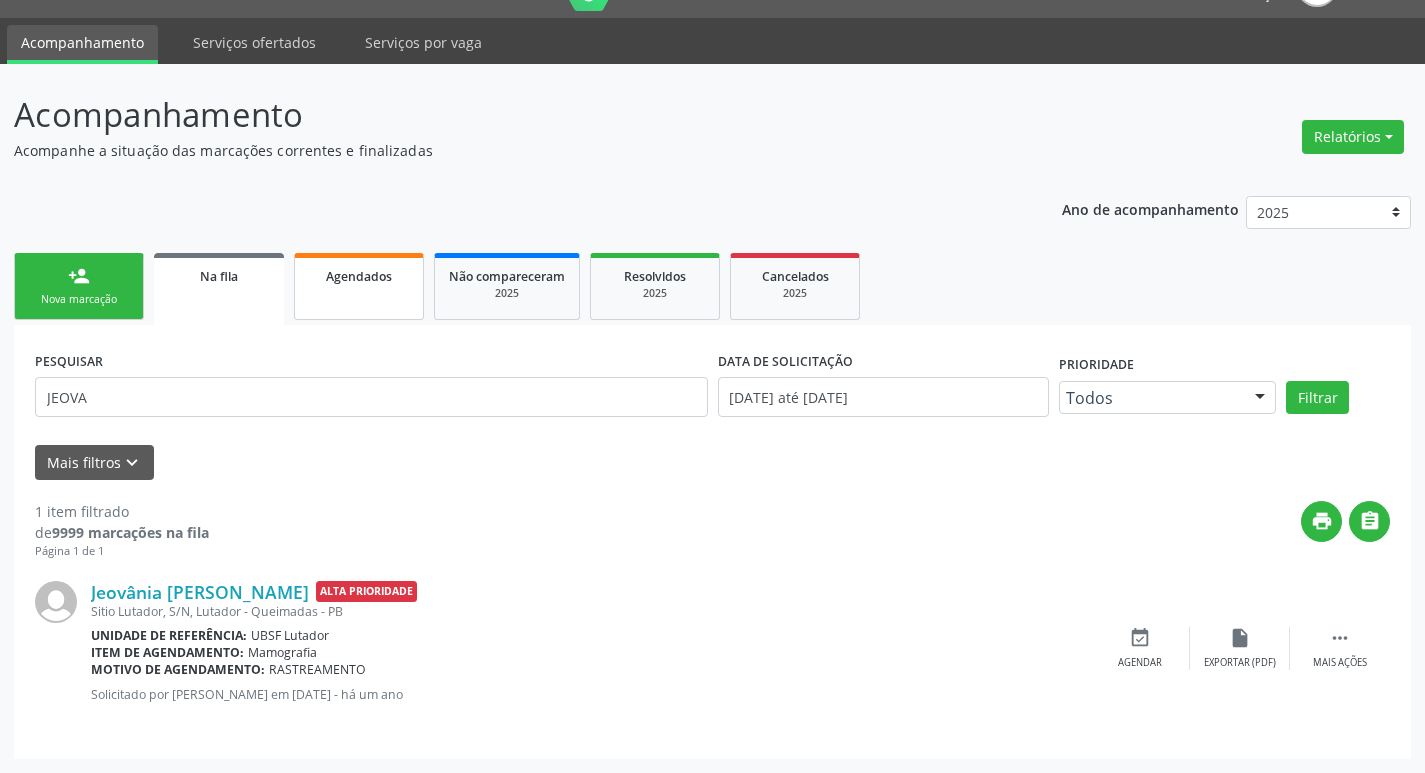 click on "Agendados" at bounding box center [359, 286] 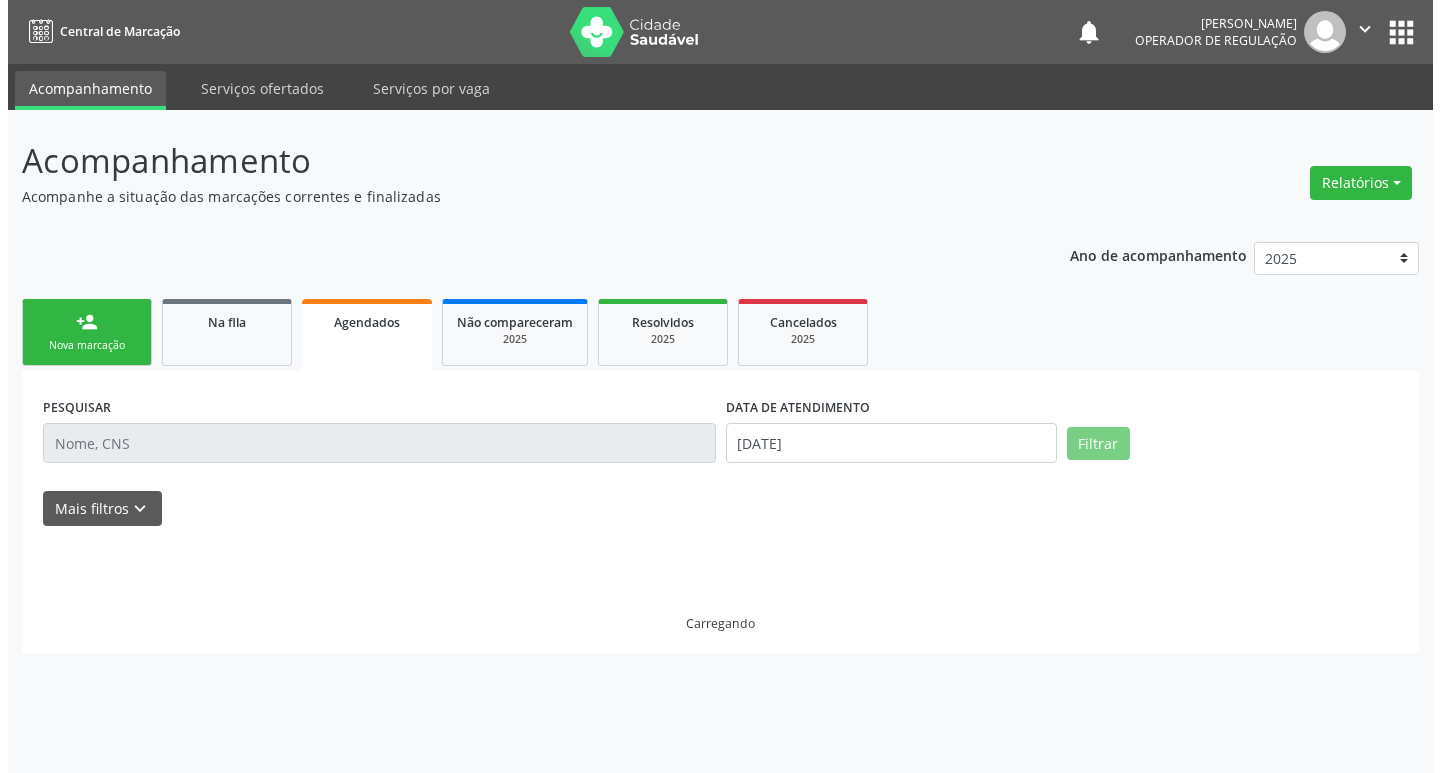 scroll, scrollTop: 0, scrollLeft: 0, axis: both 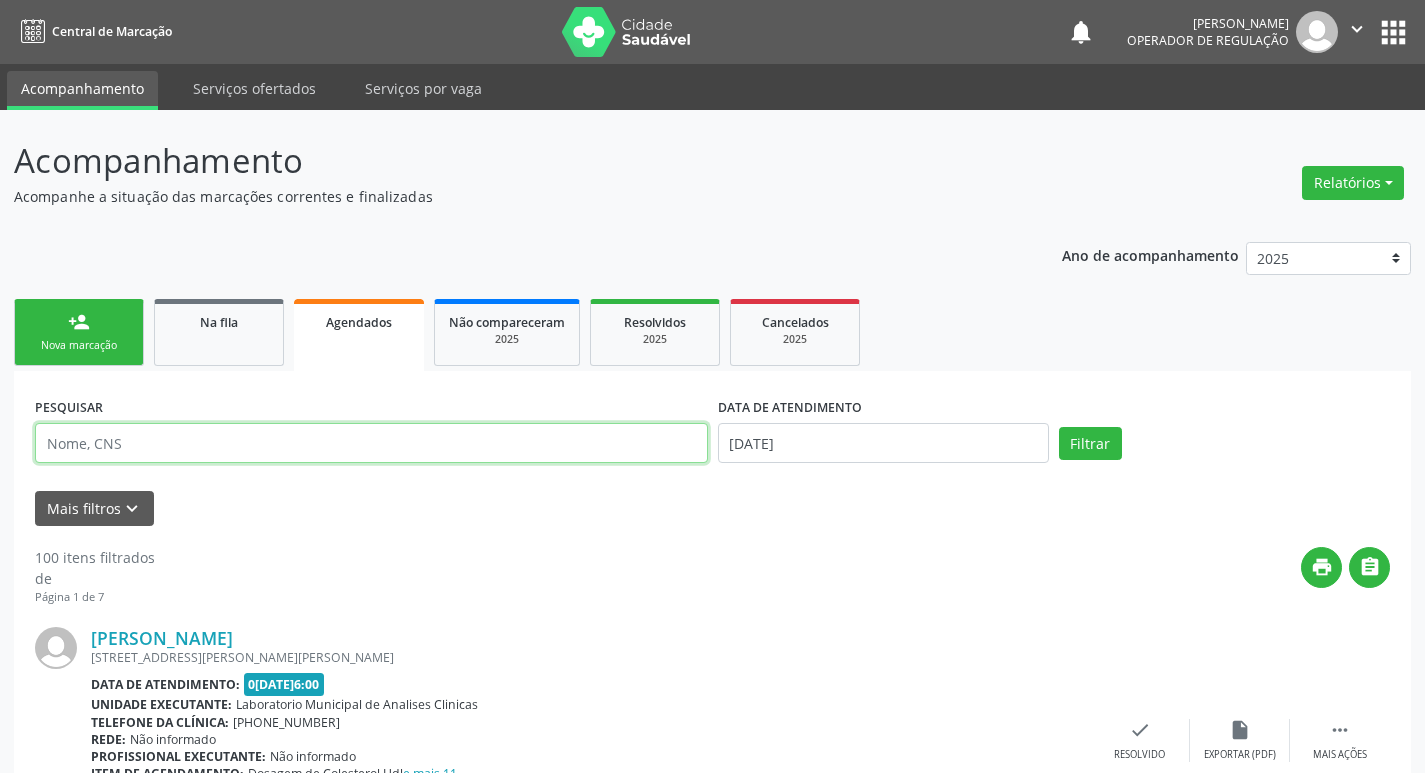click at bounding box center (371, 443) 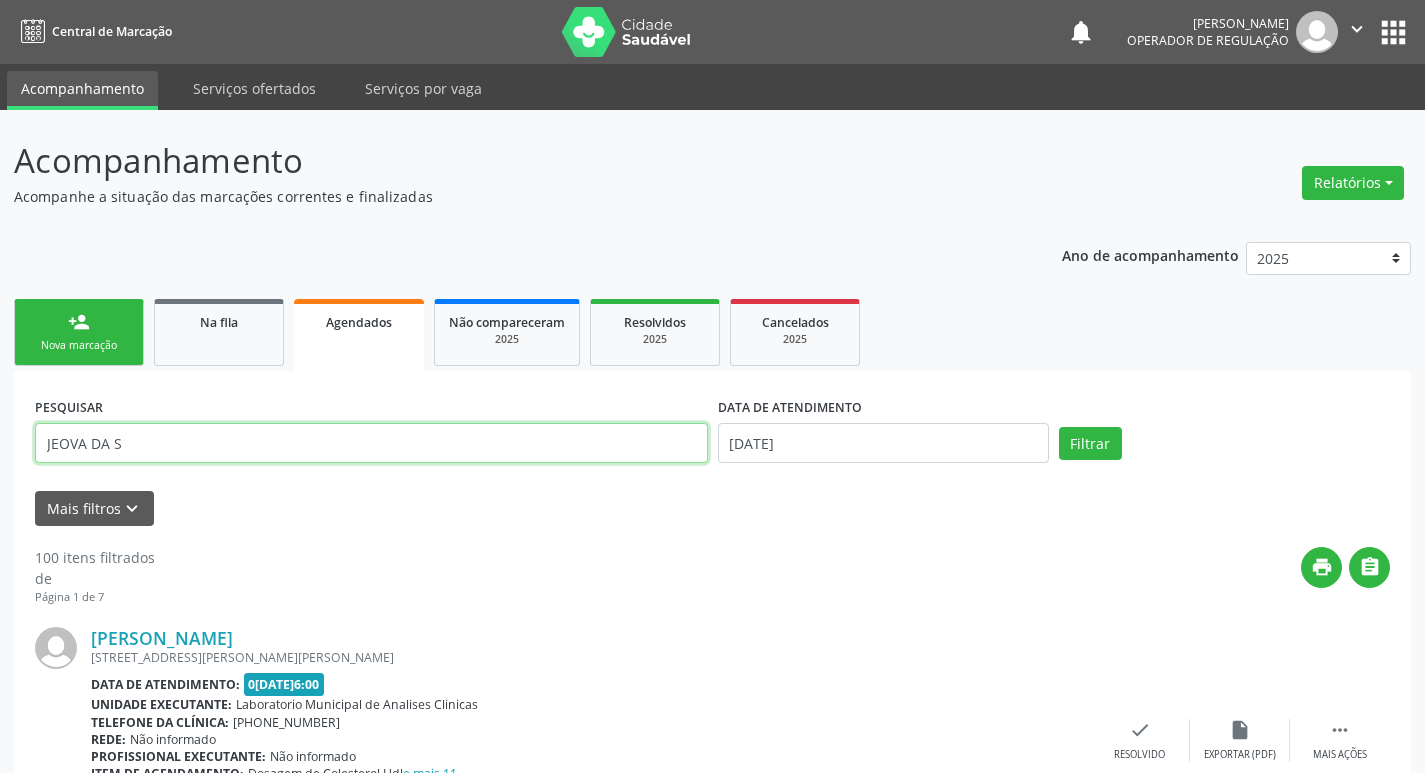 type on "JEOVA DA S" 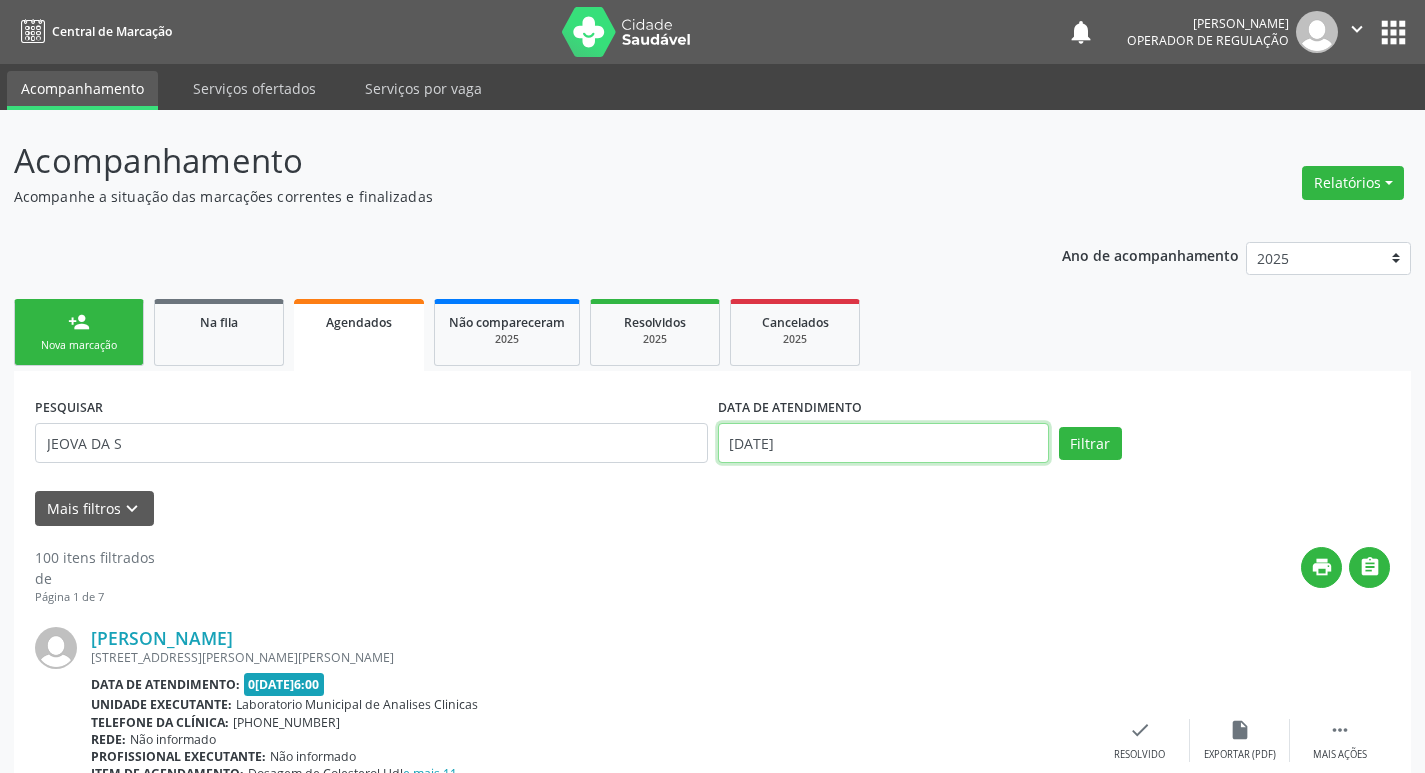 click on "[DATE]" at bounding box center (883, 443) 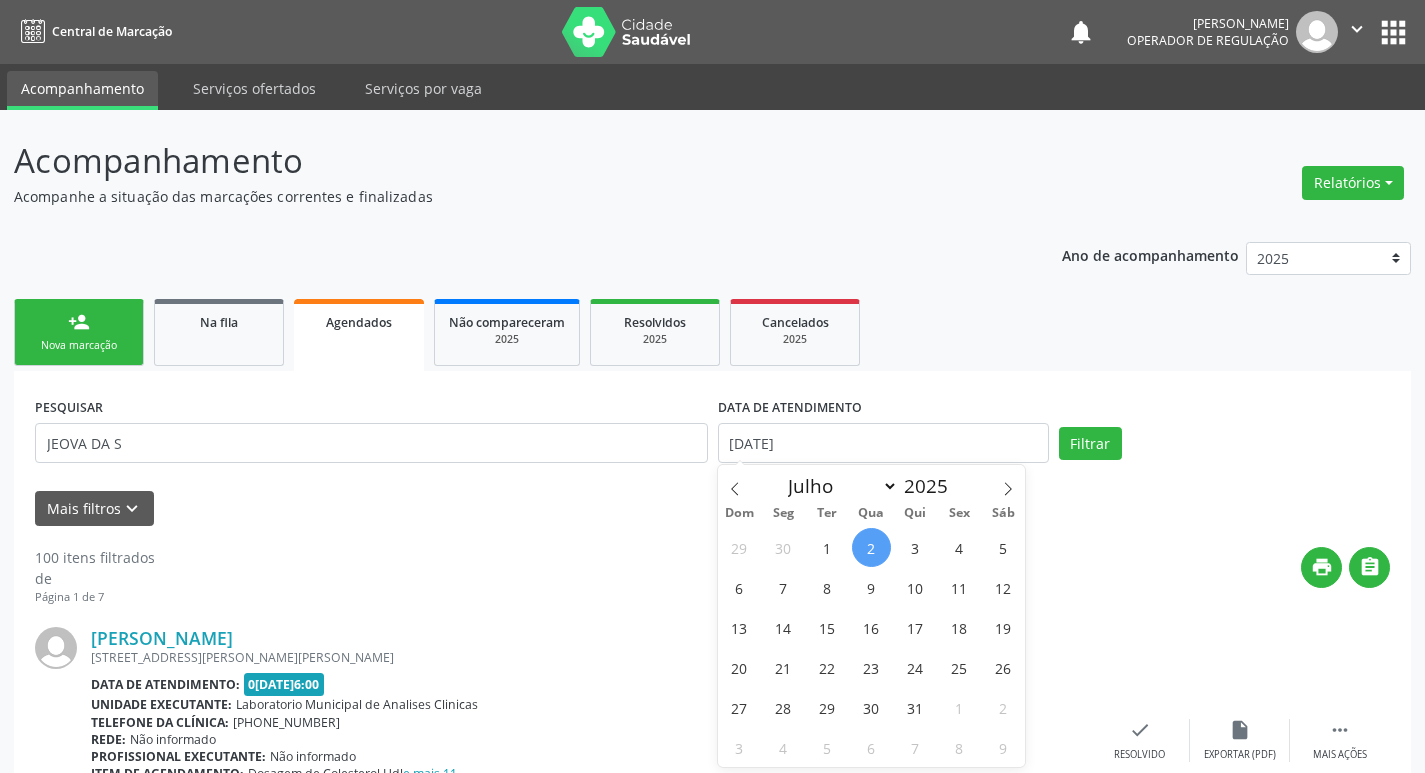 click on "2" at bounding box center (871, 547) 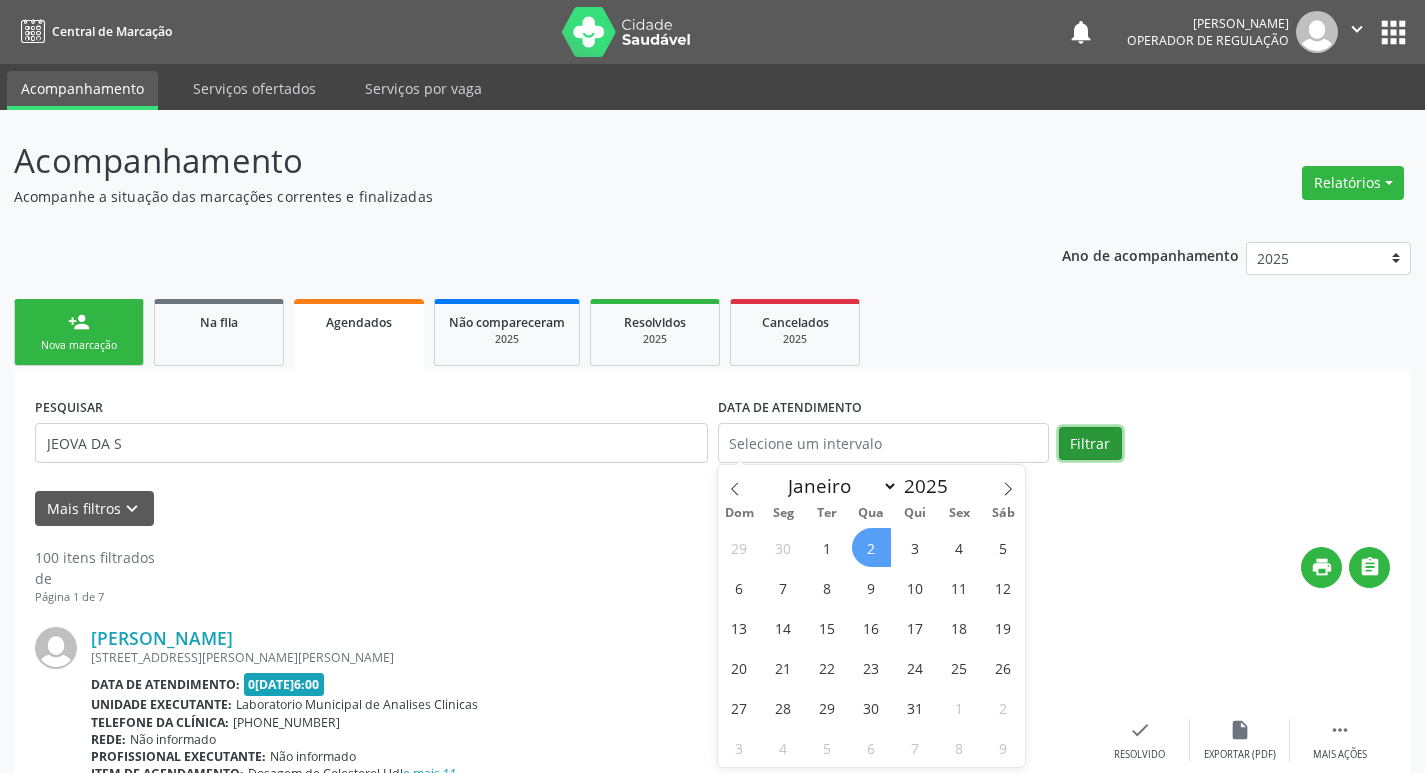 click on "Filtrar" at bounding box center [1090, 444] 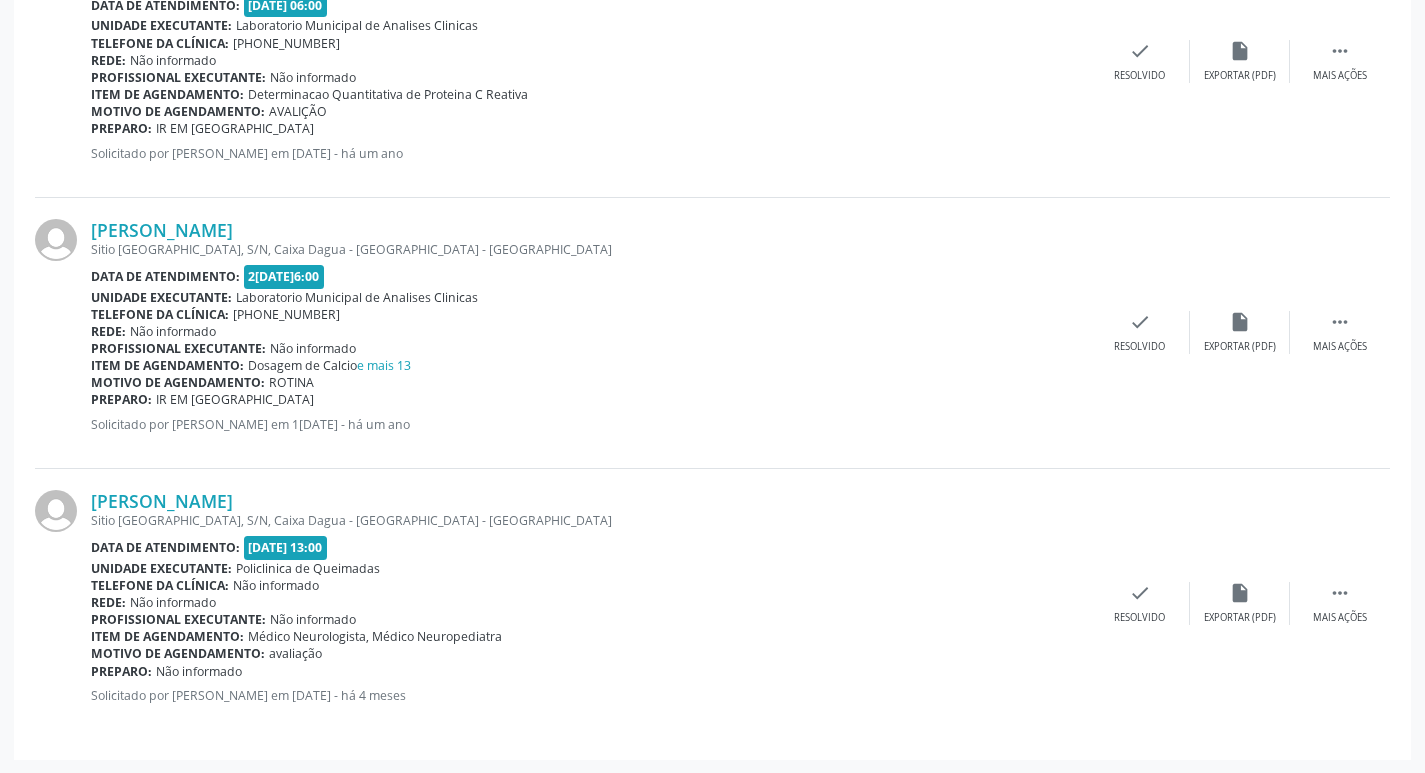 scroll, scrollTop: 680, scrollLeft: 0, axis: vertical 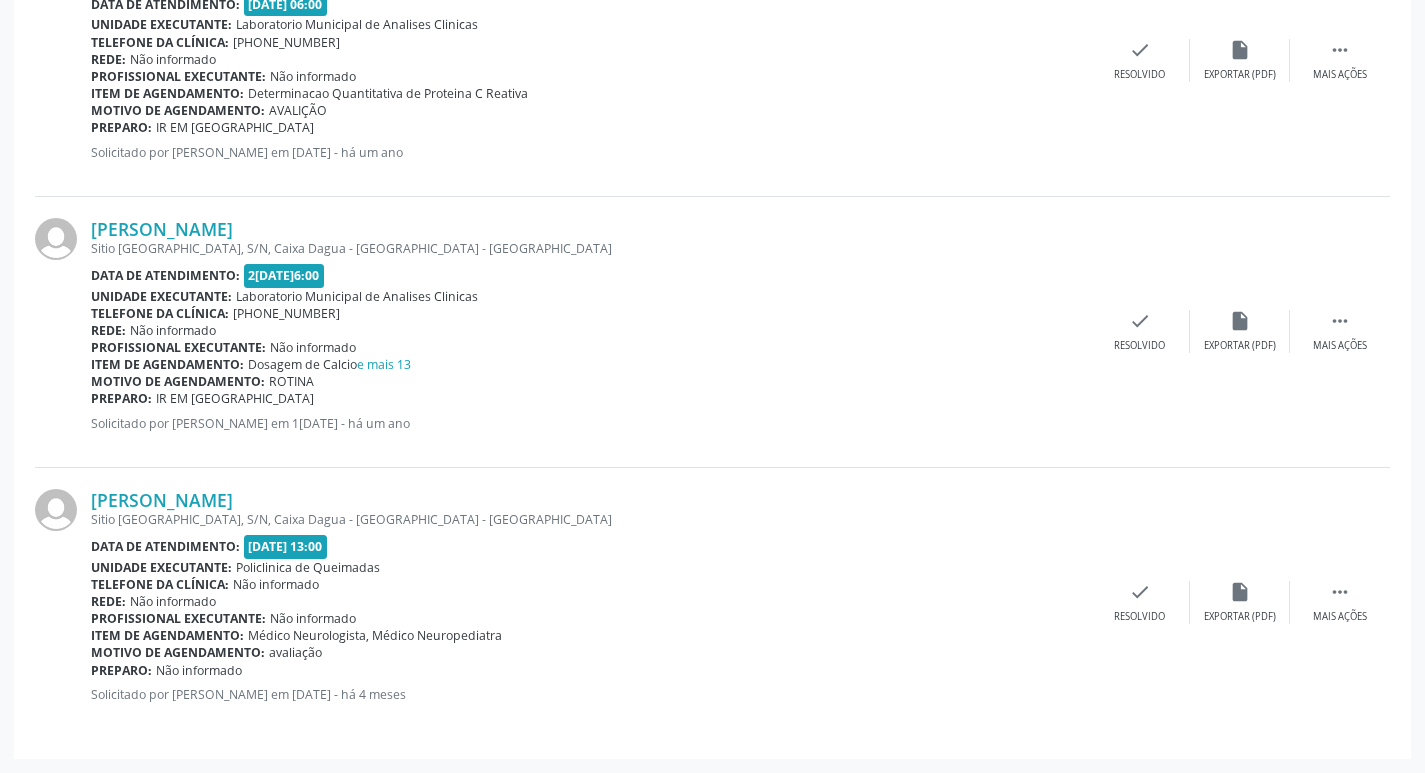 click on "Sitio [GEOGRAPHIC_DATA], S/N, Caixa Dagua - [GEOGRAPHIC_DATA] - [GEOGRAPHIC_DATA]" at bounding box center [590, 519] 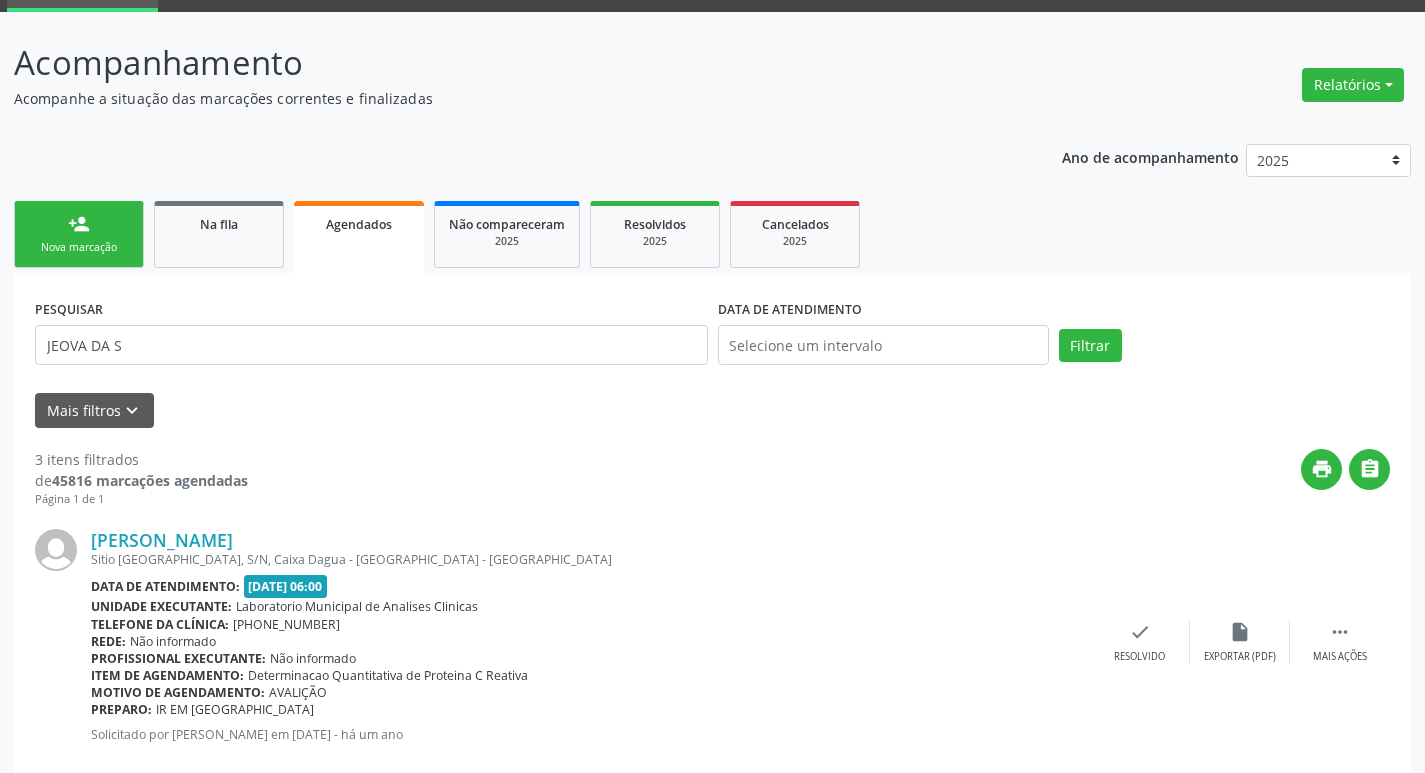 scroll, scrollTop: 0, scrollLeft: 0, axis: both 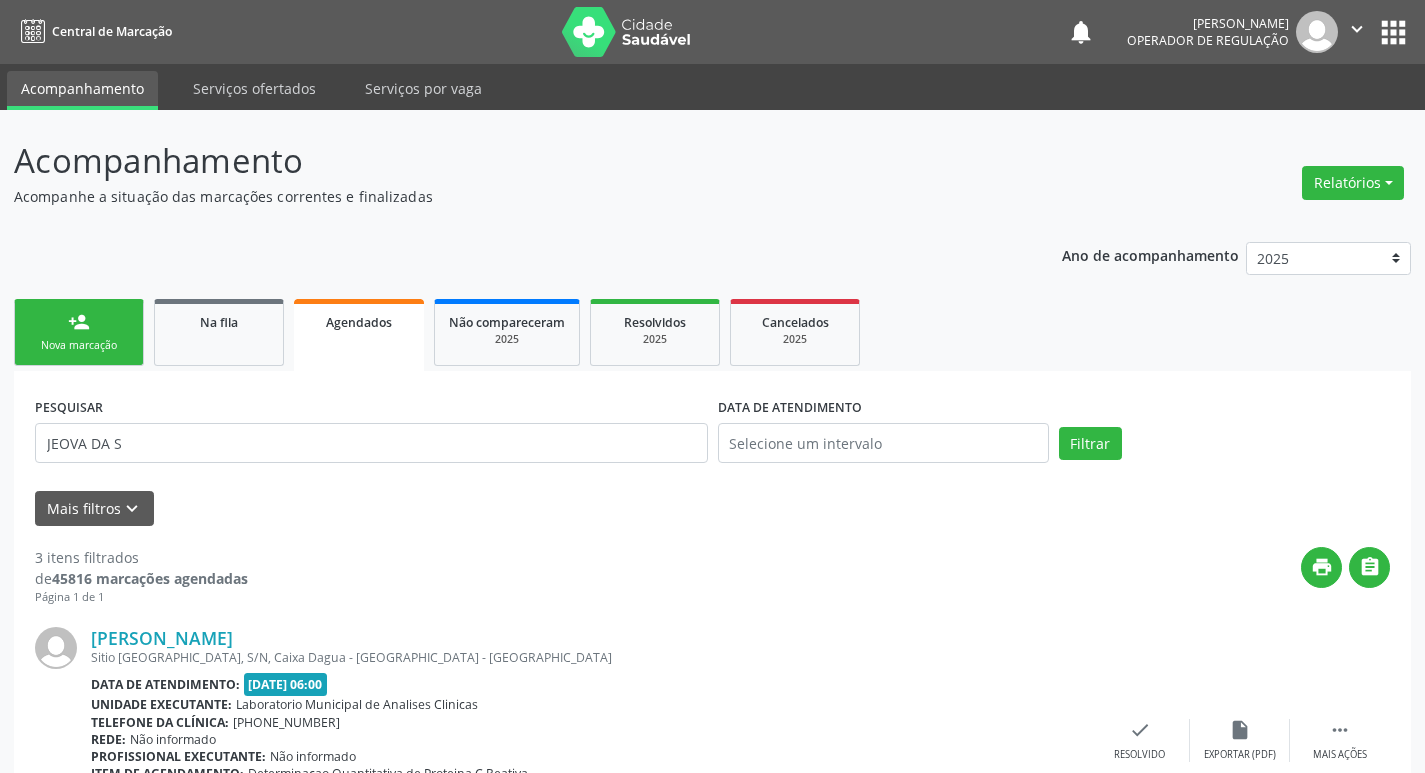 click on "apps" at bounding box center [1393, 32] 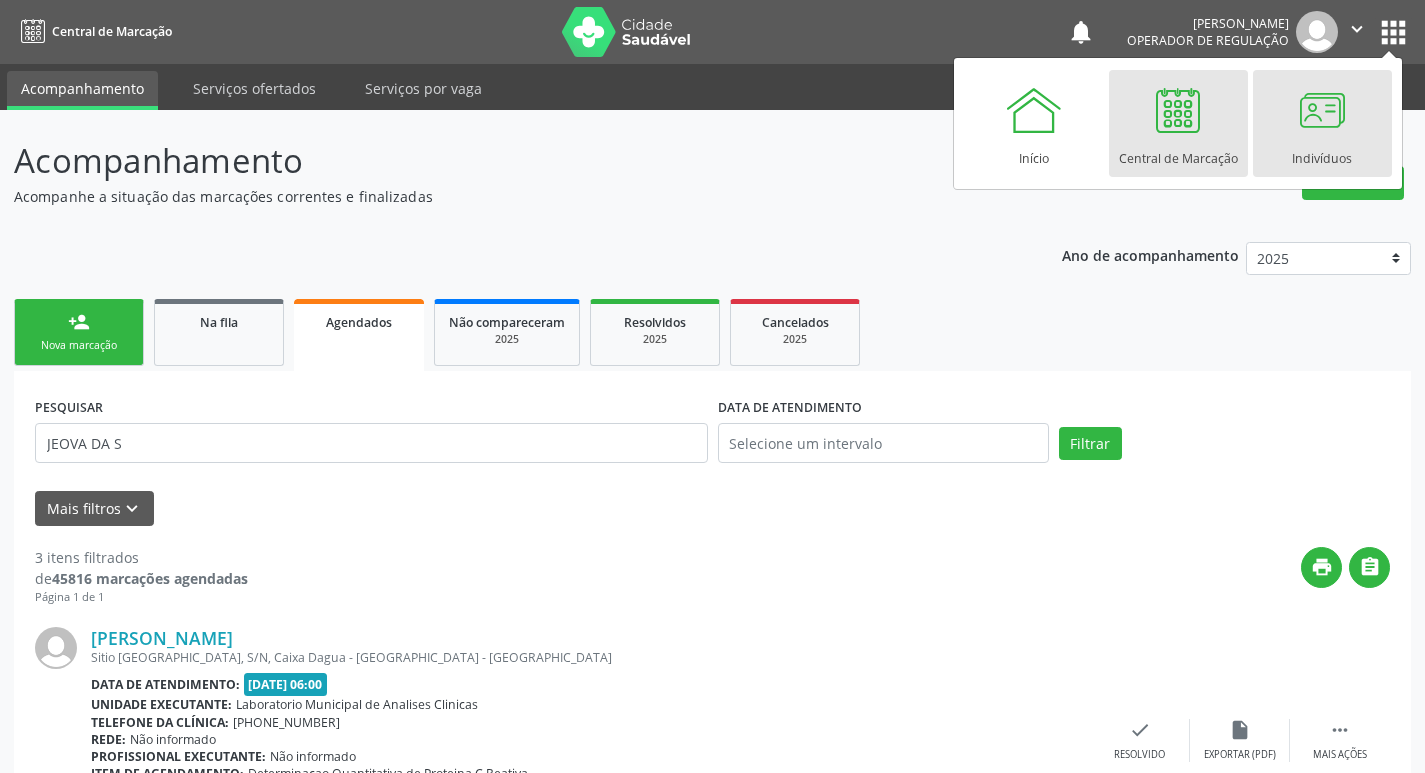 click at bounding box center [1322, 110] 